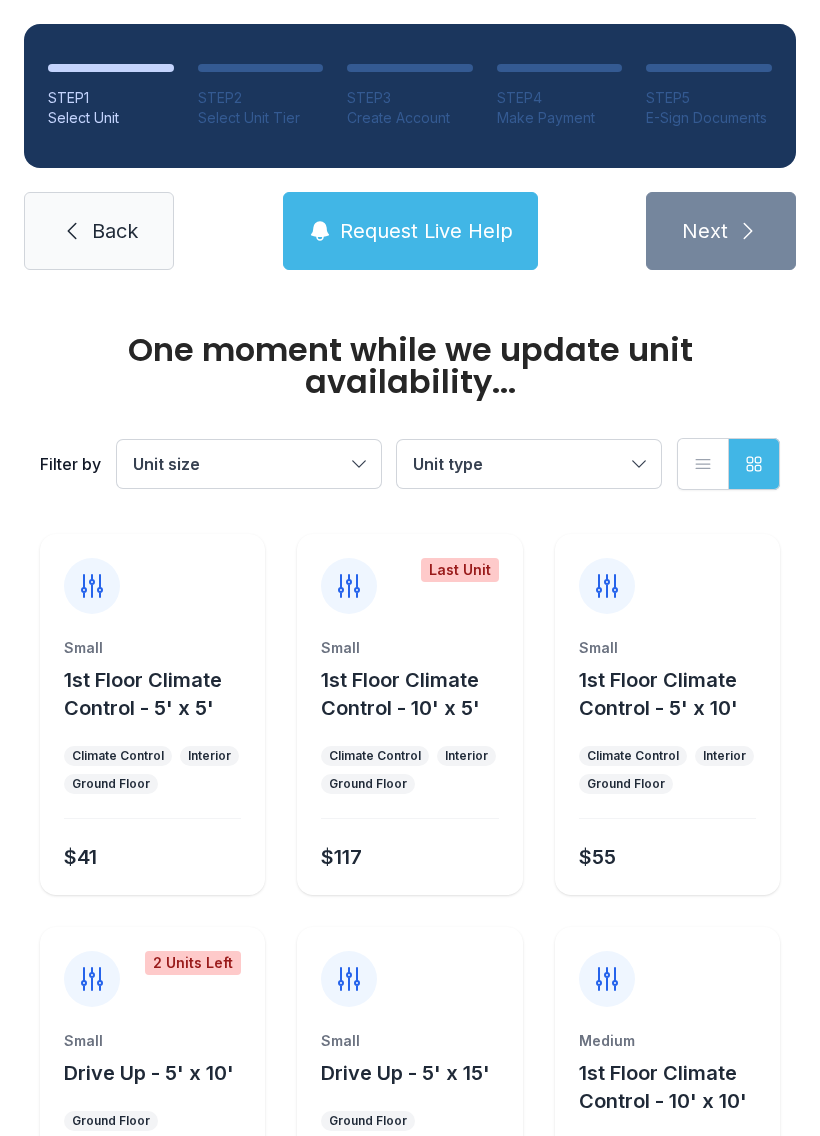 scroll, scrollTop: 0, scrollLeft: 0, axis: both 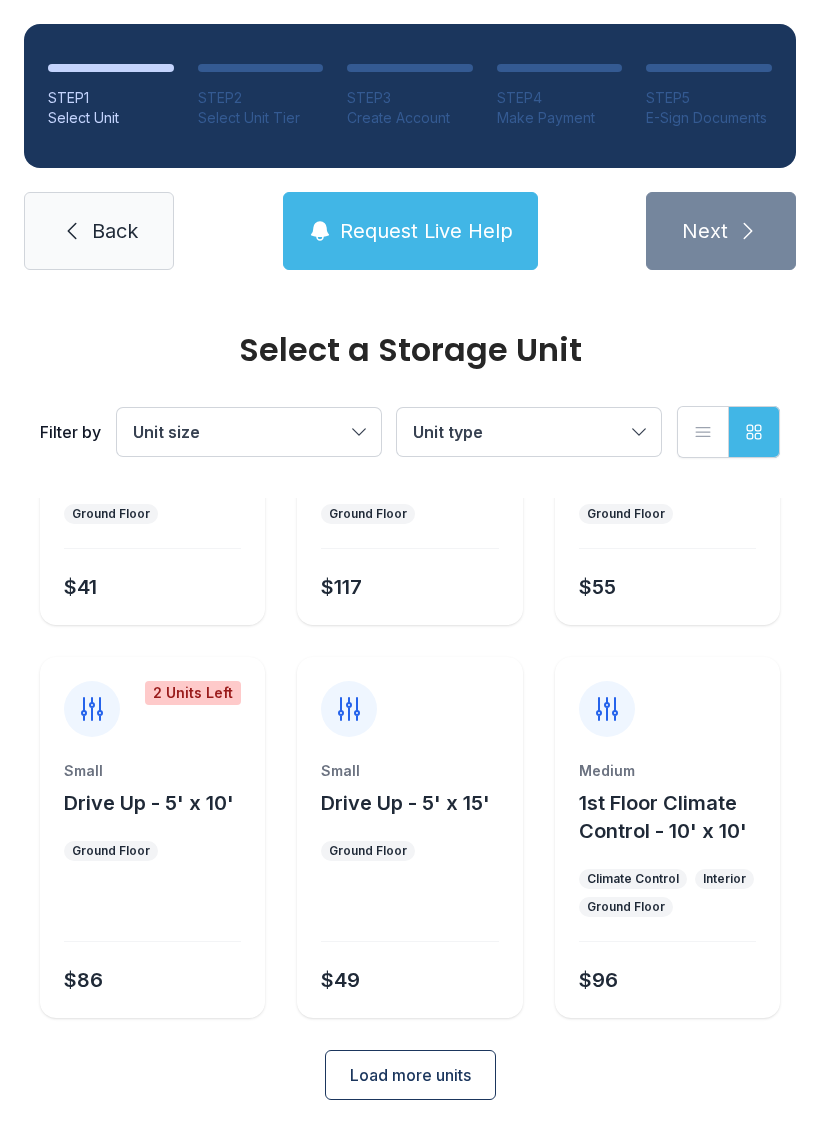 click at bounding box center (667, 697) 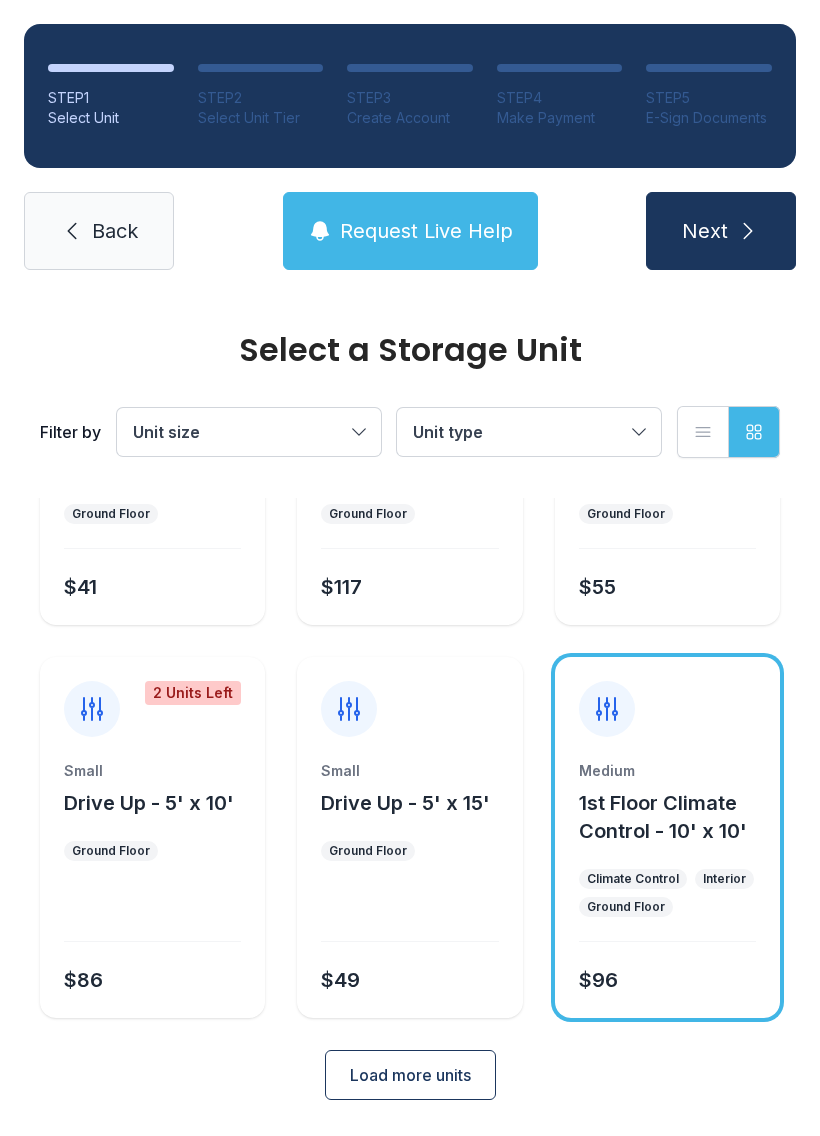 click on "Next" at bounding box center (705, 231) 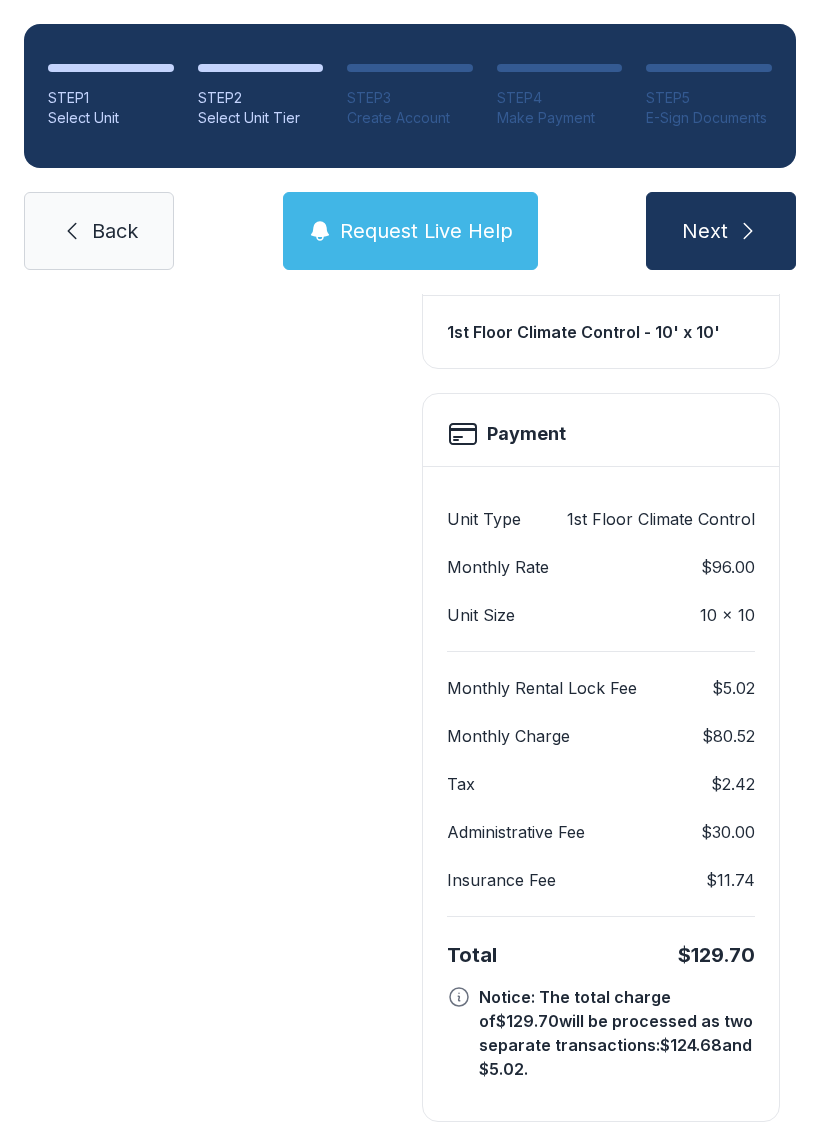 scroll, scrollTop: 617, scrollLeft: 0, axis: vertical 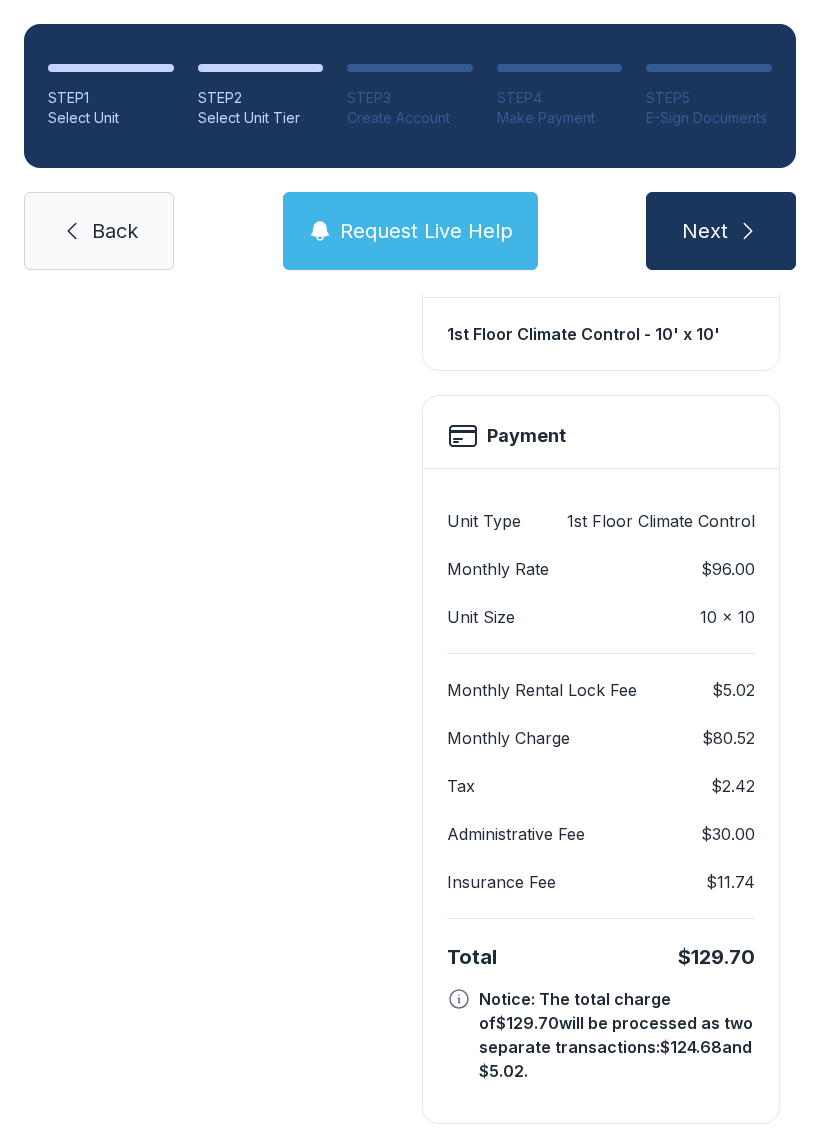 click on "Next" at bounding box center (721, 231) 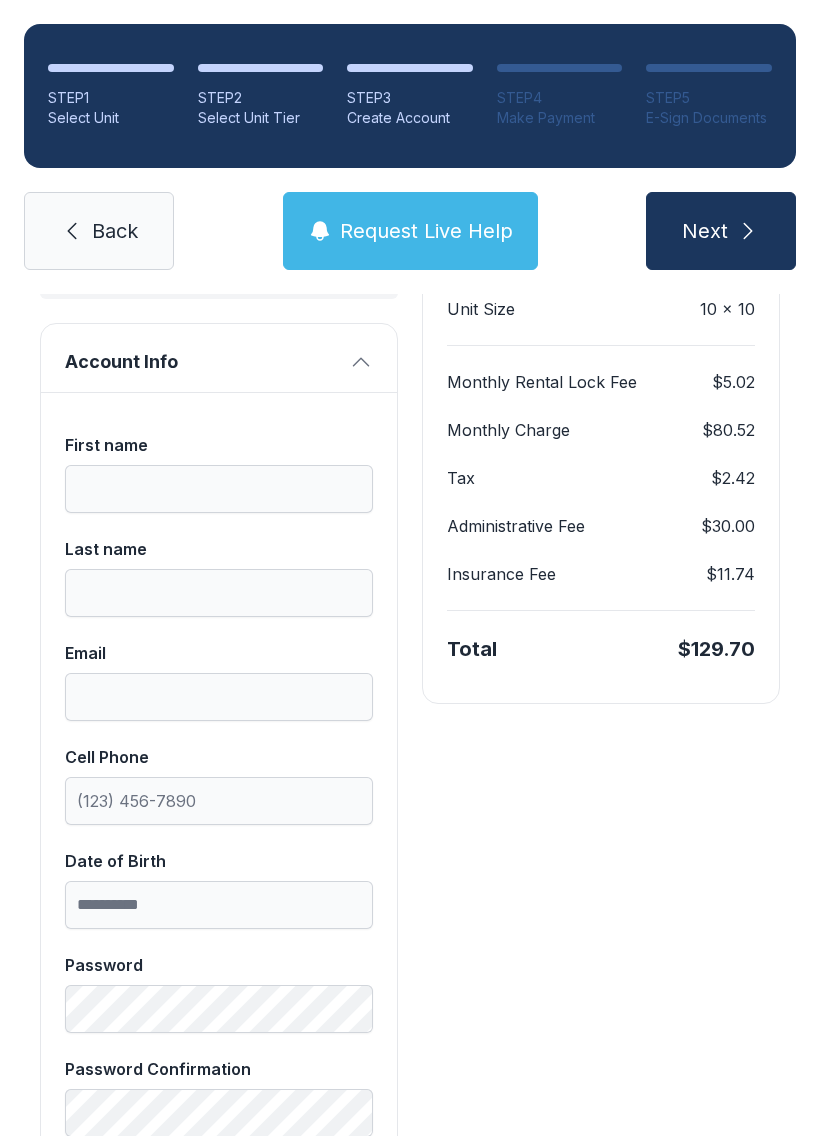 scroll, scrollTop: 300, scrollLeft: 0, axis: vertical 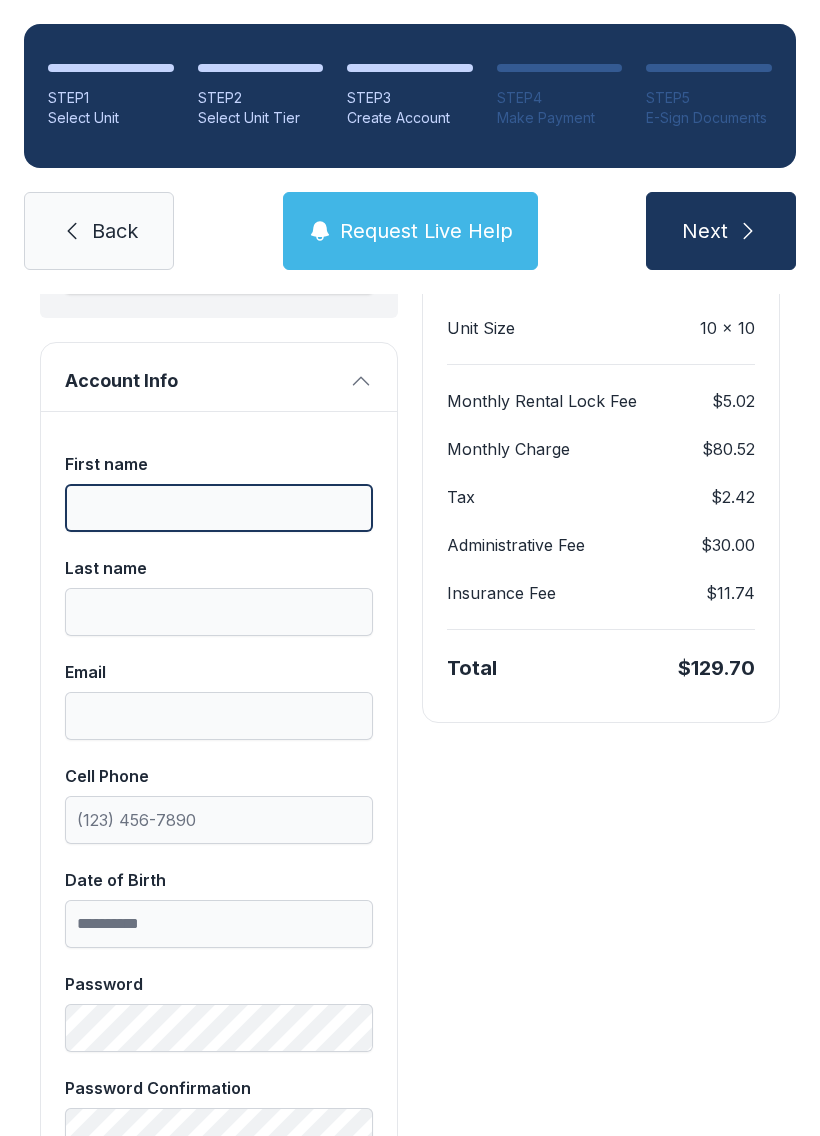 click on "First name" at bounding box center (219, 508) 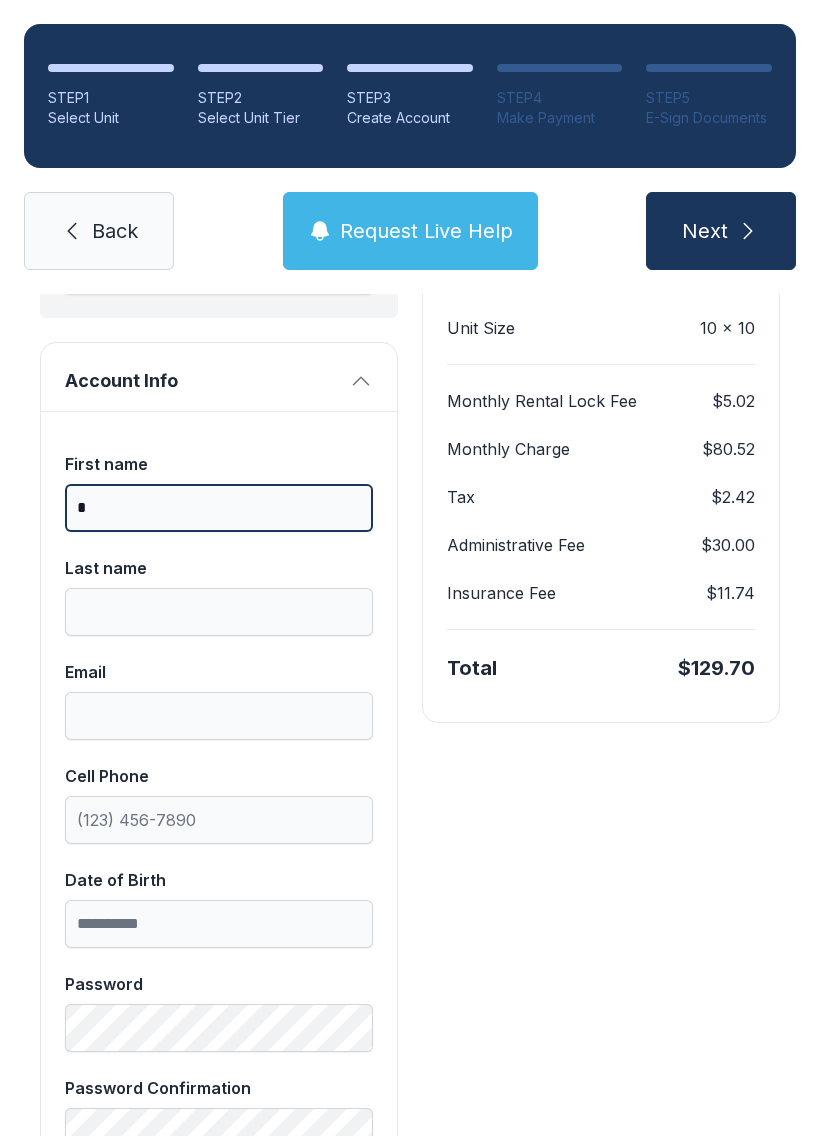 type on "**" 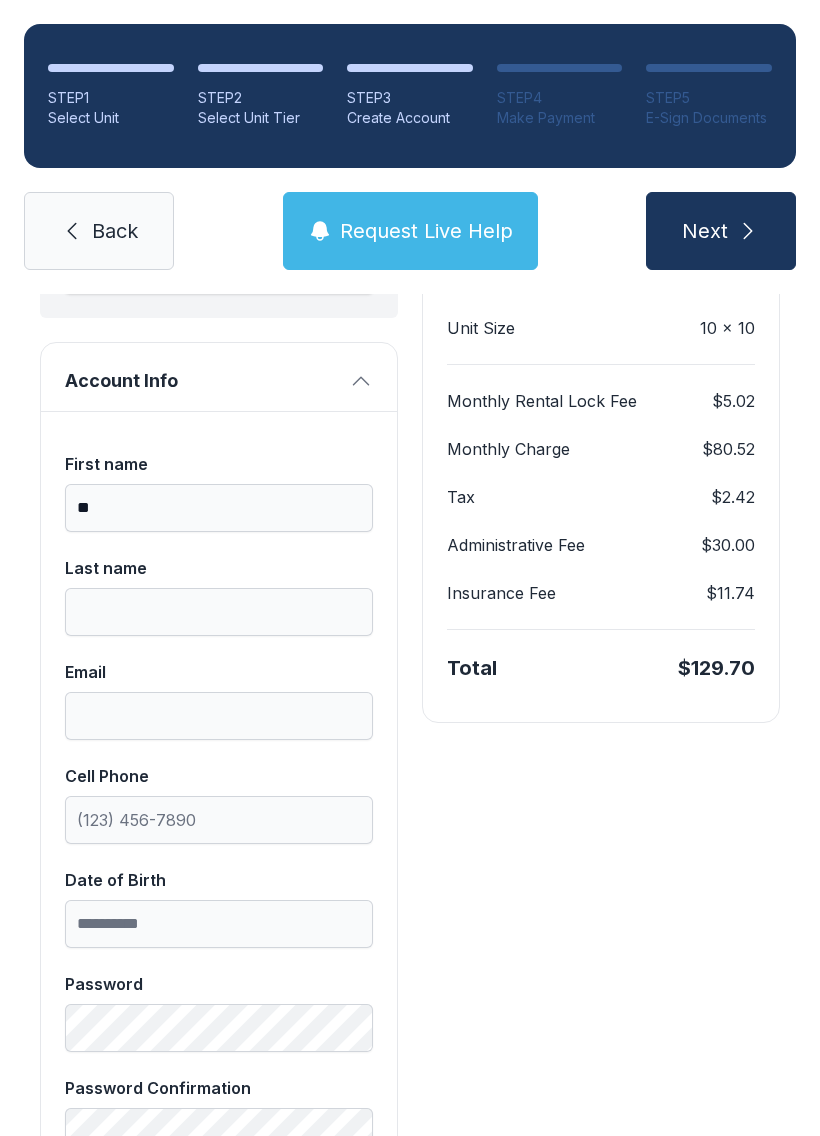 click on "Back" at bounding box center (115, 231) 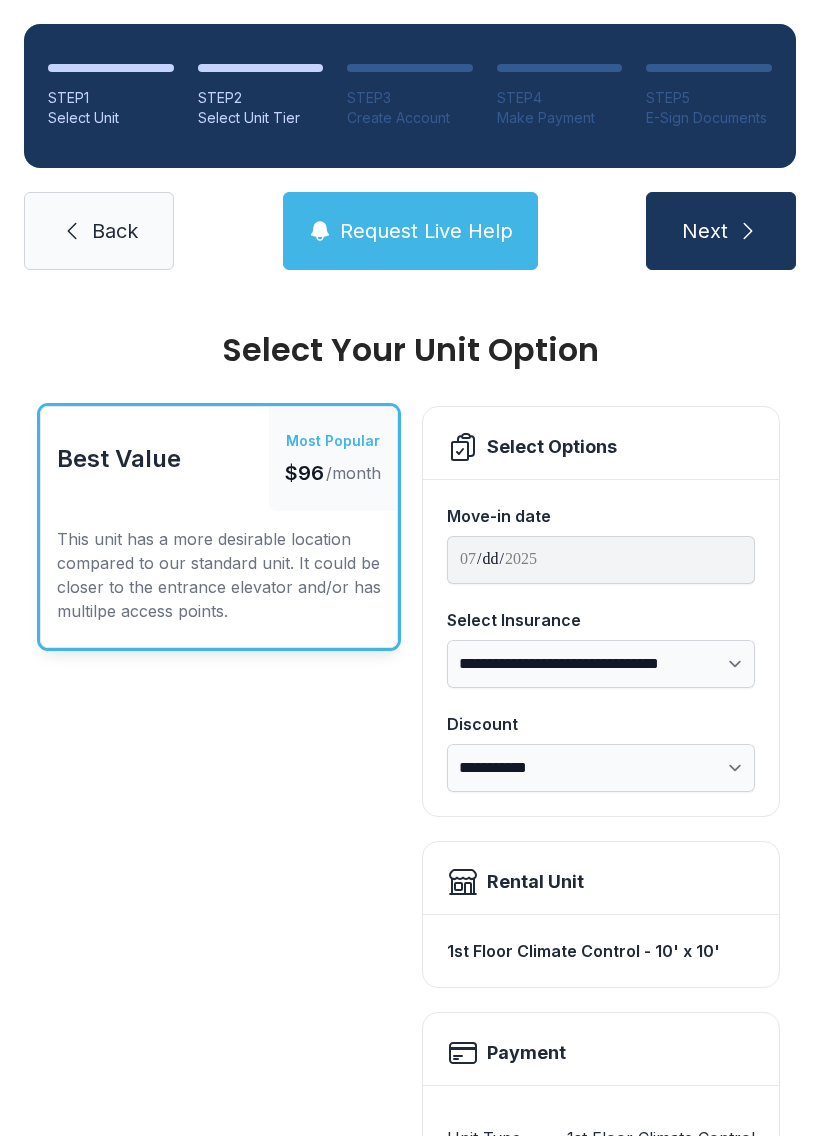 click on "Back" at bounding box center (99, 231) 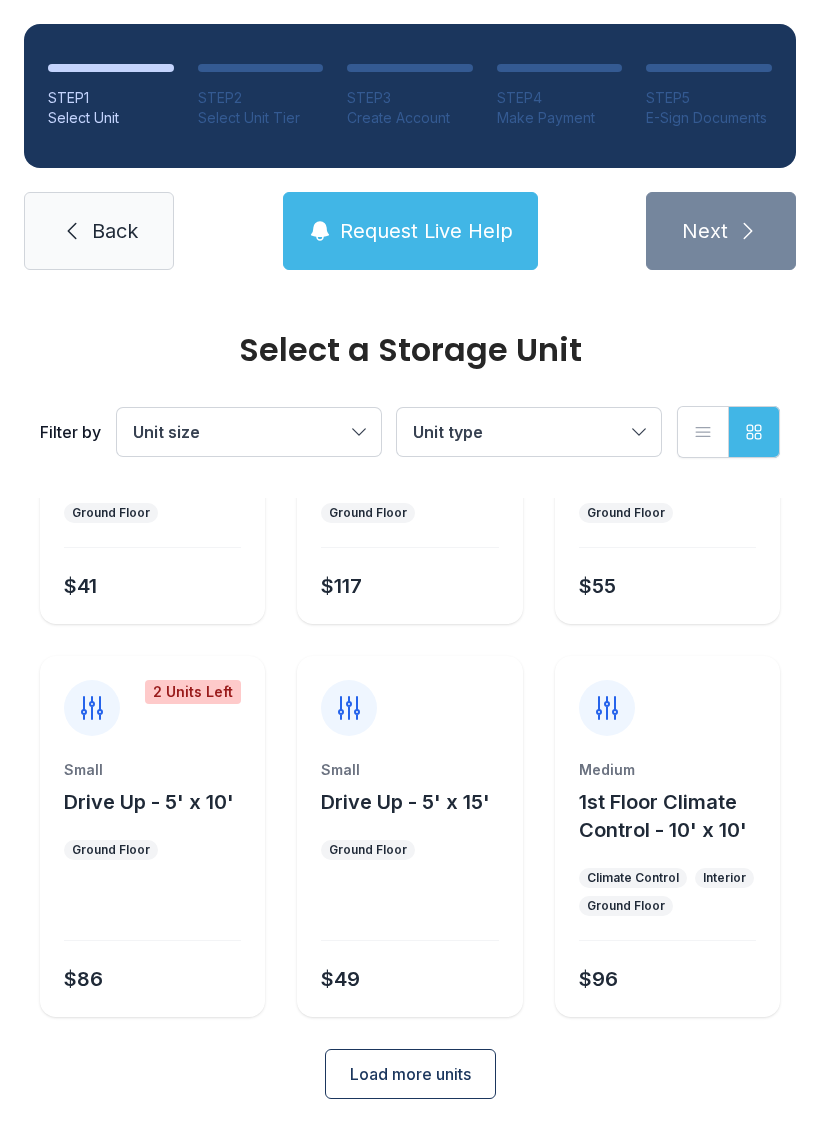 scroll, scrollTop: 238, scrollLeft: 0, axis: vertical 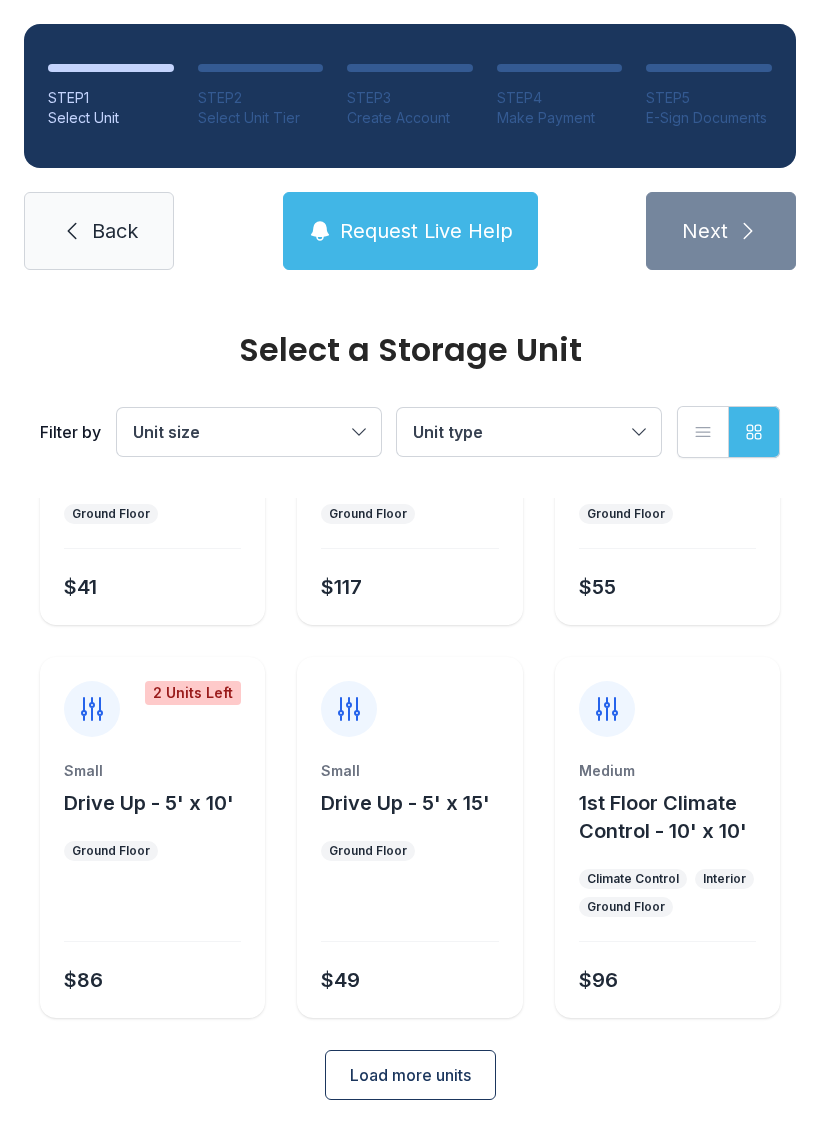 click on "1st Floor Climate Control - 10' x 10'" at bounding box center (663, 817) 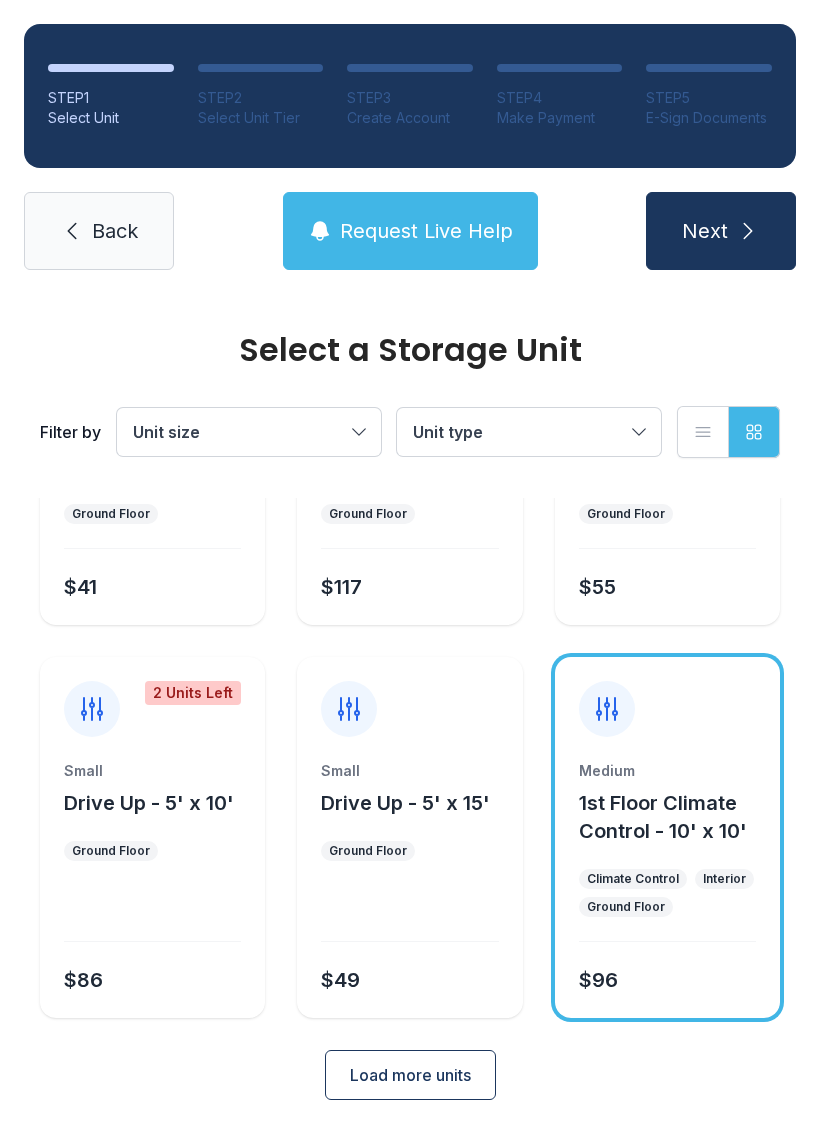 click on "Next" at bounding box center [721, 231] 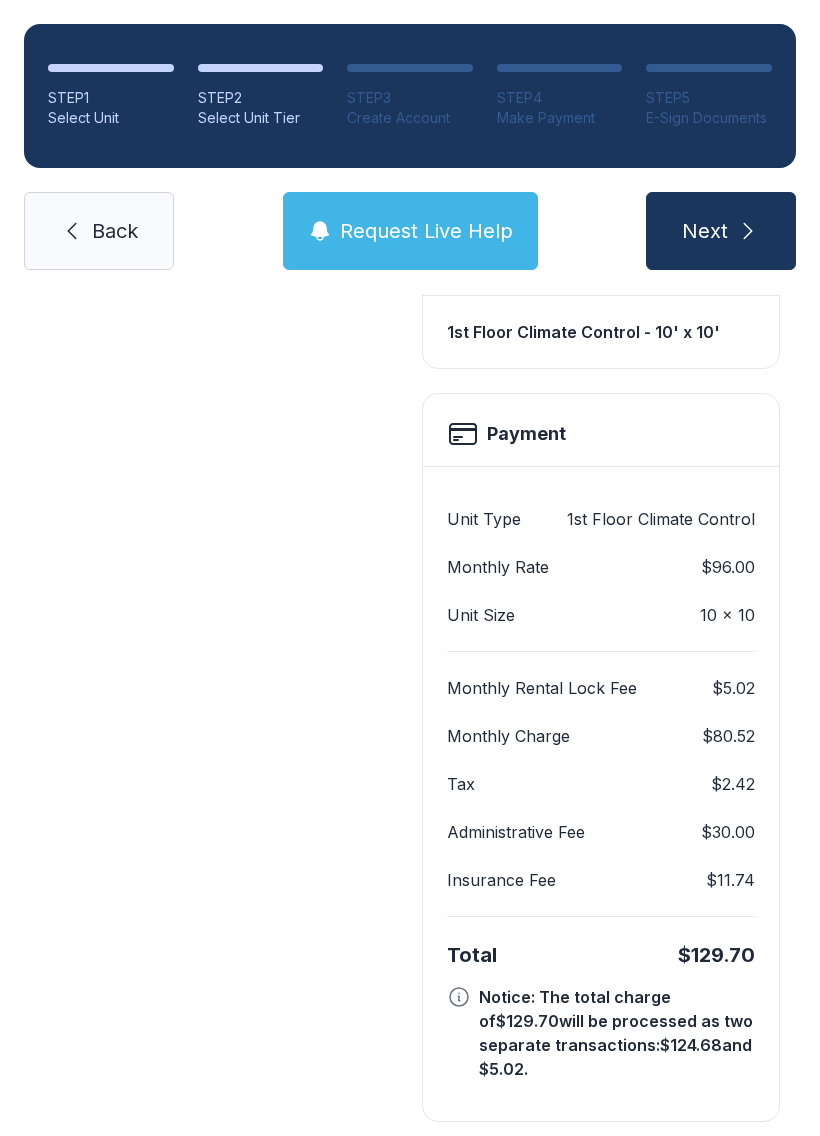 scroll, scrollTop: 617, scrollLeft: 0, axis: vertical 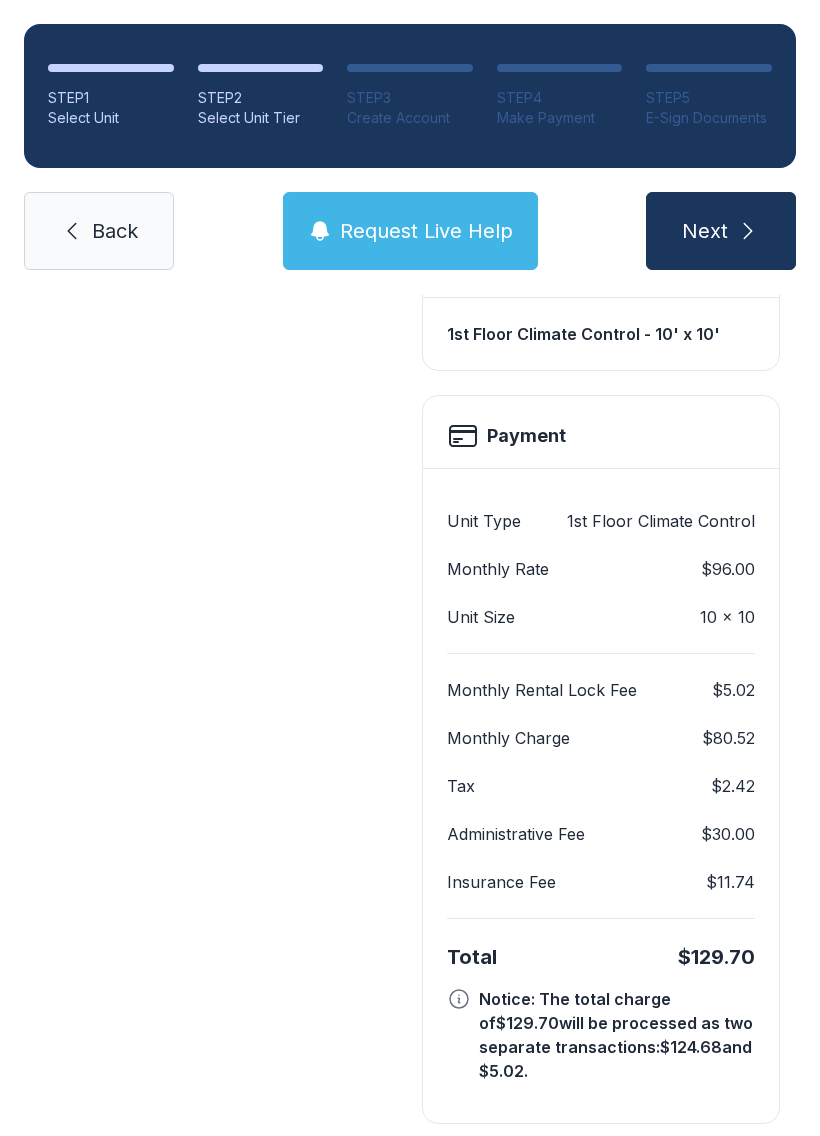 click on "Next" at bounding box center [721, 231] 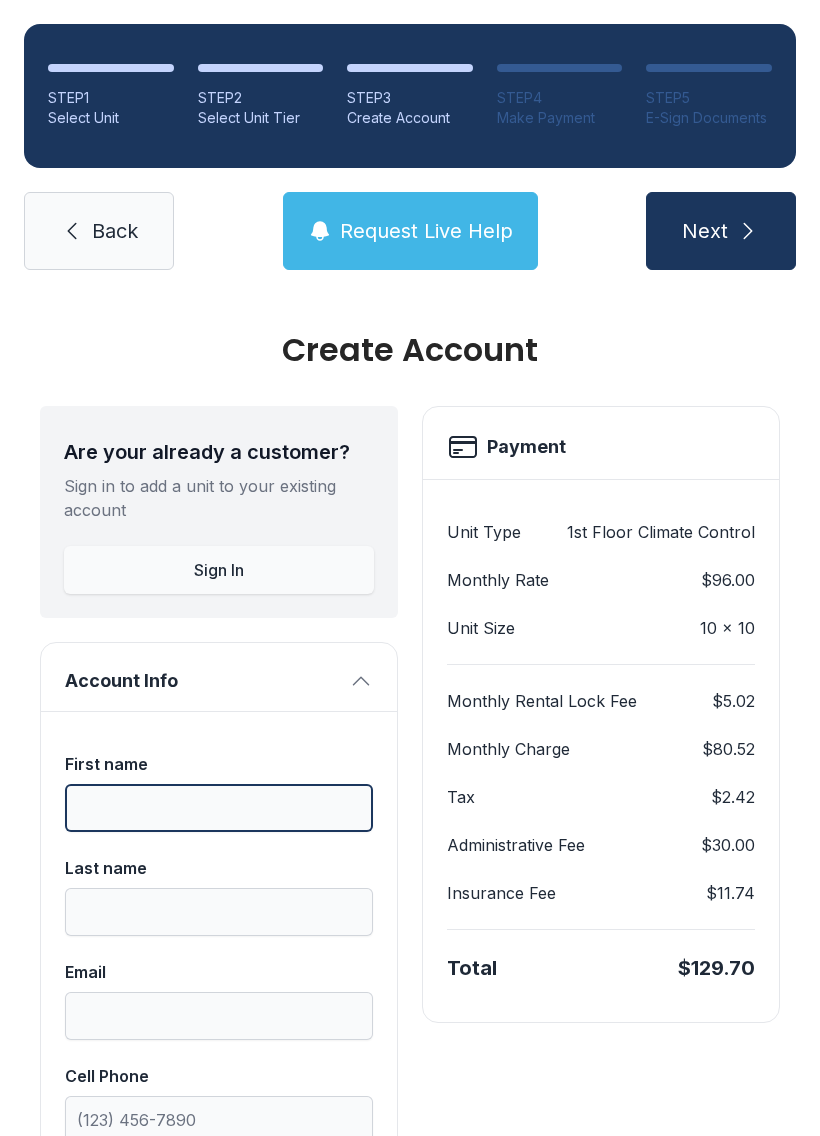 click on "First name" at bounding box center [219, 808] 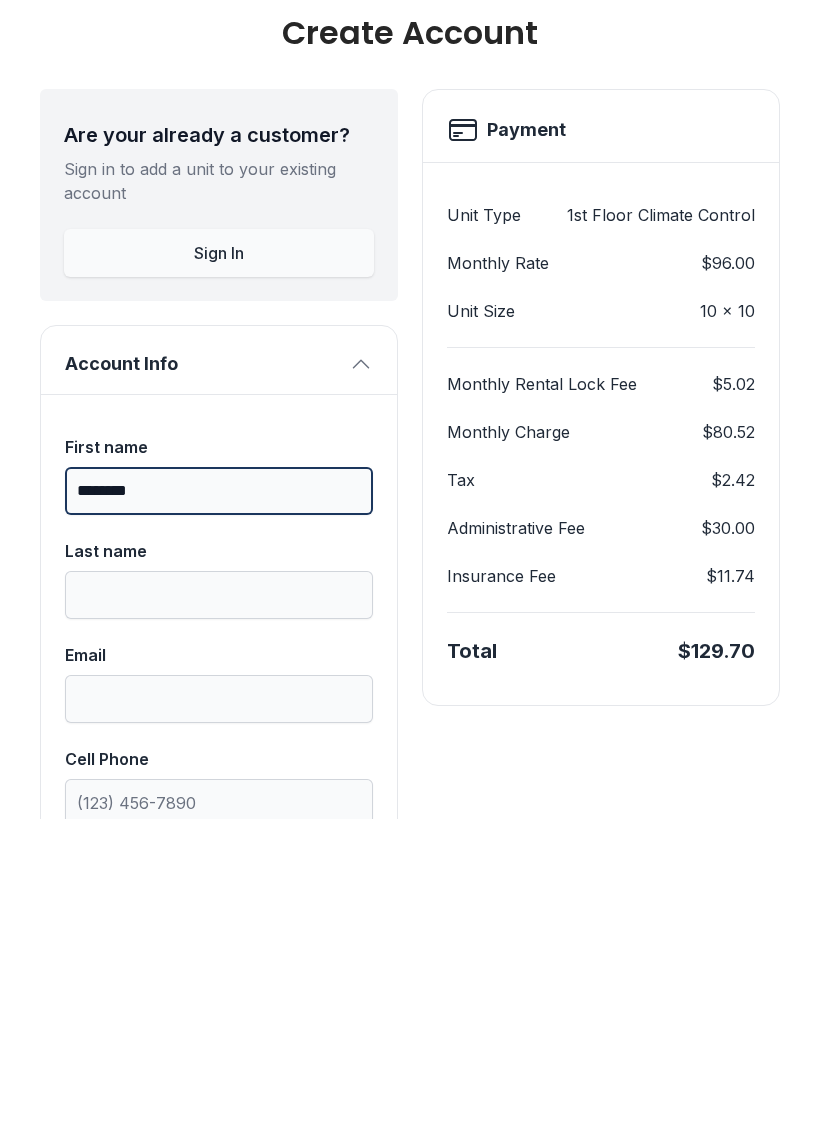 type on "********" 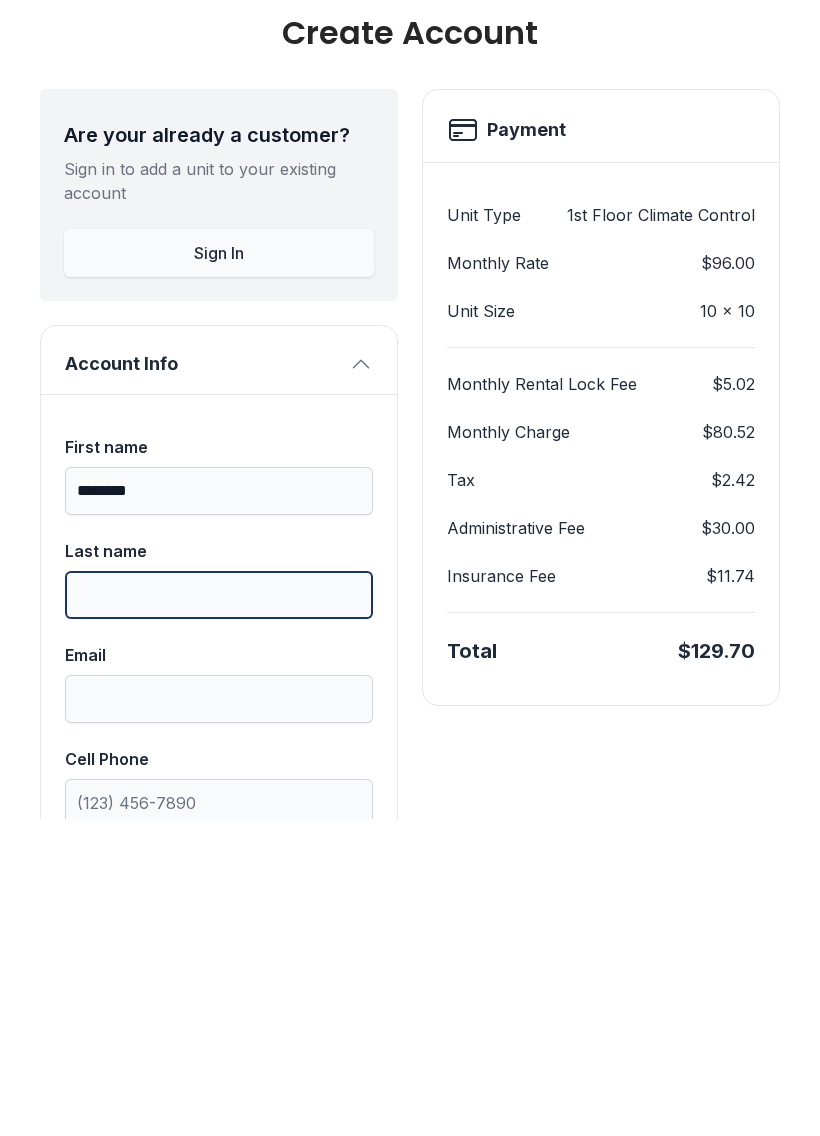 click on "Last name" at bounding box center (219, 912) 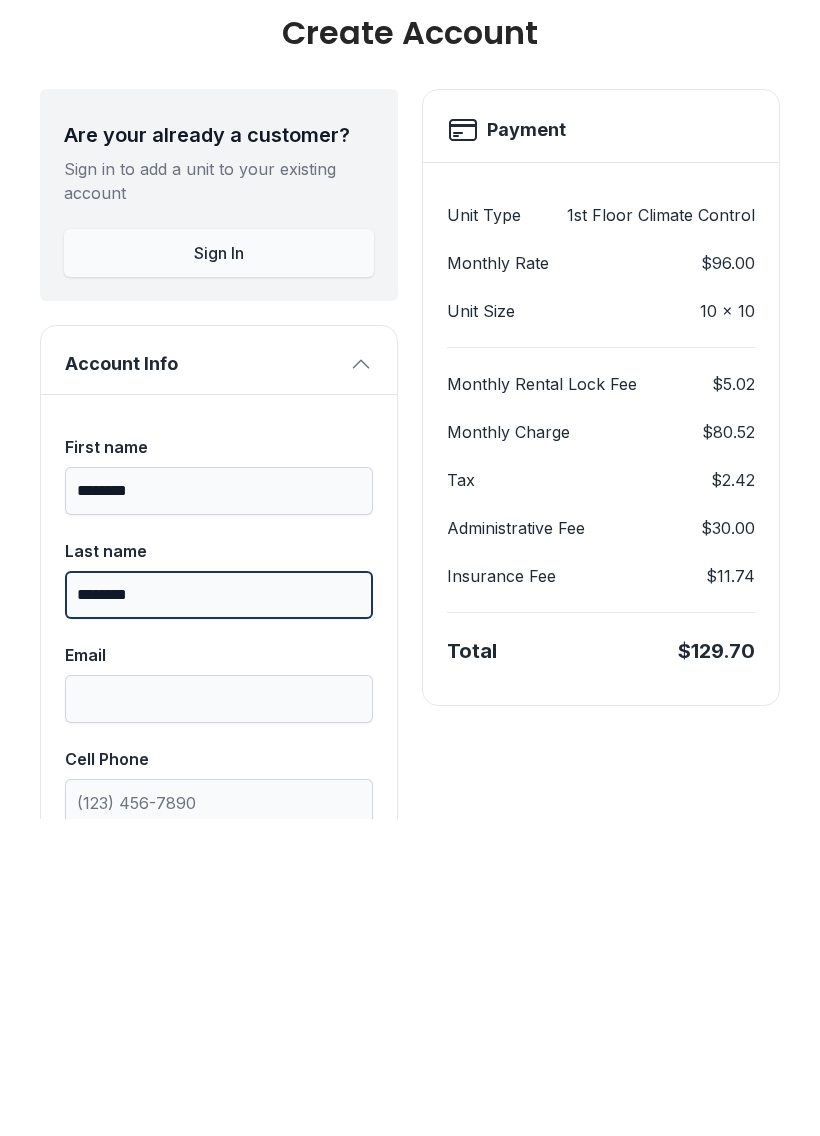 type on "********" 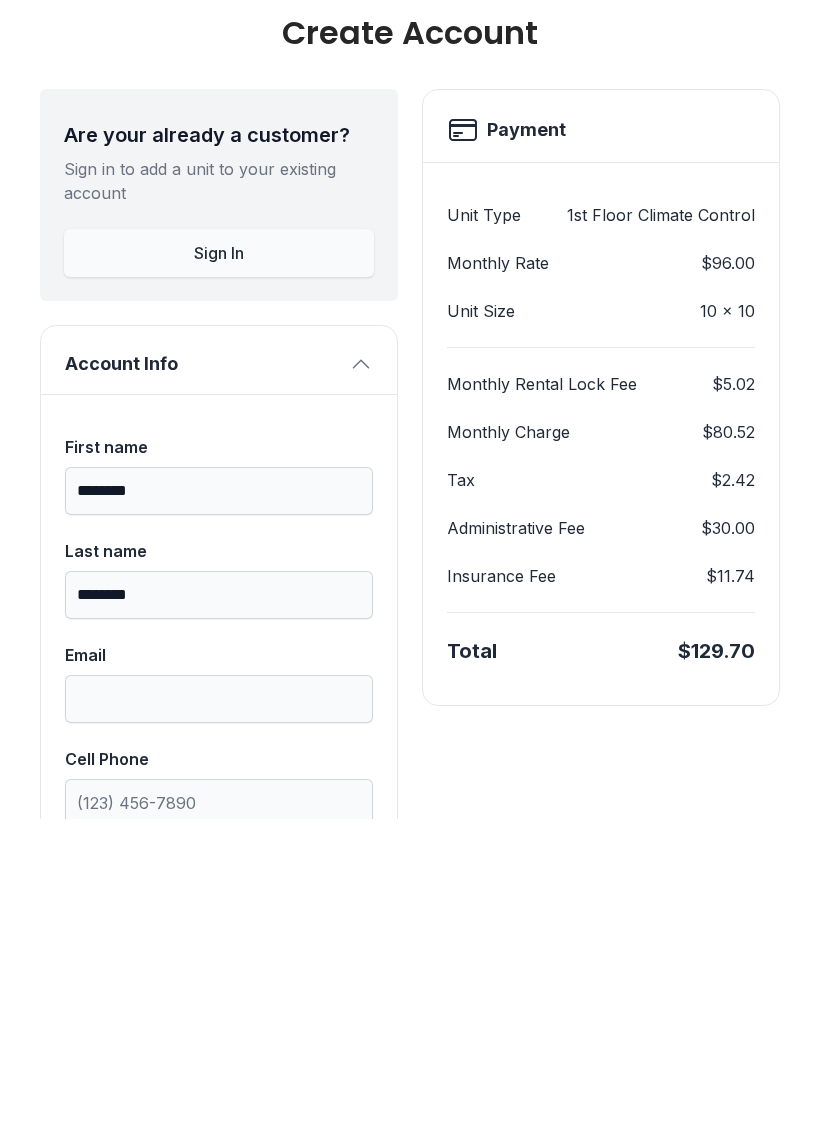 click on "Payment Unit Type 1st Floor Climate Control Monthly Rate $96.00 Unit Size 10 x 10 Monthly Rental Lock Fee $5.02 Monthly Charge $80.52 Tax $2.42 Administrative Fee $30.00 Insurance Fee $11.74 Total $129.70" at bounding box center (601, 1609) 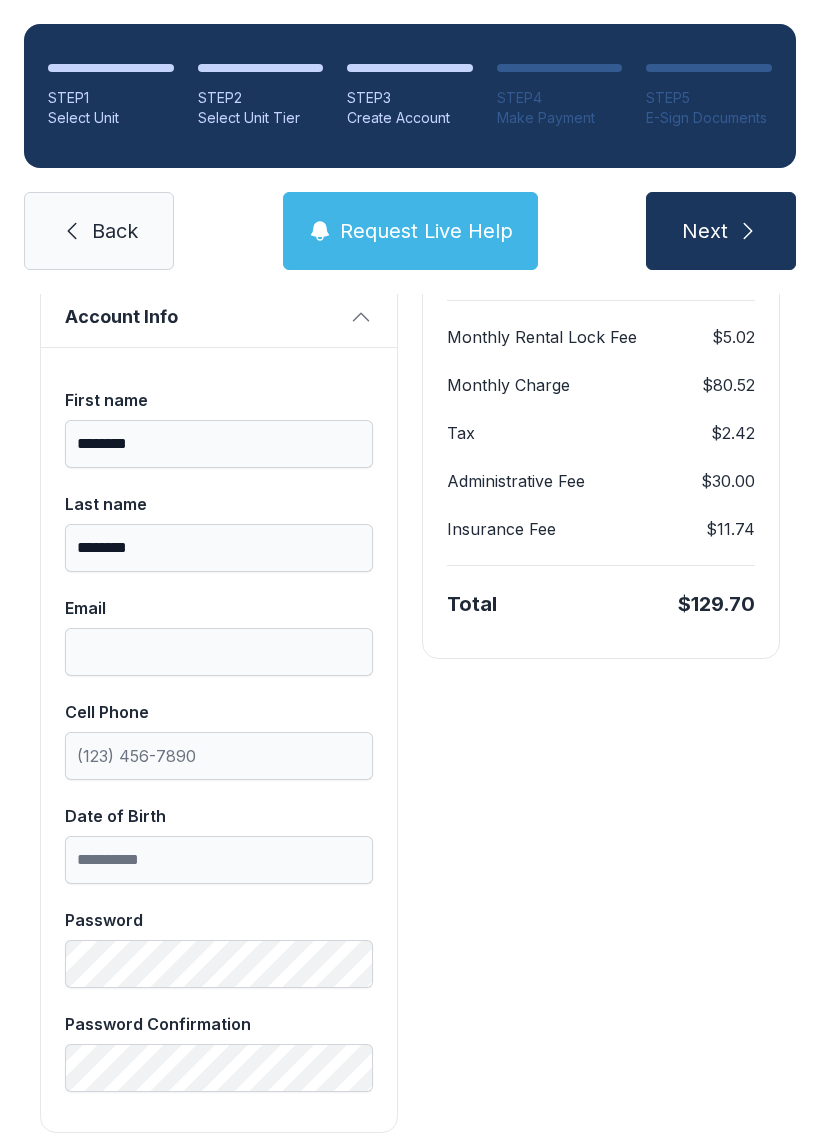 scroll, scrollTop: 376, scrollLeft: 0, axis: vertical 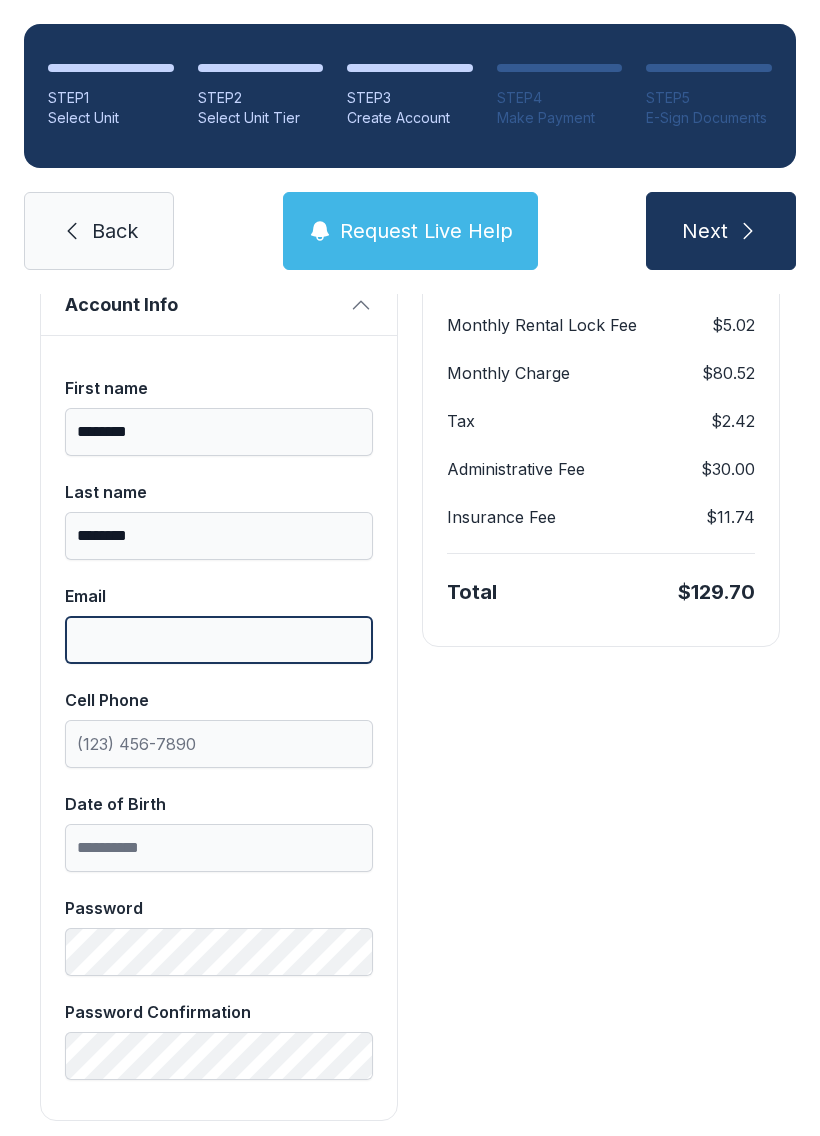 click on "Email" at bounding box center (219, 640) 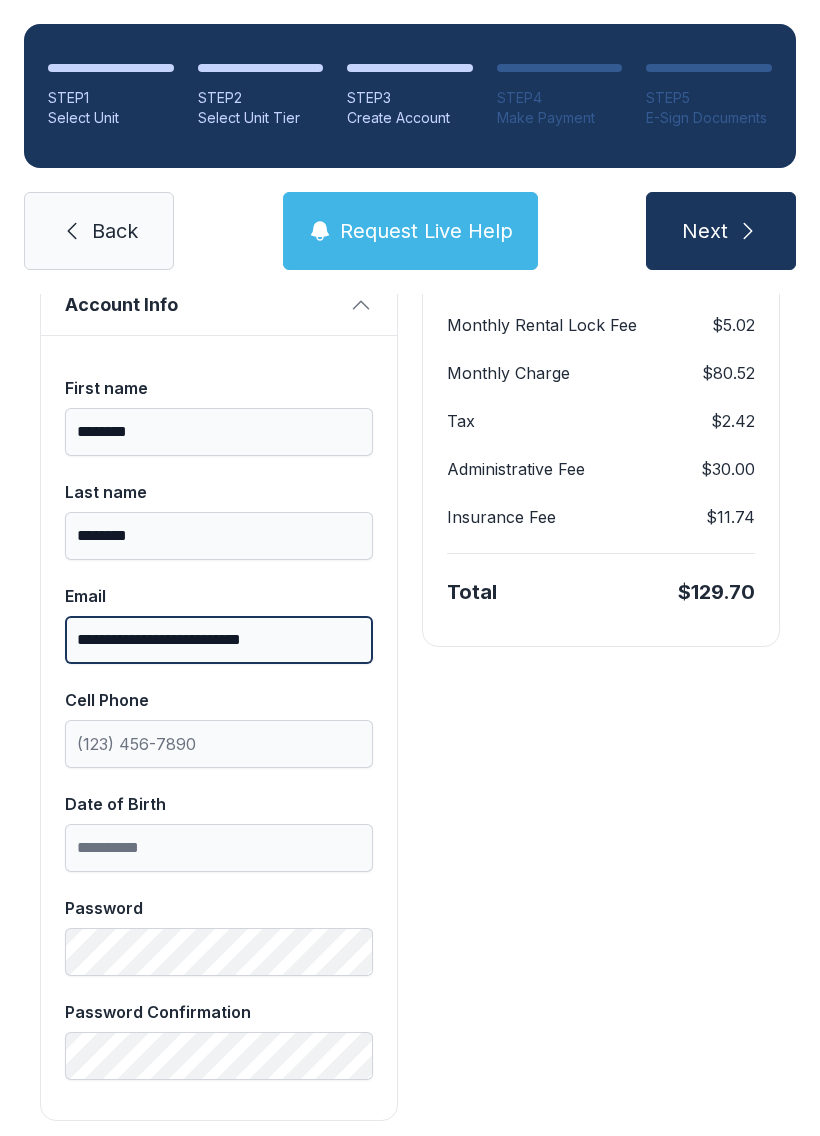 type on "**********" 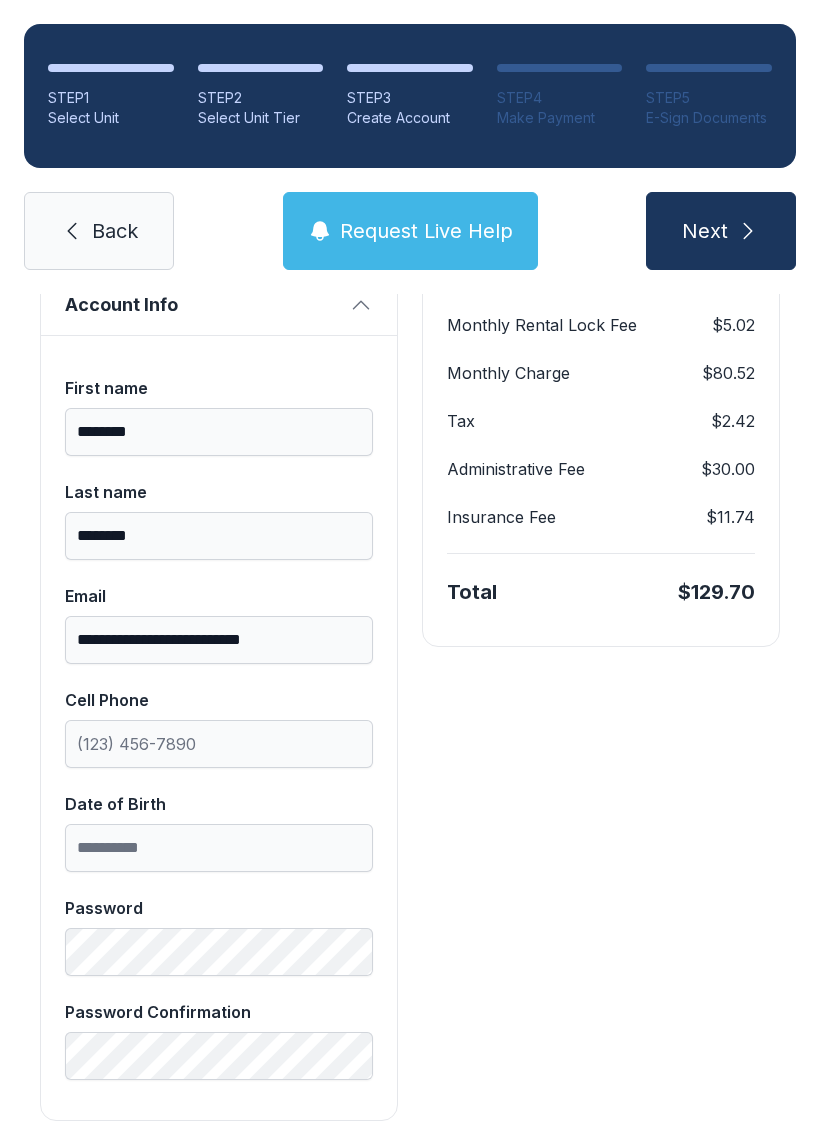 click on "Payment Unit Type 1st Floor Climate Control Monthly Rate $96.00 Unit Size 10 x 10 Monthly Rental Lock Fee $5.02 Monthly Charge $80.52 Tax $2.42 Administrative Fee $30.00 Insurance Fee $11.74 Total $129.70" at bounding box center [601, 1233] 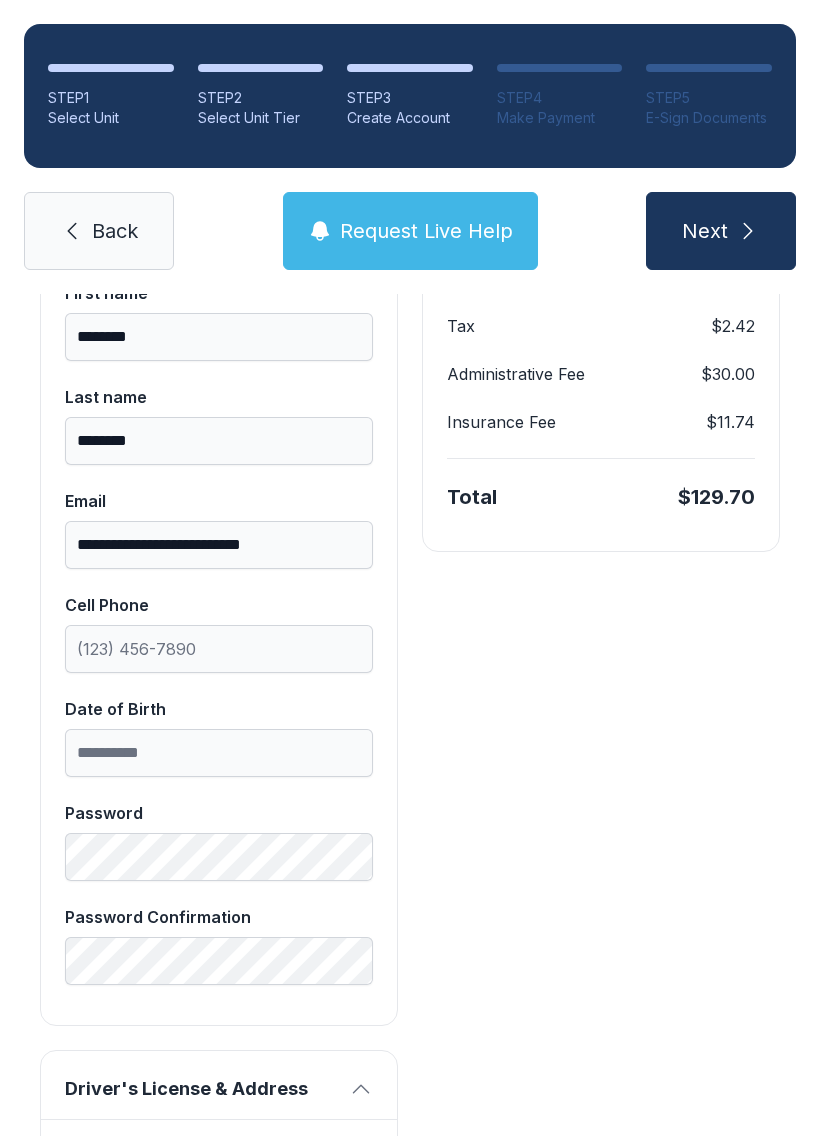 scroll, scrollTop: 472, scrollLeft: 0, axis: vertical 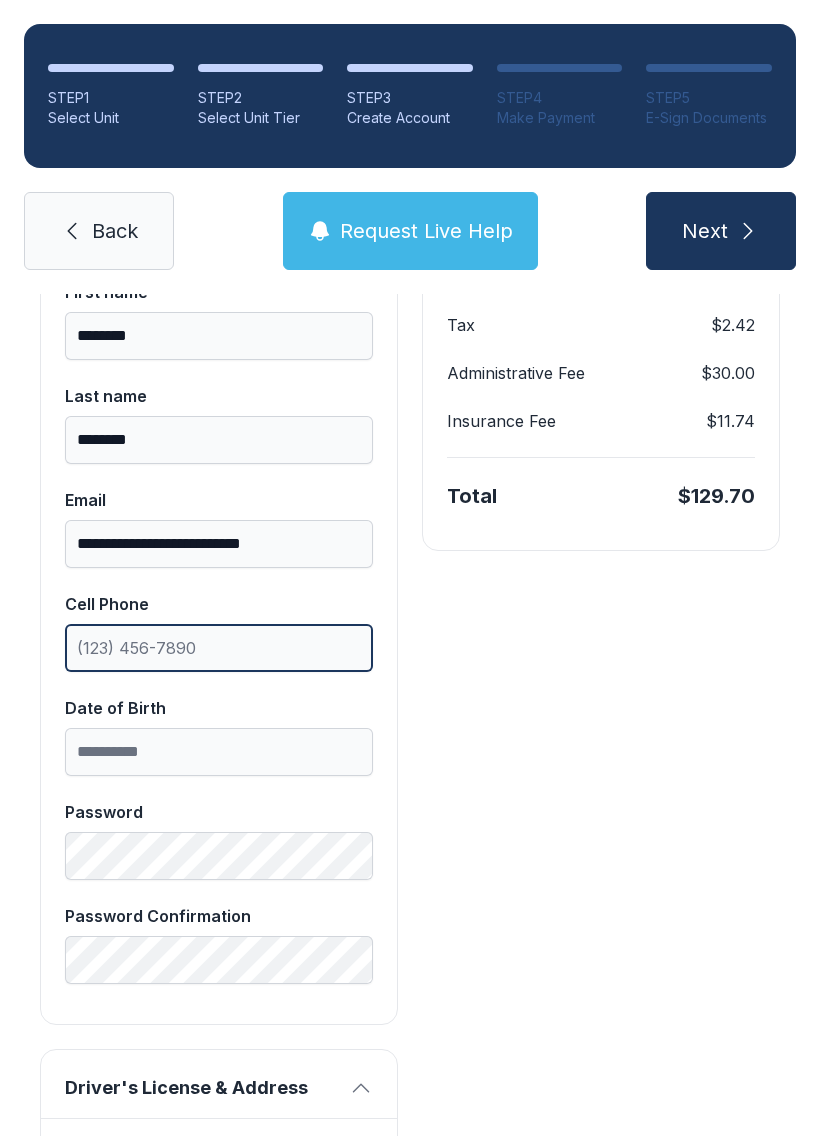 click on "Cell Phone" at bounding box center [219, 648] 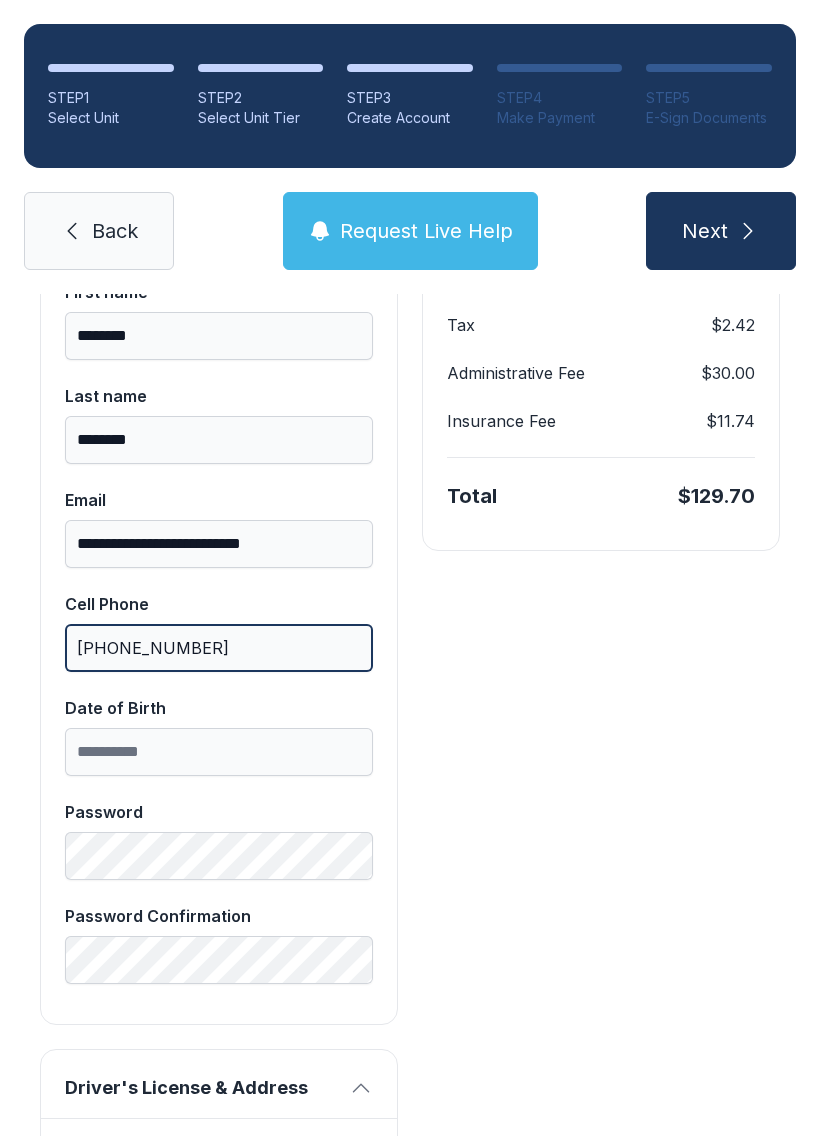 type on "[PHONE_NUMBER]" 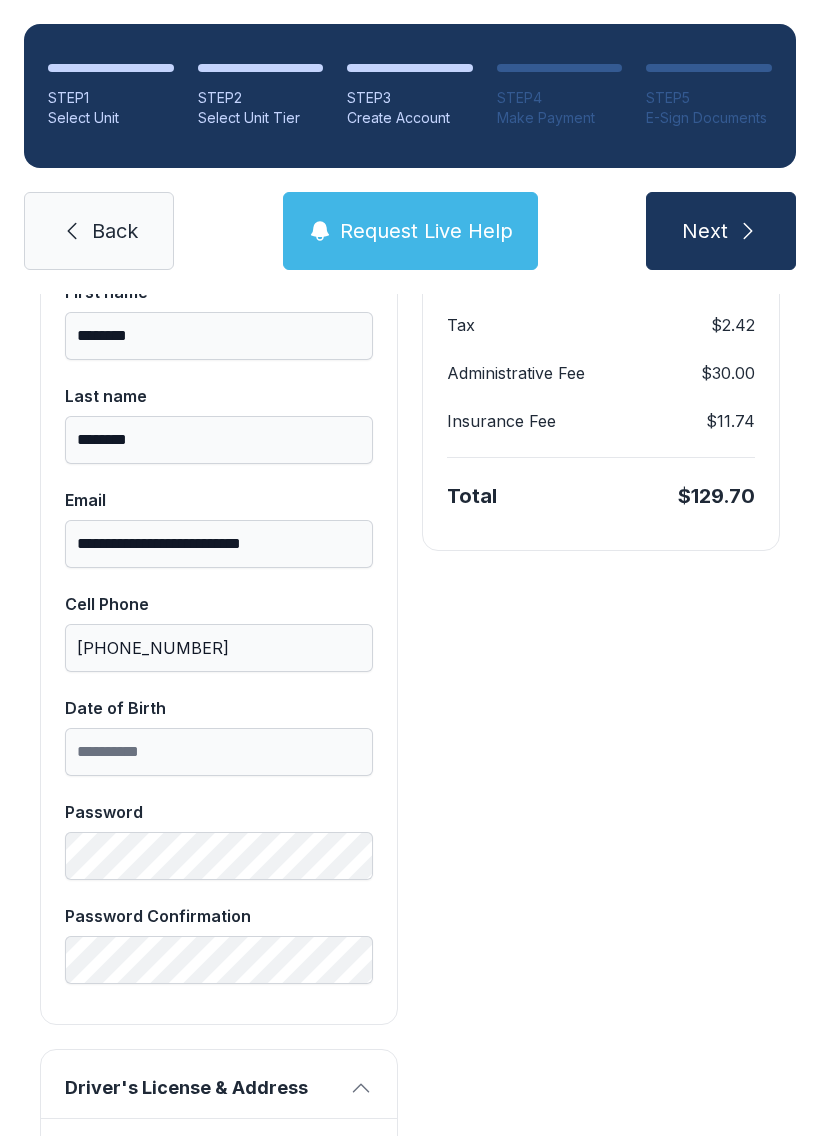 click on "Payment Unit Type 1st Floor Climate Control Monthly Rate $96.00 Unit Size 10 x 10 Monthly Rental Lock Fee $5.02 Monthly Charge $80.52 Tax $2.42 Administrative Fee $30.00 Insurance Fee $11.74 Total $129.70" at bounding box center (601, 1137) 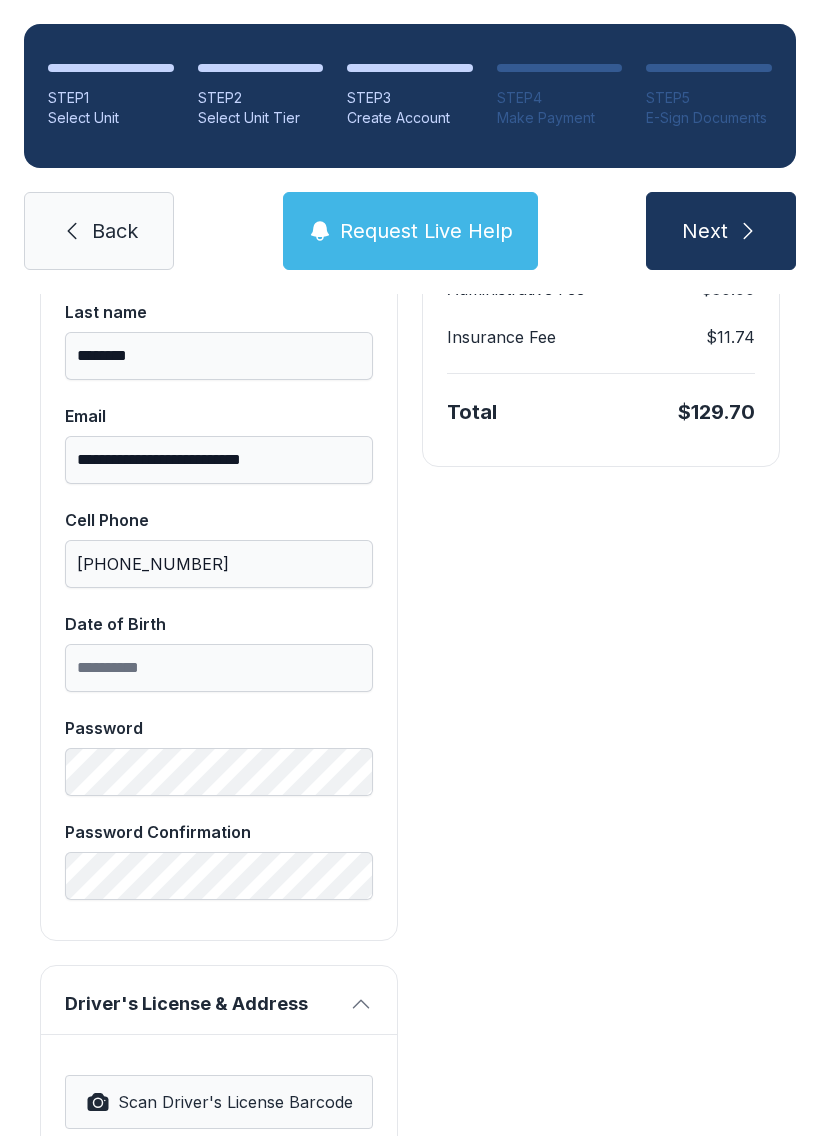 scroll, scrollTop: 557, scrollLeft: 0, axis: vertical 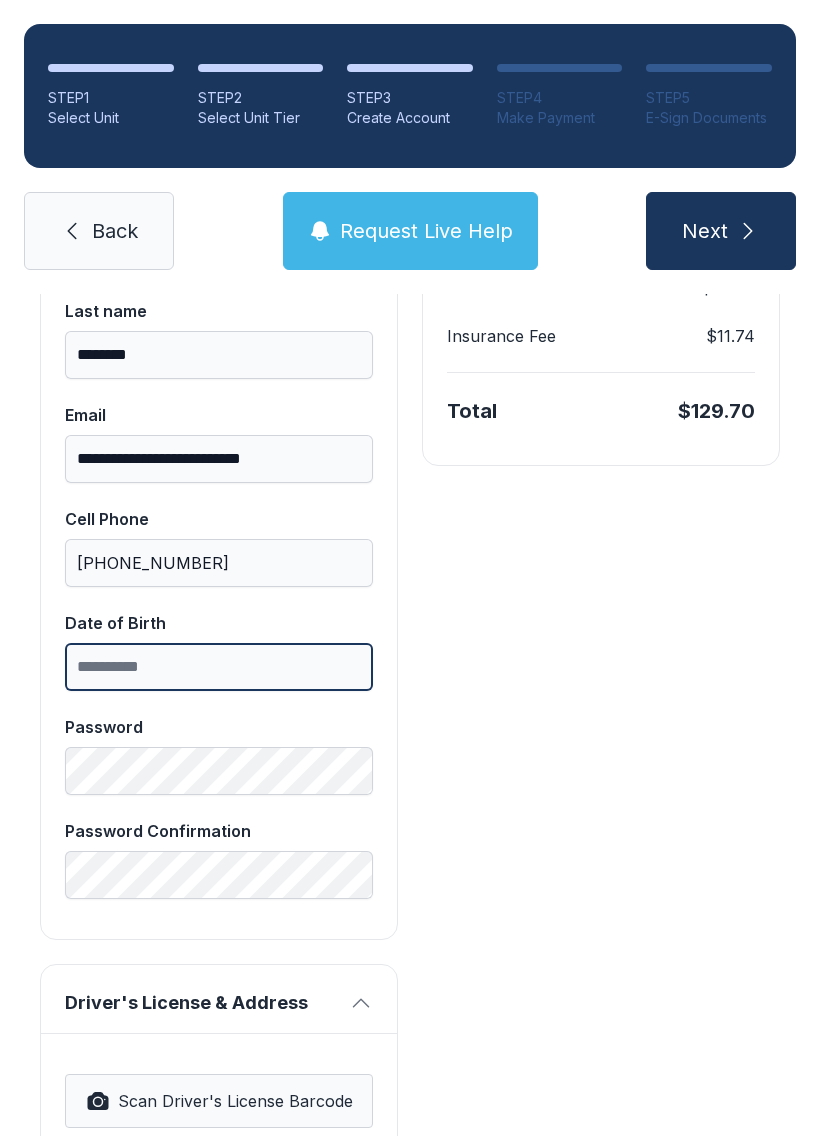 click on "Date of Birth" at bounding box center [219, 667] 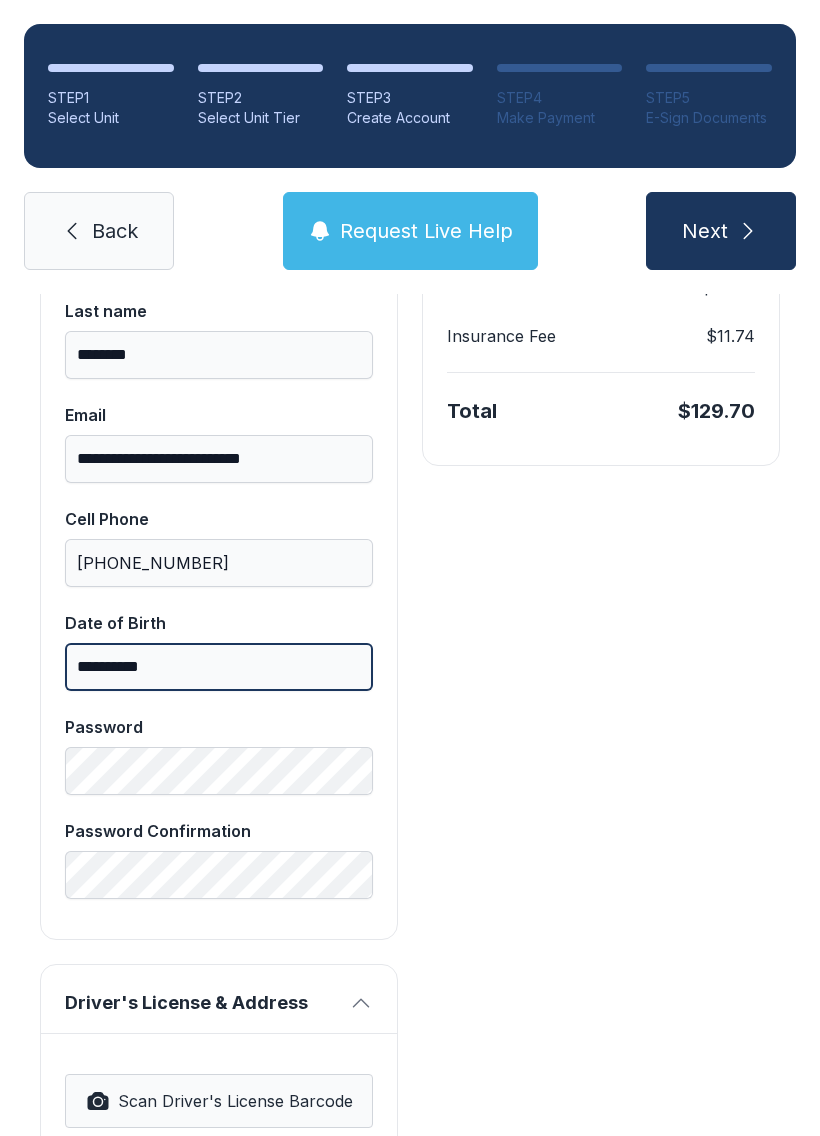 type on "**********" 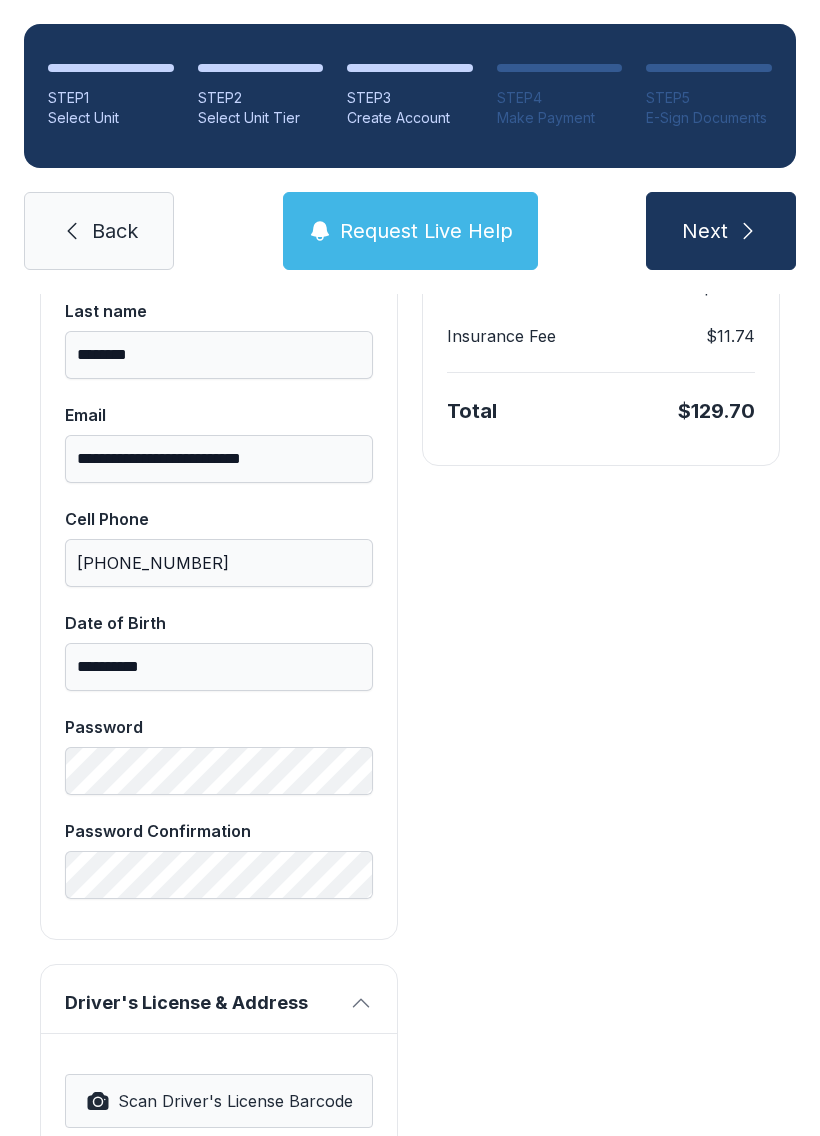 click on "Payment Unit Type 1st Floor Climate Control Monthly Rate $96.00 Unit Size 10 x 10 Monthly Rental Lock Fee $5.02 Monthly Charge $80.52 Tax $2.42 Administrative Fee $30.00 Insurance Fee $11.74 Total $129.70" at bounding box center (601, 1052) 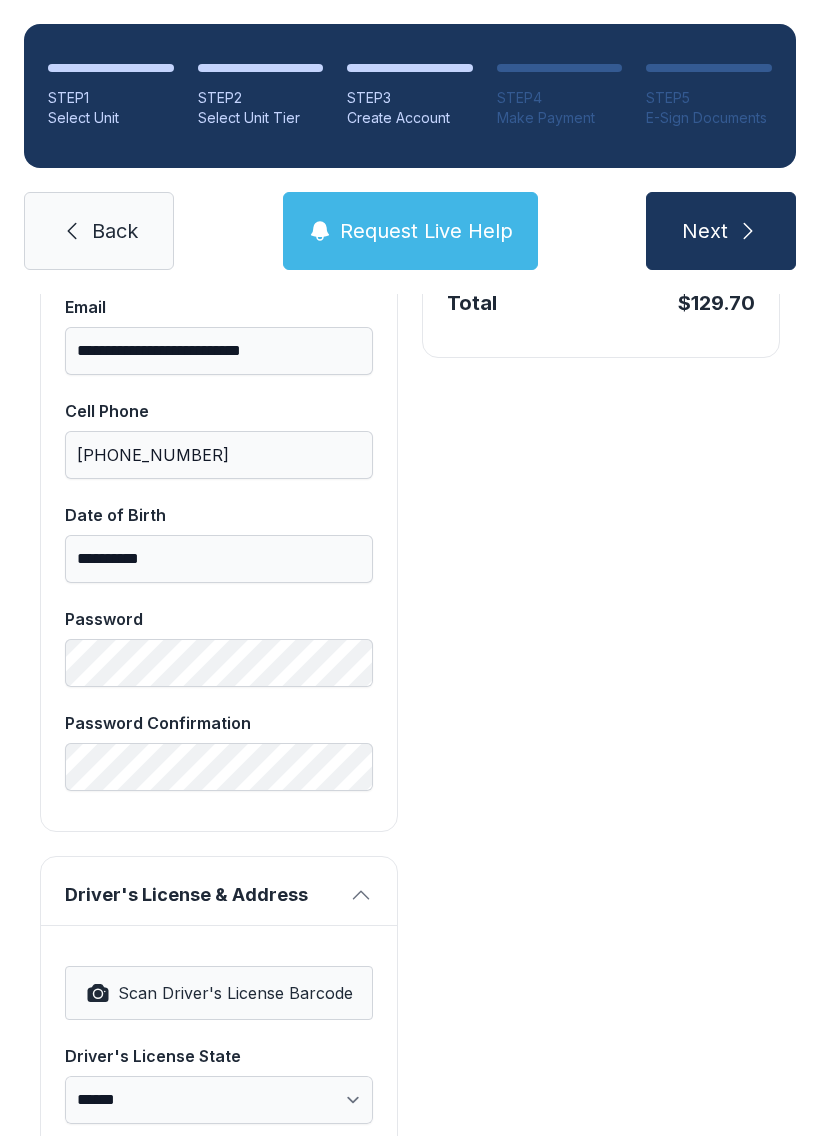 scroll, scrollTop: 672, scrollLeft: 0, axis: vertical 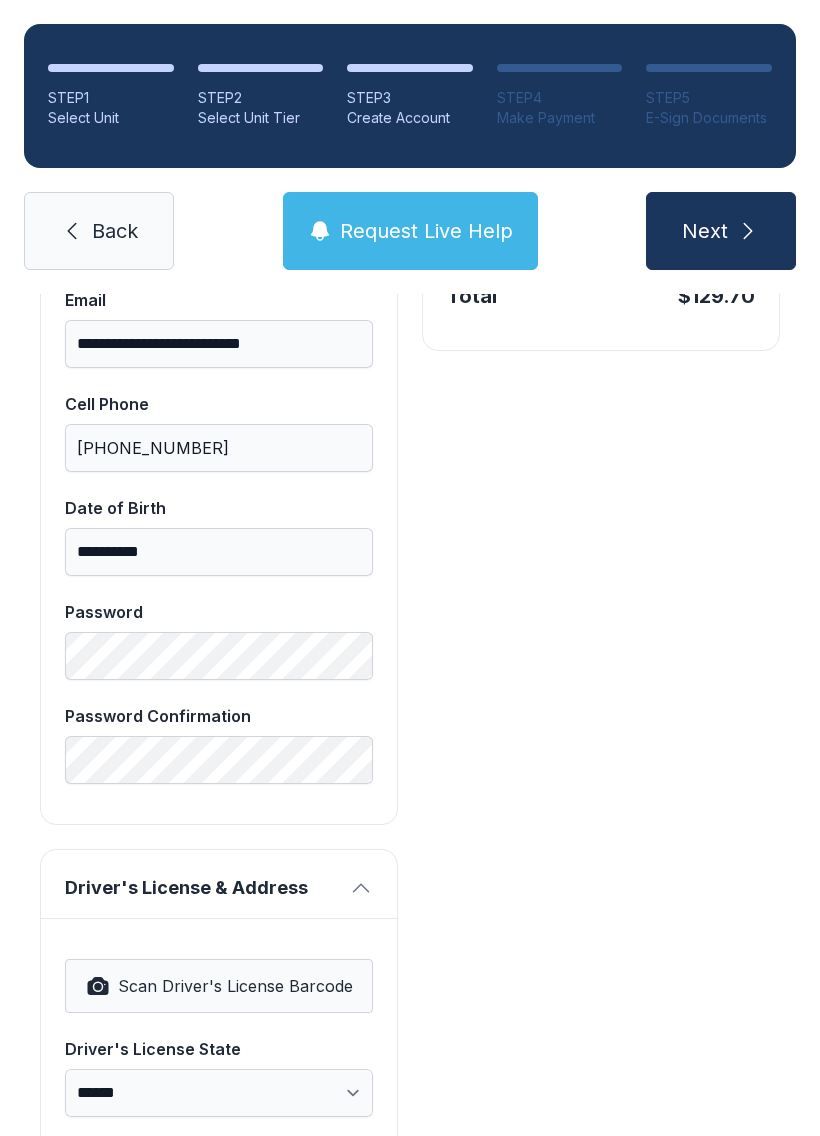 click on "Payment Unit Type 1st Floor Climate Control Monthly Rate $96.00 Unit Size 10 x 10 Monthly Rental Lock Fee $5.02 Monthly Charge $80.52 Tax $2.42 Administrative Fee $30.00 Insurance Fee $11.74 Total $129.70" at bounding box center [601, 937] 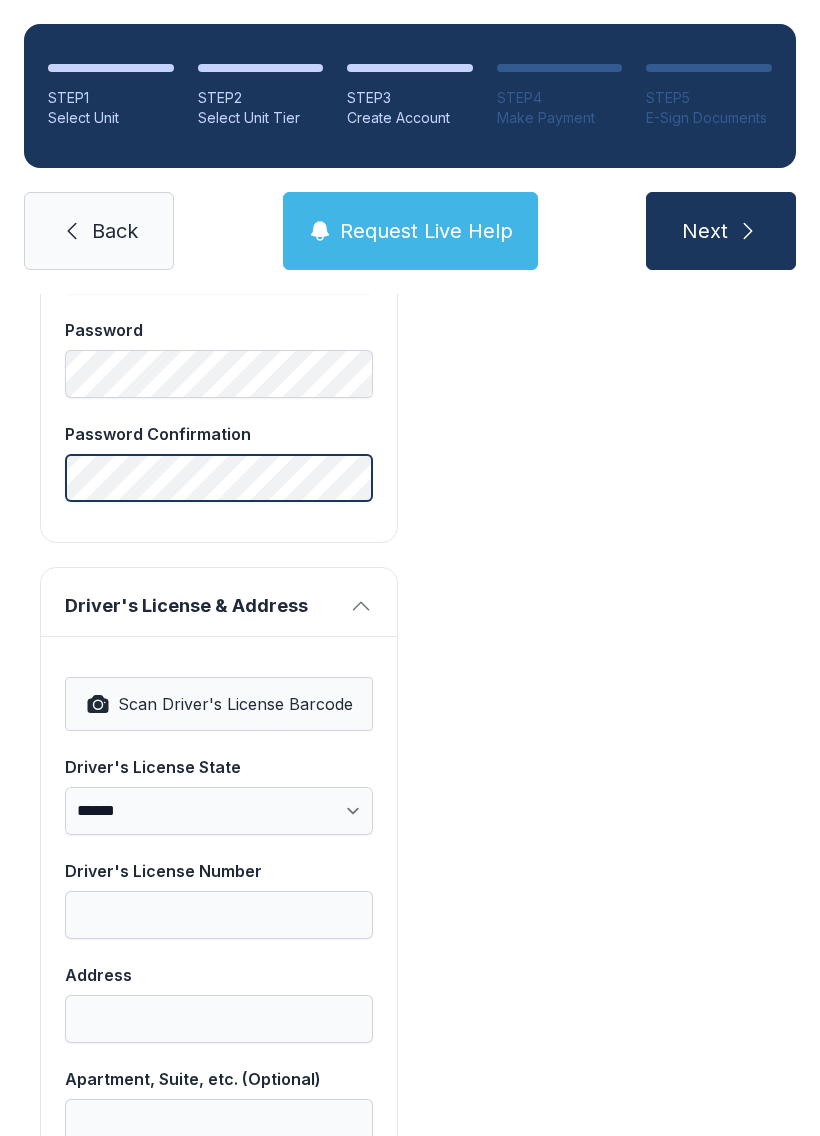 scroll, scrollTop: 975, scrollLeft: 0, axis: vertical 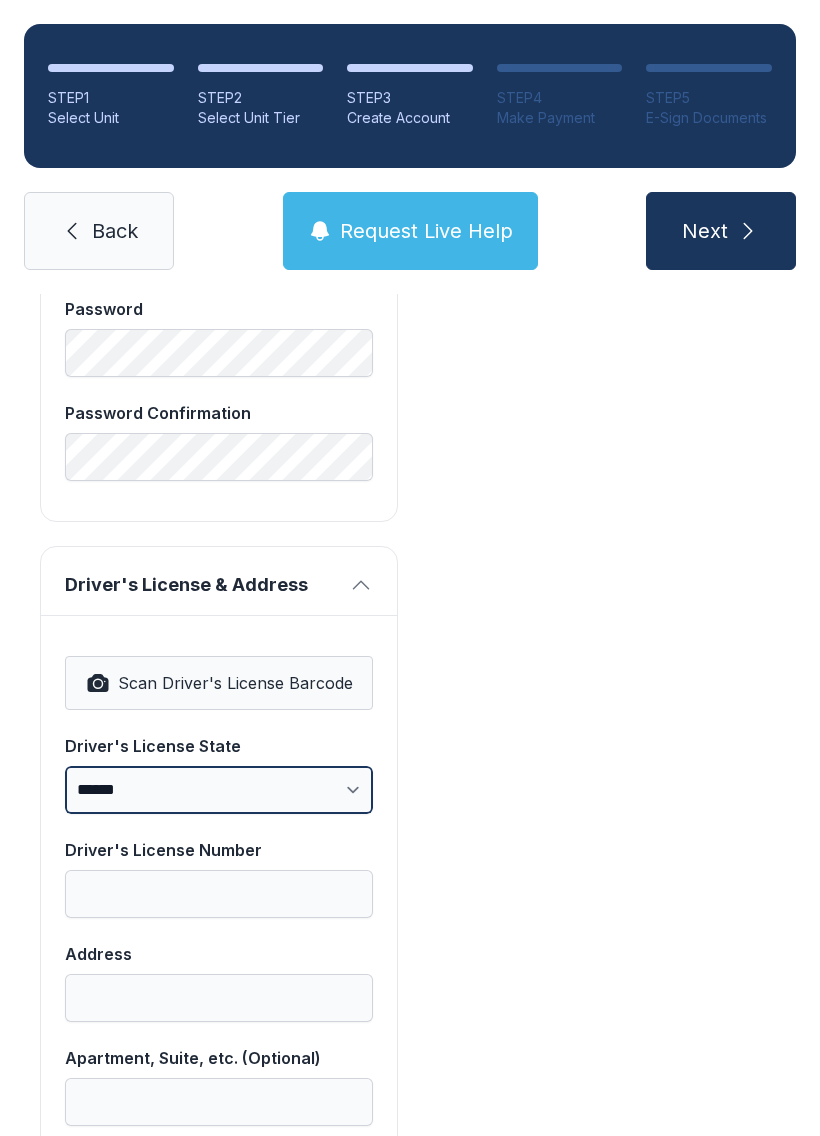 select on "**" 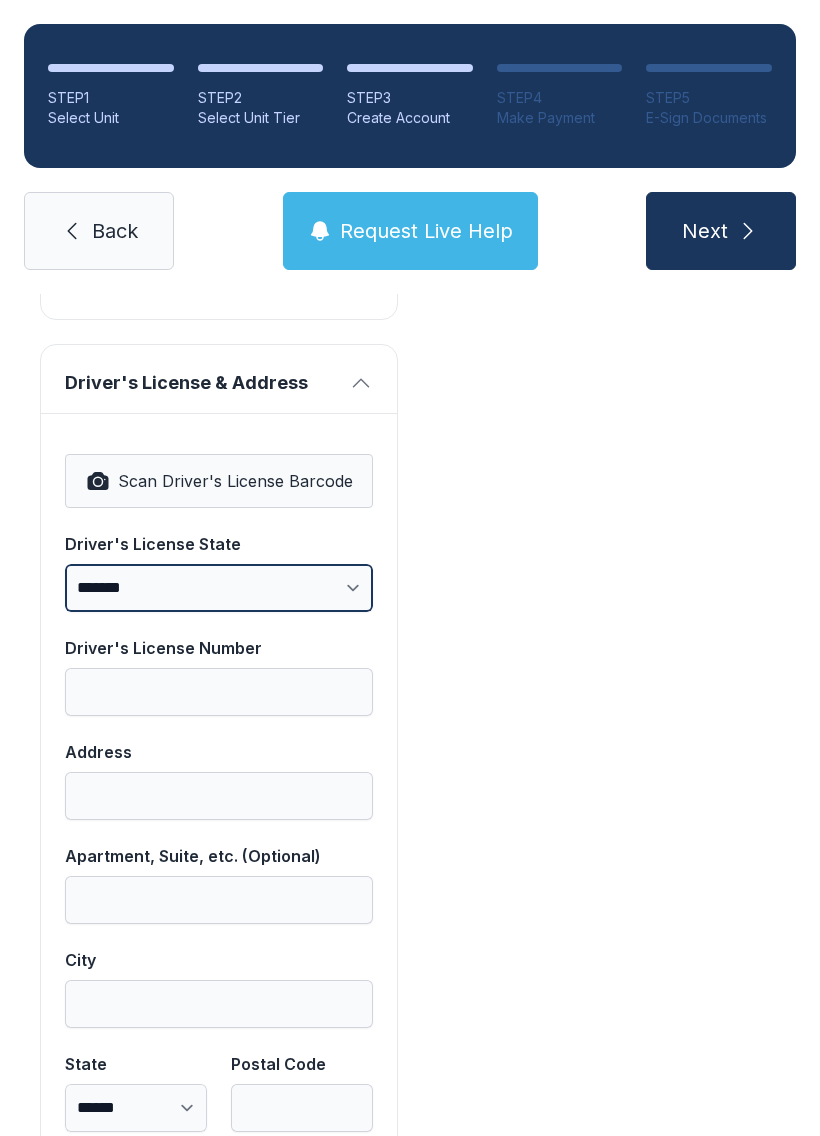 scroll, scrollTop: 1239, scrollLeft: 0, axis: vertical 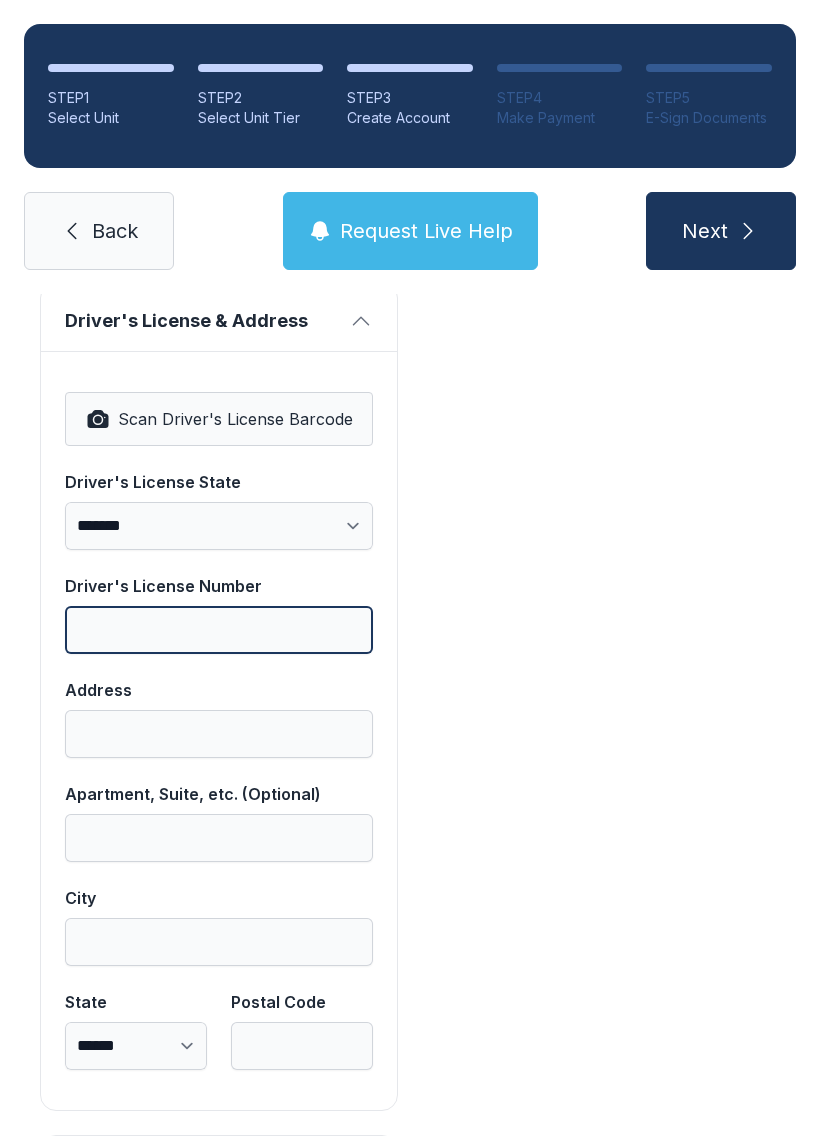 click on "Driver's License Number" at bounding box center [219, 630] 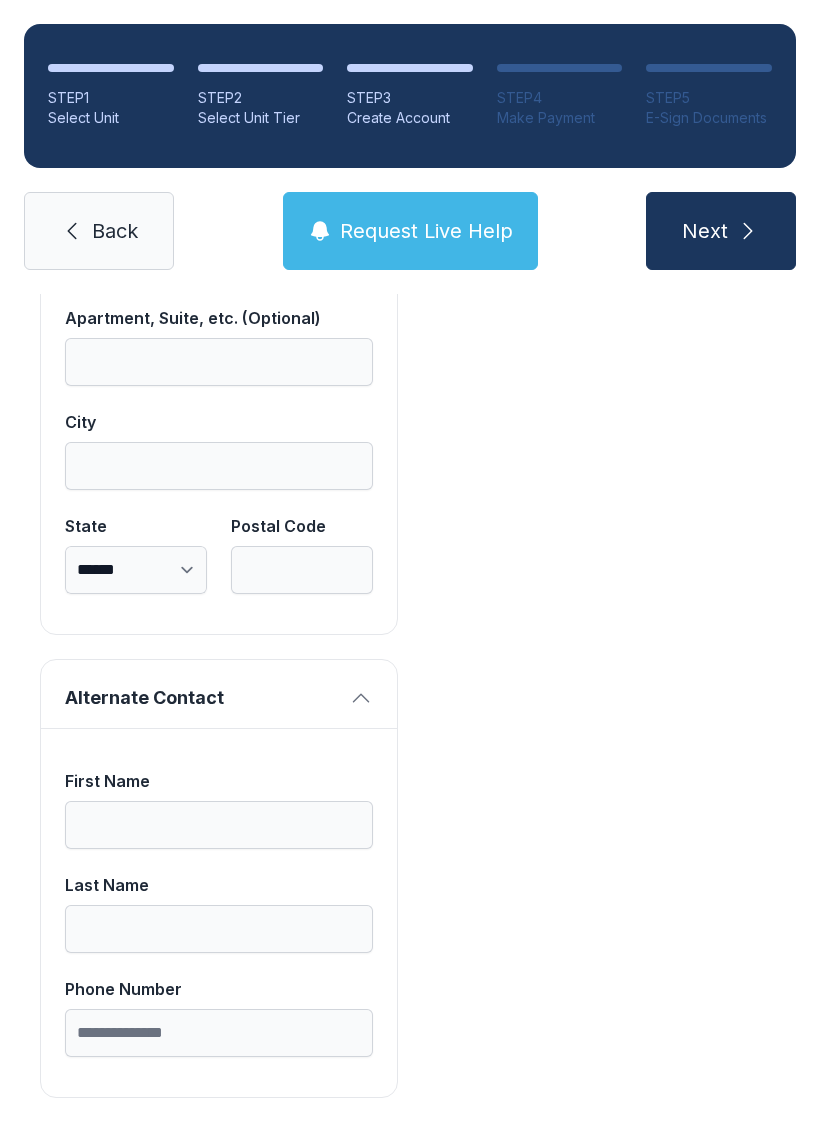 scroll, scrollTop: 1713, scrollLeft: 0, axis: vertical 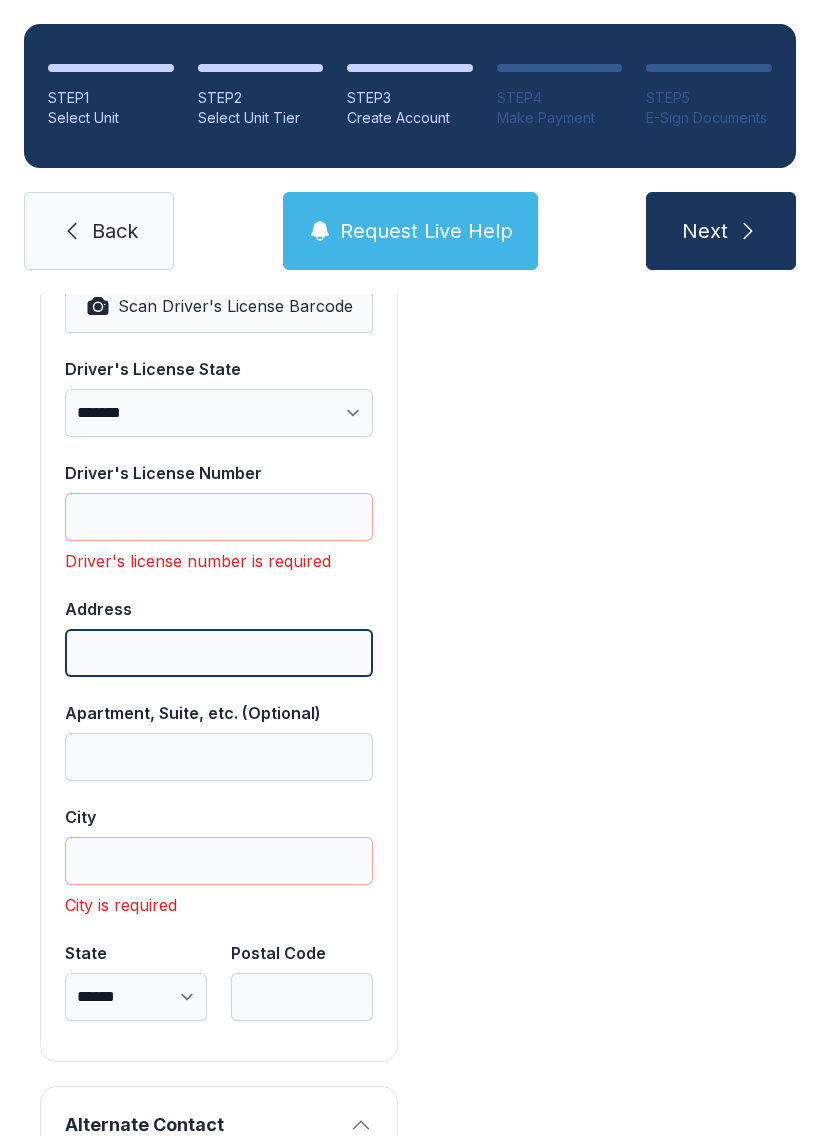 click on "Address" at bounding box center (219, 653) 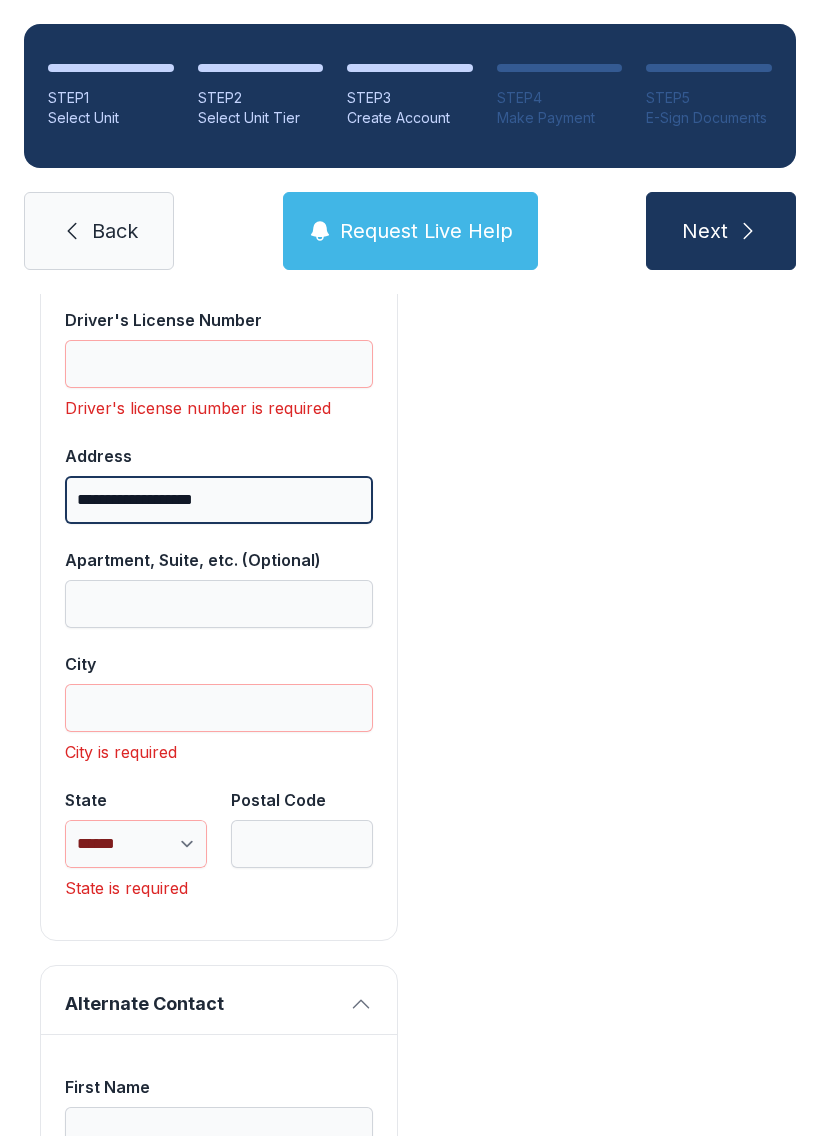 scroll, scrollTop: 1542, scrollLeft: 0, axis: vertical 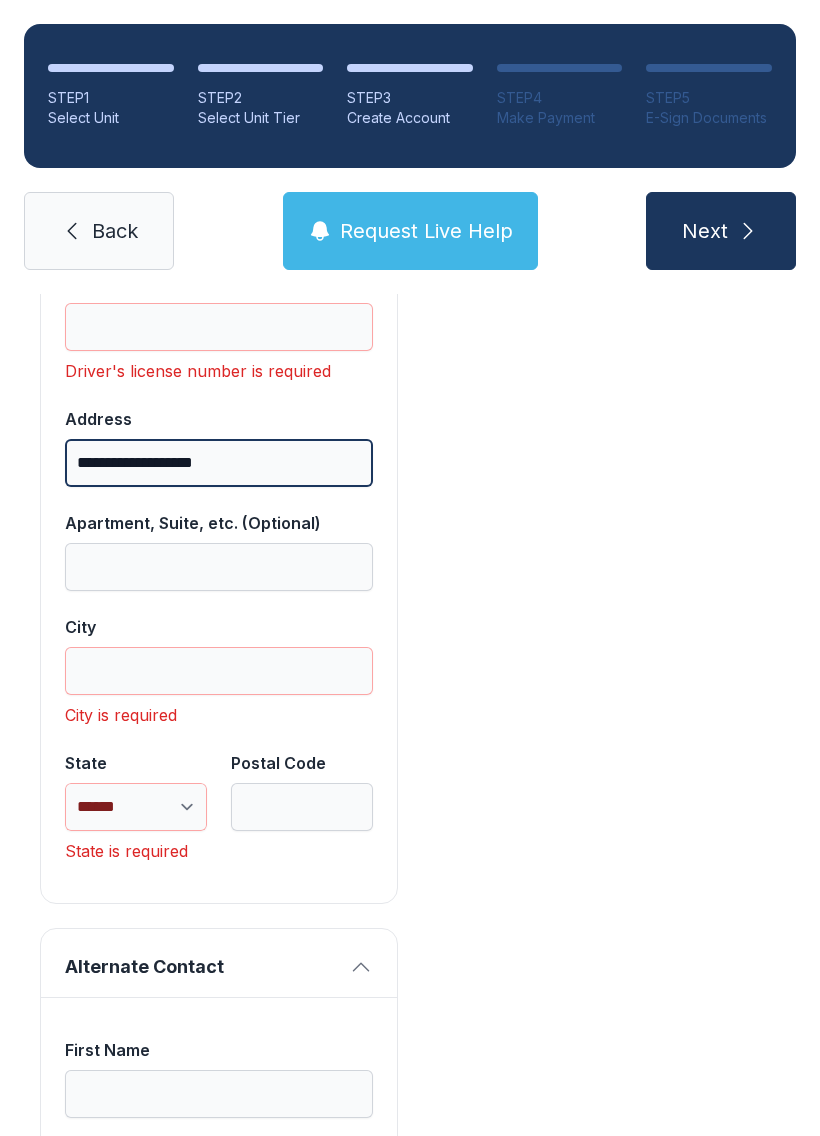 type on "**********" 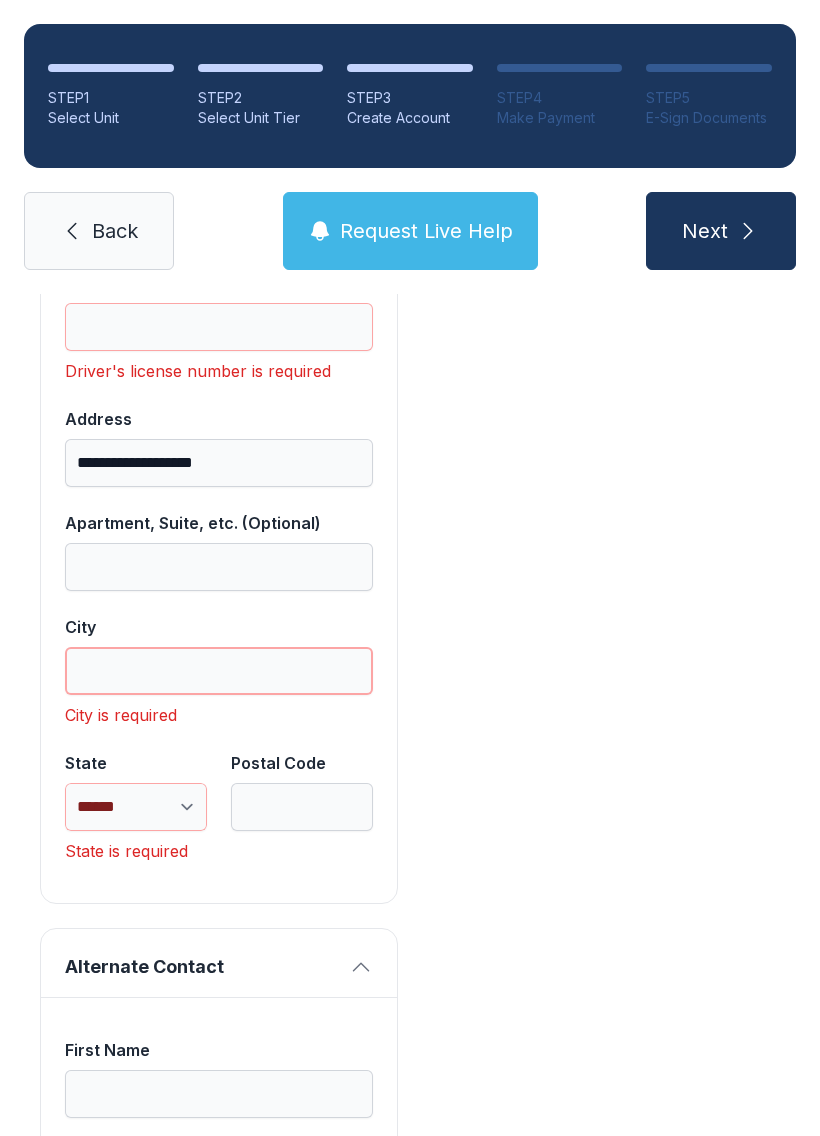 click on "City" at bounding box center [219, 671] 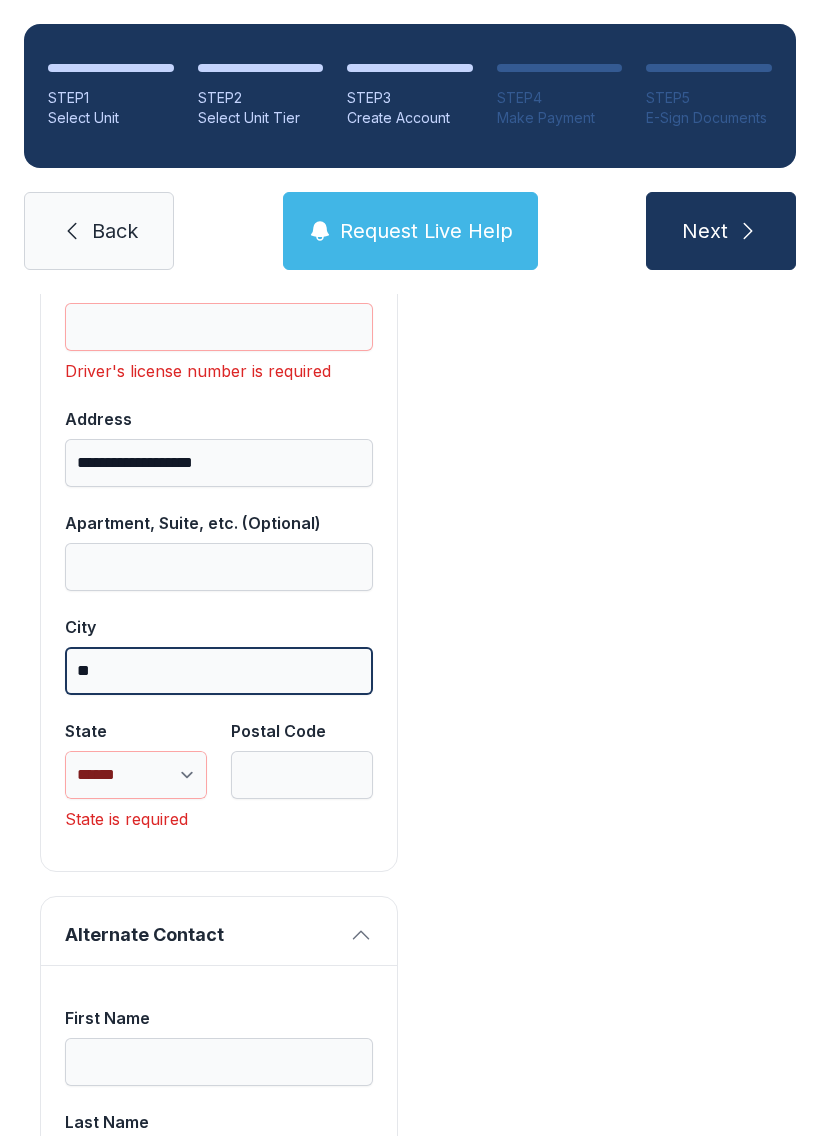 type on "*" 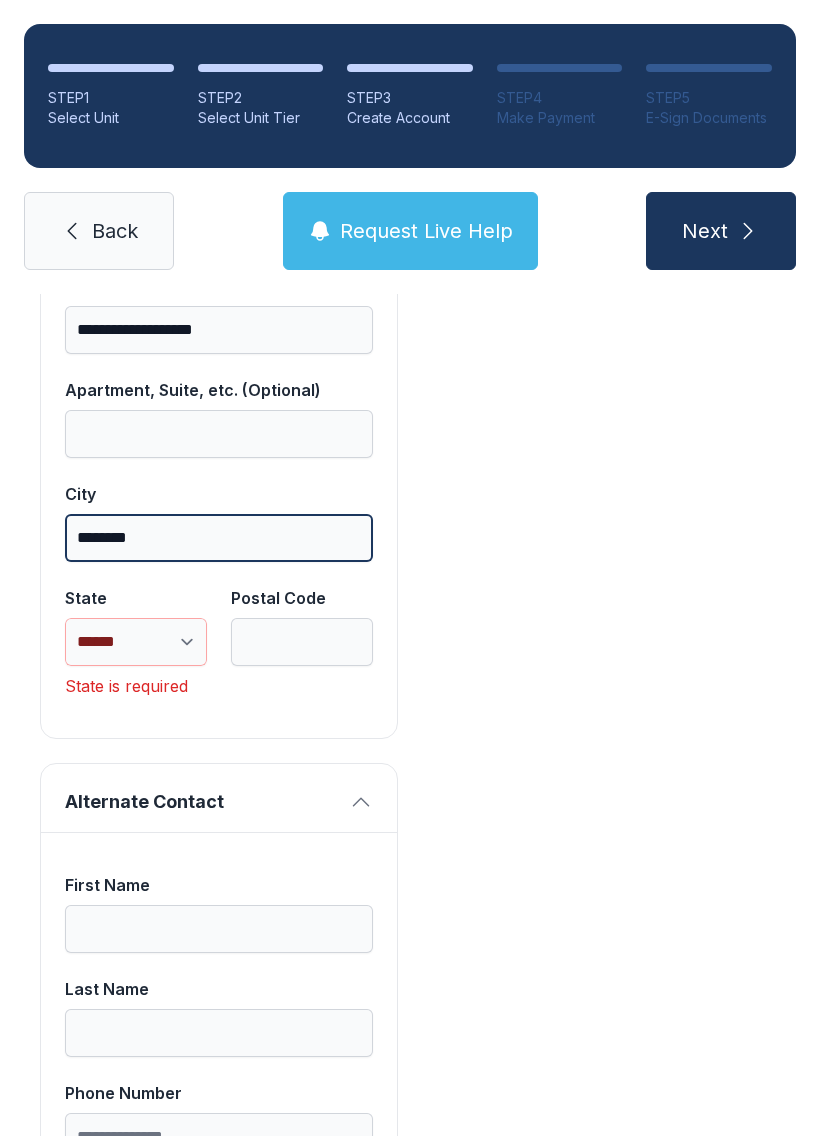 scroll, scrollTop: 1676, scrollLeft: 0, axis: vertical 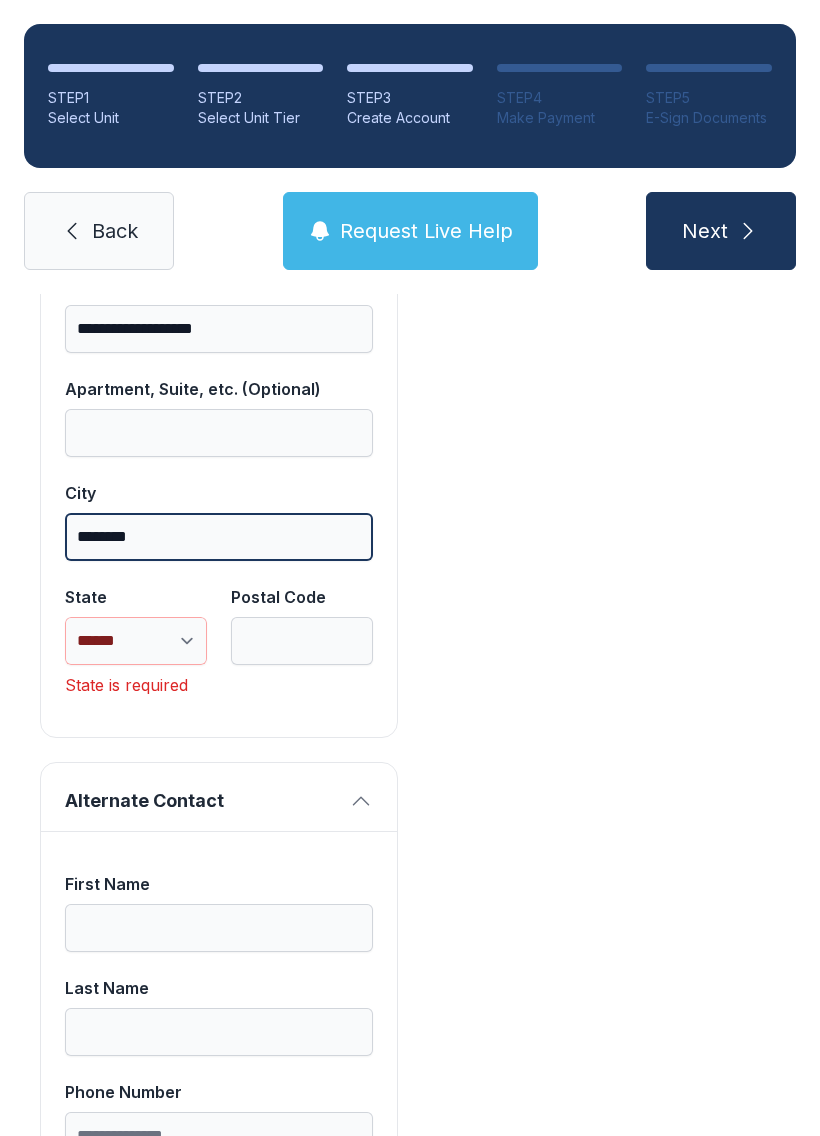 type on "********" 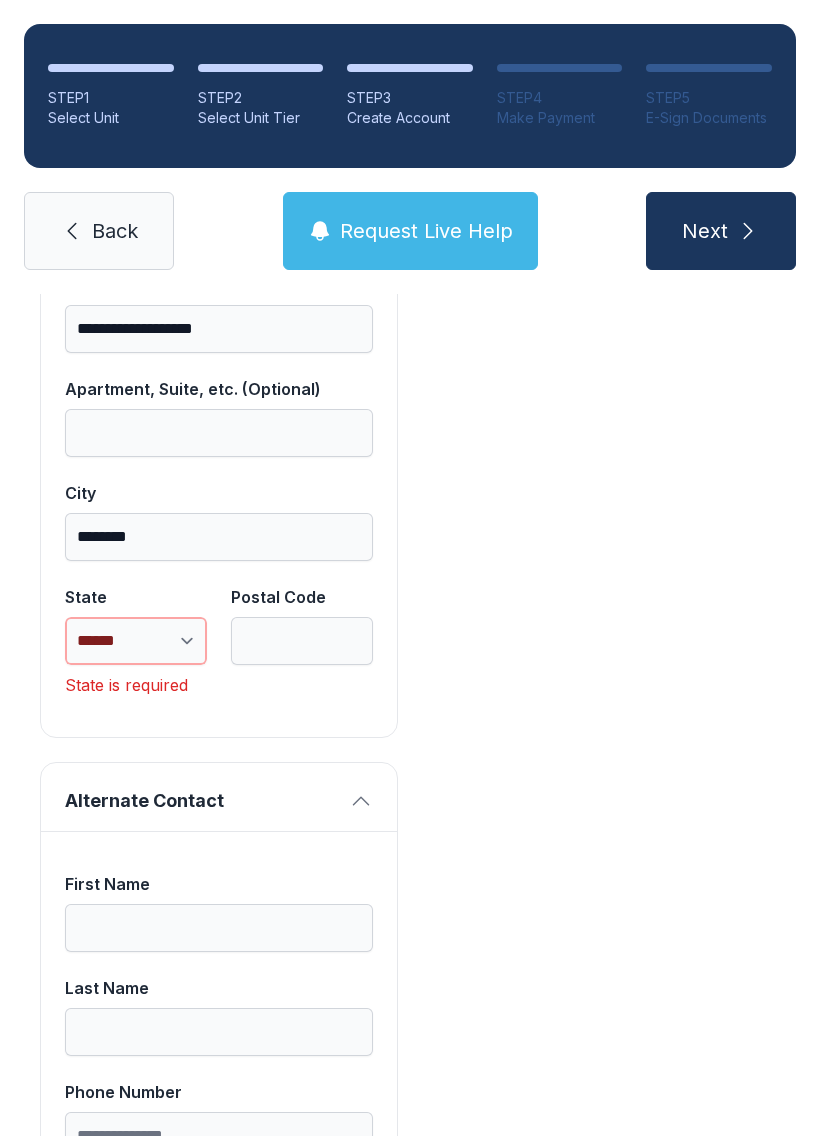 click on "**********" at bounding box center [136, 641] 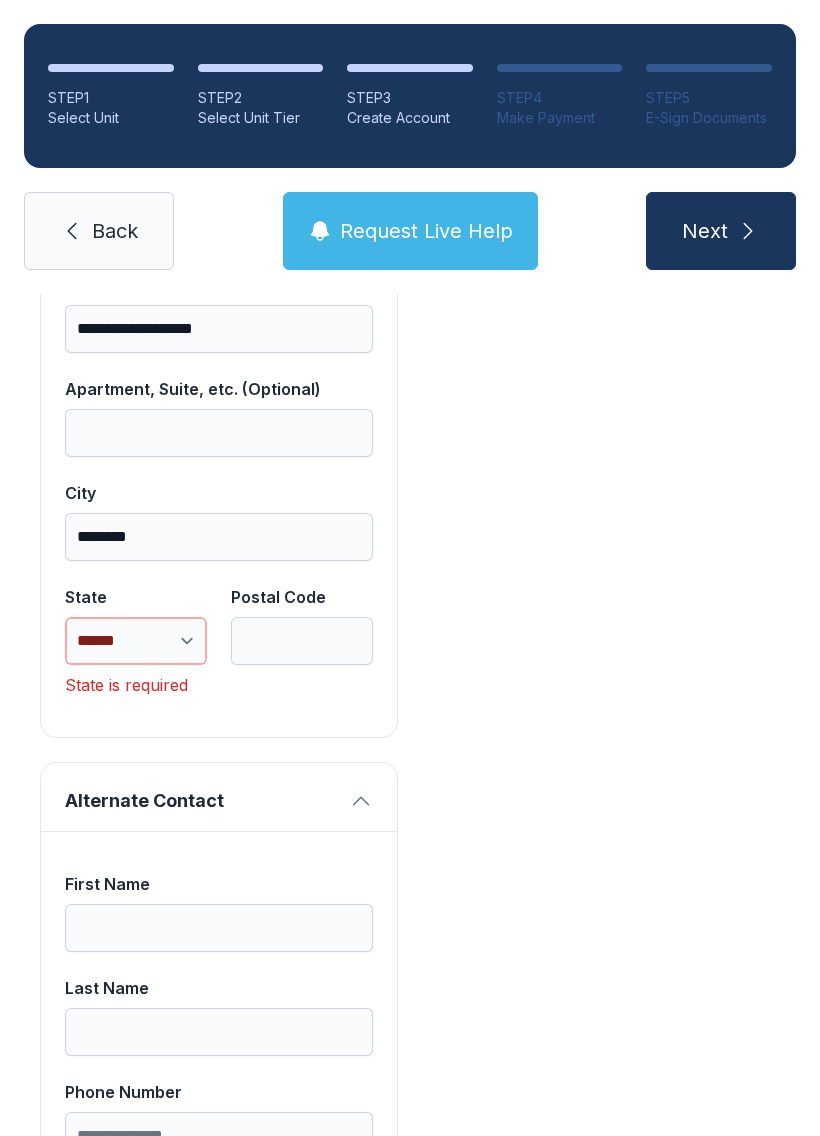 select on "**" 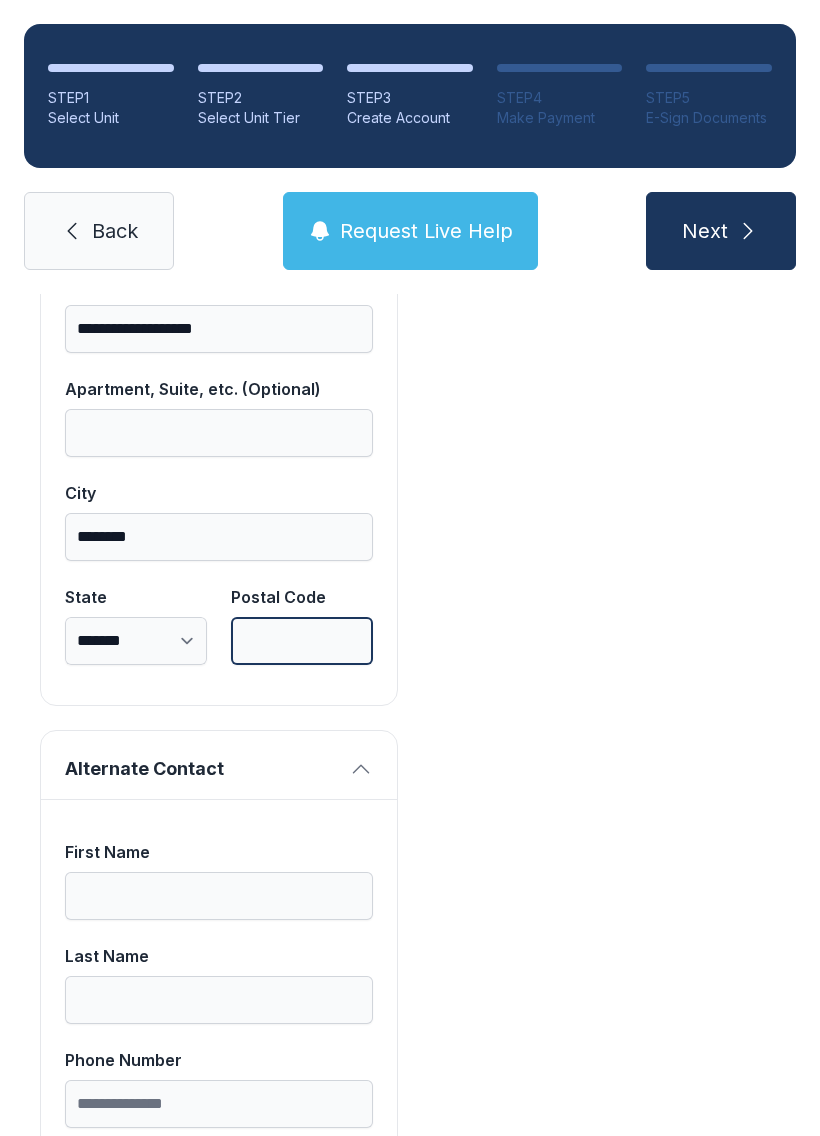 click on "Postal Code" at bounding box center (302, 641) 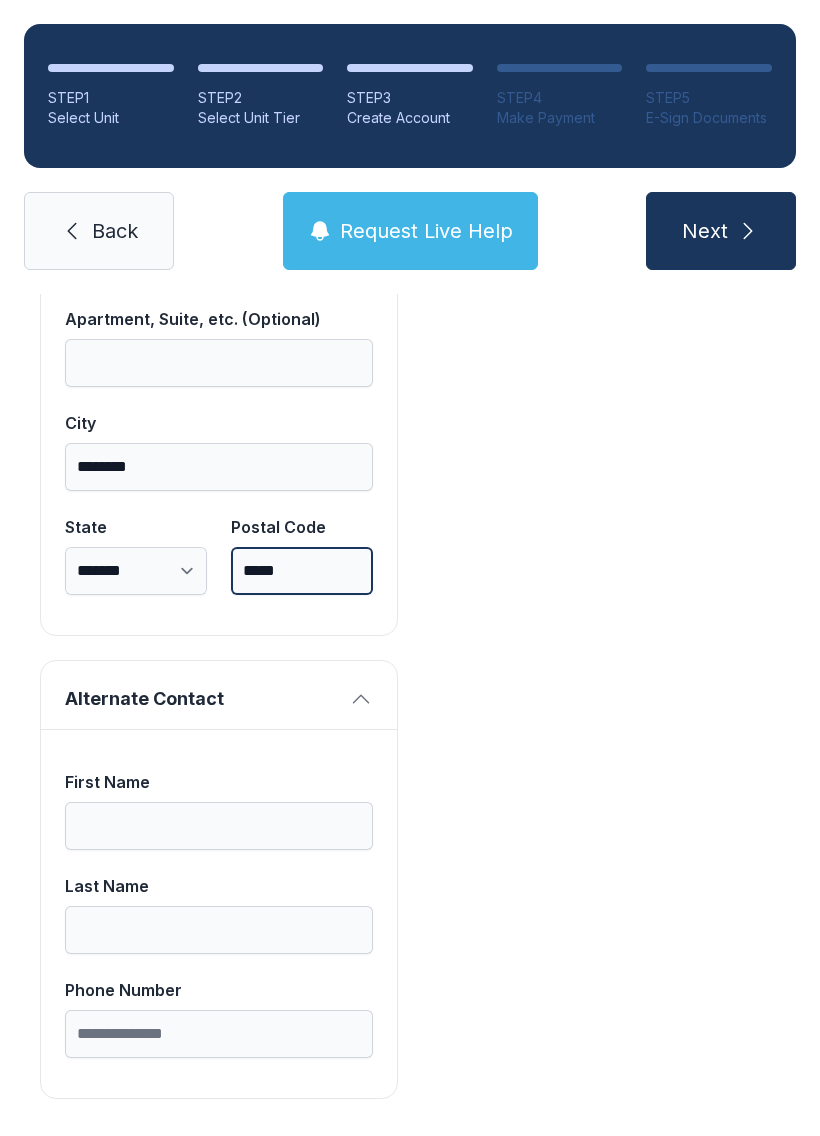scroll, scrollTop: 1745, scrollLeft: 0, axis: vertical 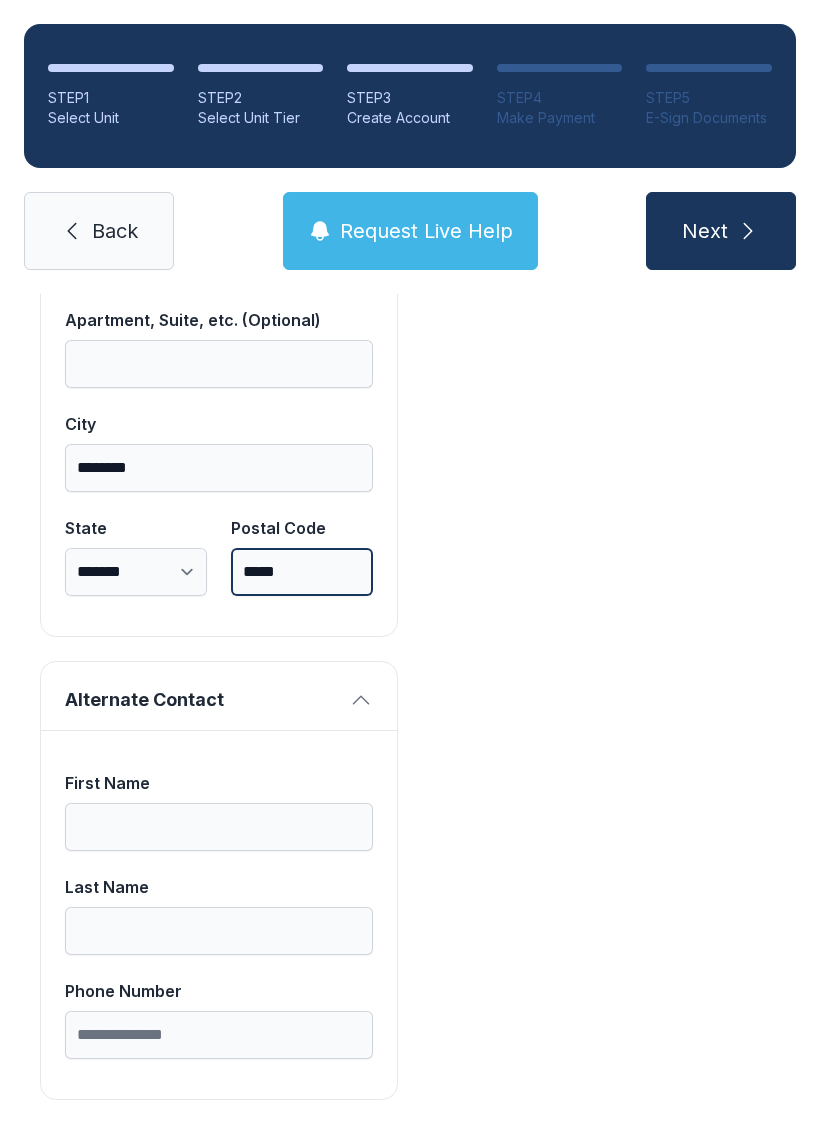 type on "*****" 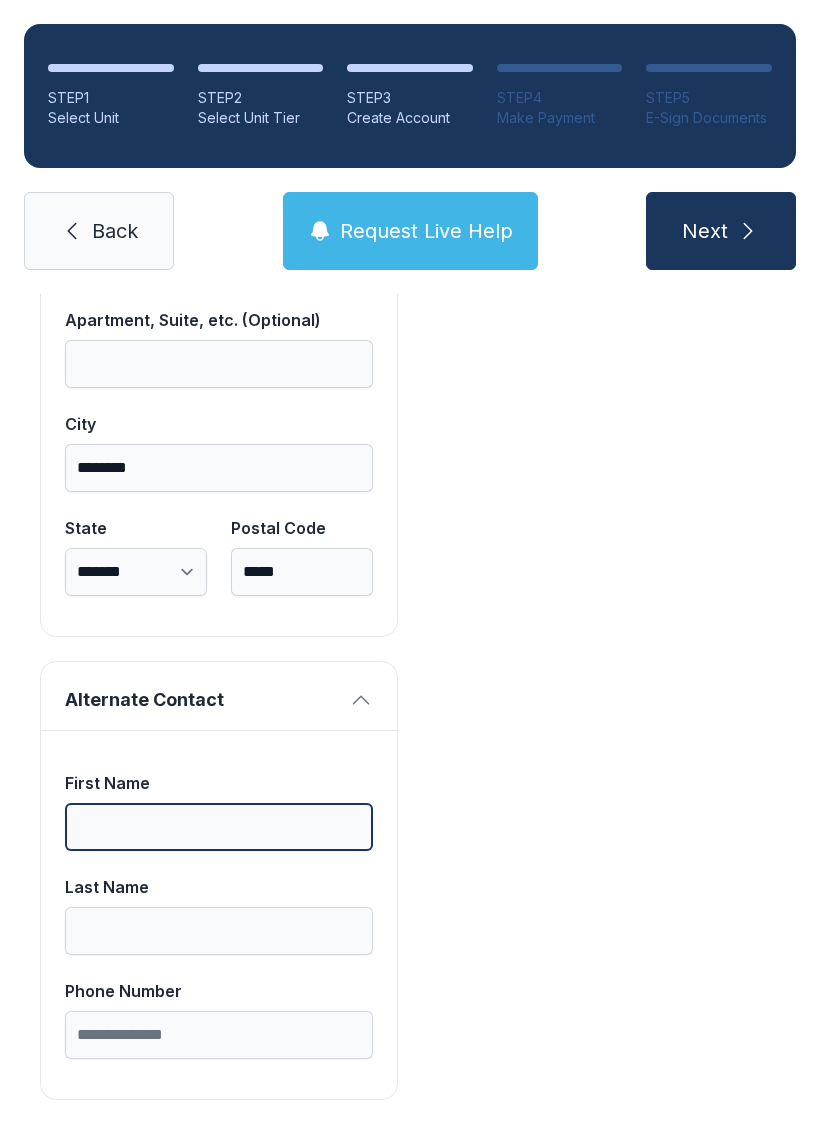 click on "First Name" at bounding box center (219, 827) 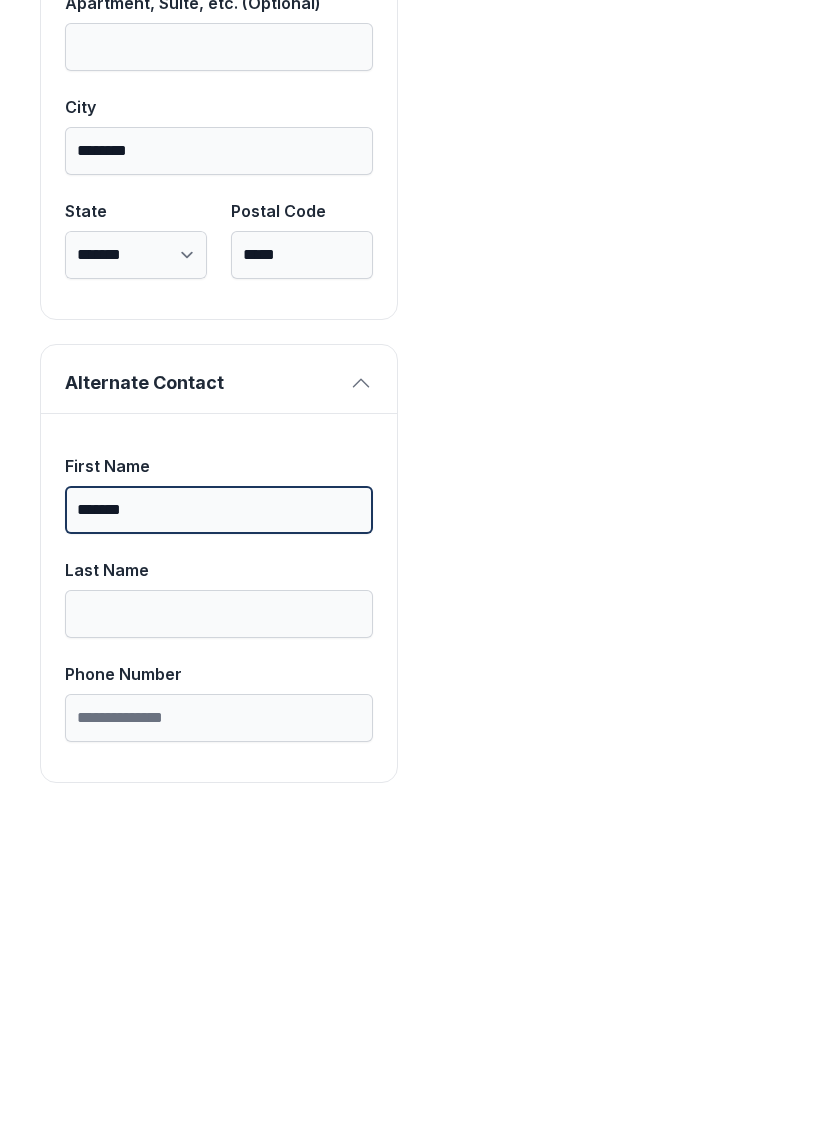 type on "*******" 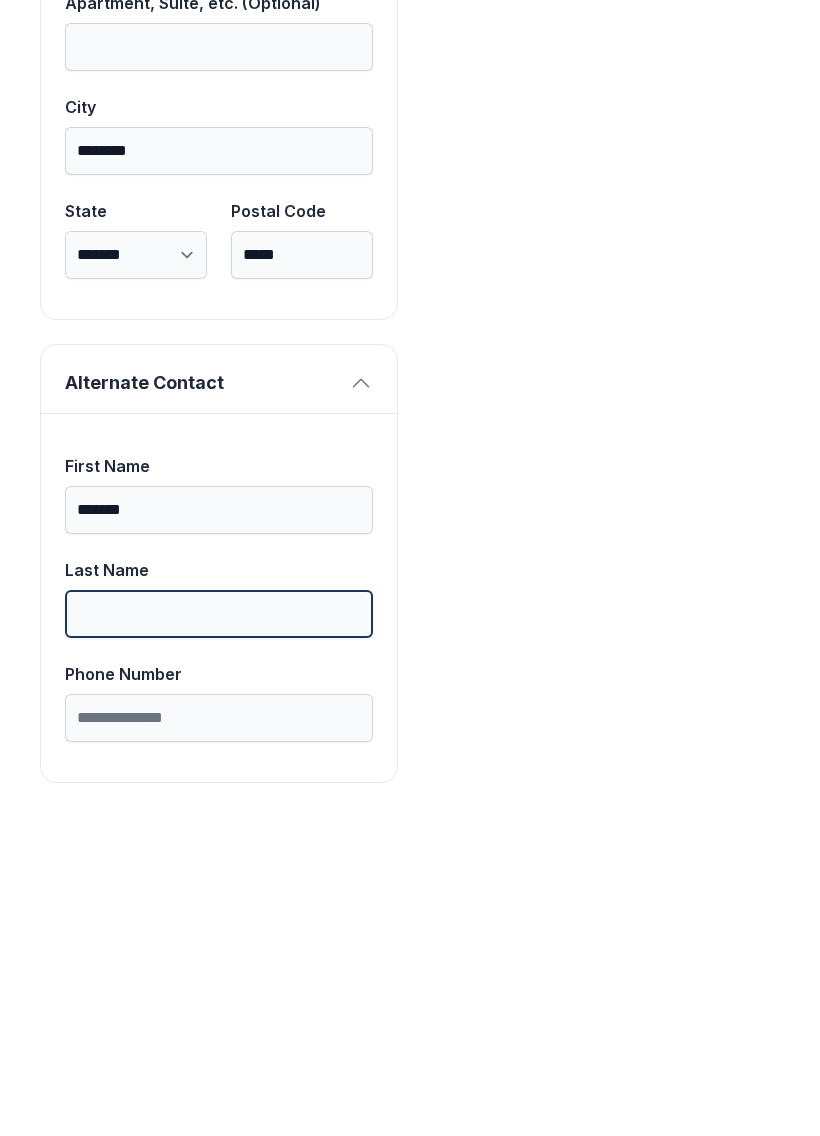 click on "Last Name" at bounding box center (219, 931) 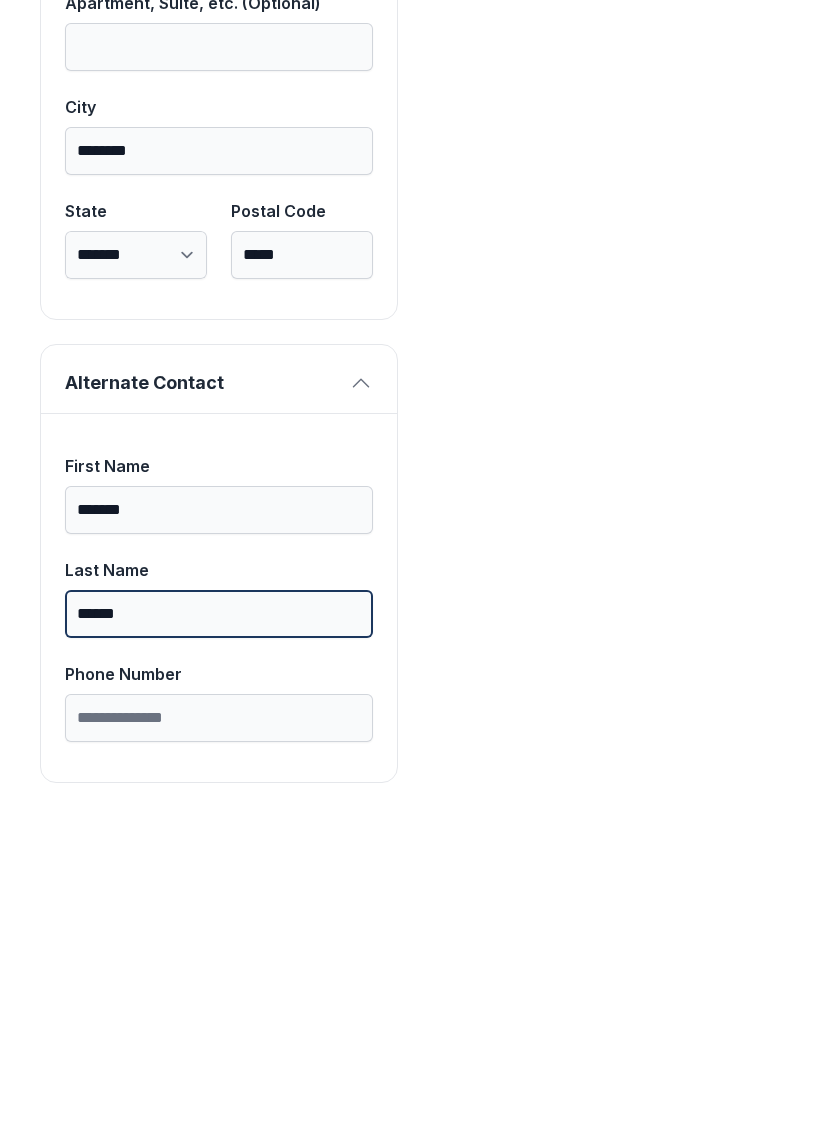 type on "******" 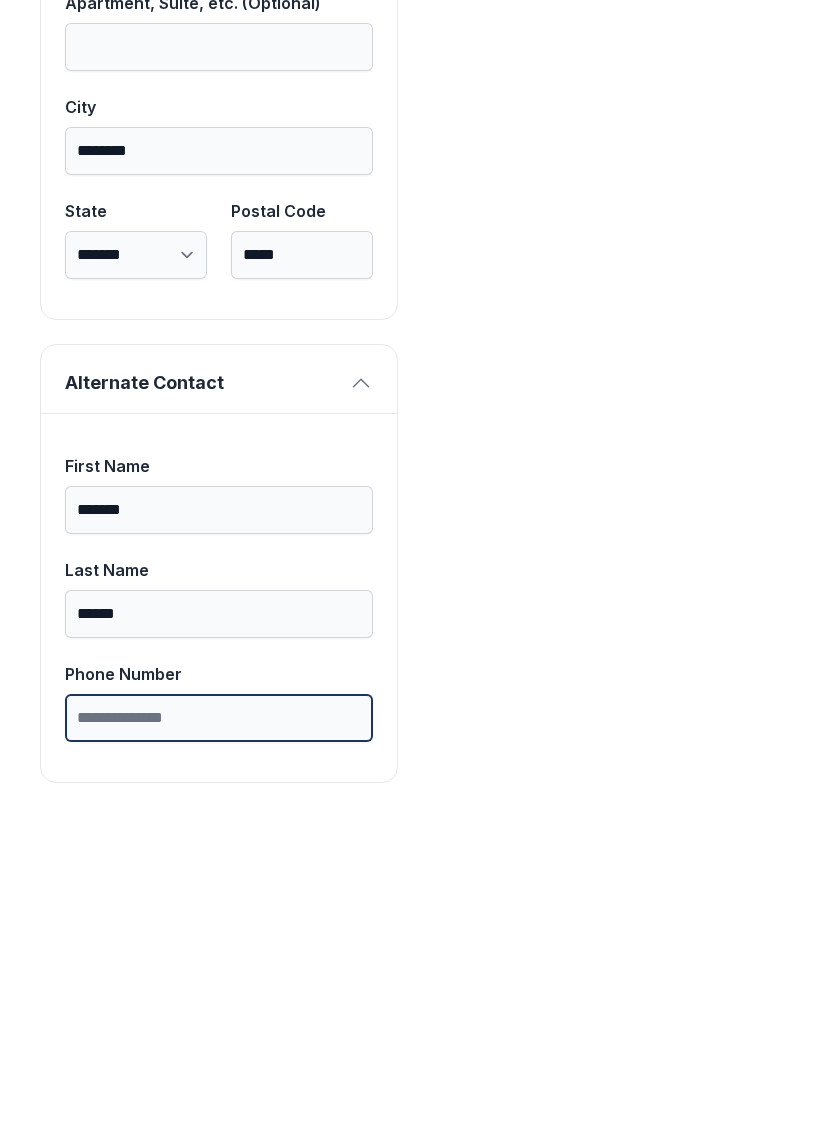 click on "Phone Number" at bounding box center (219, 1035) 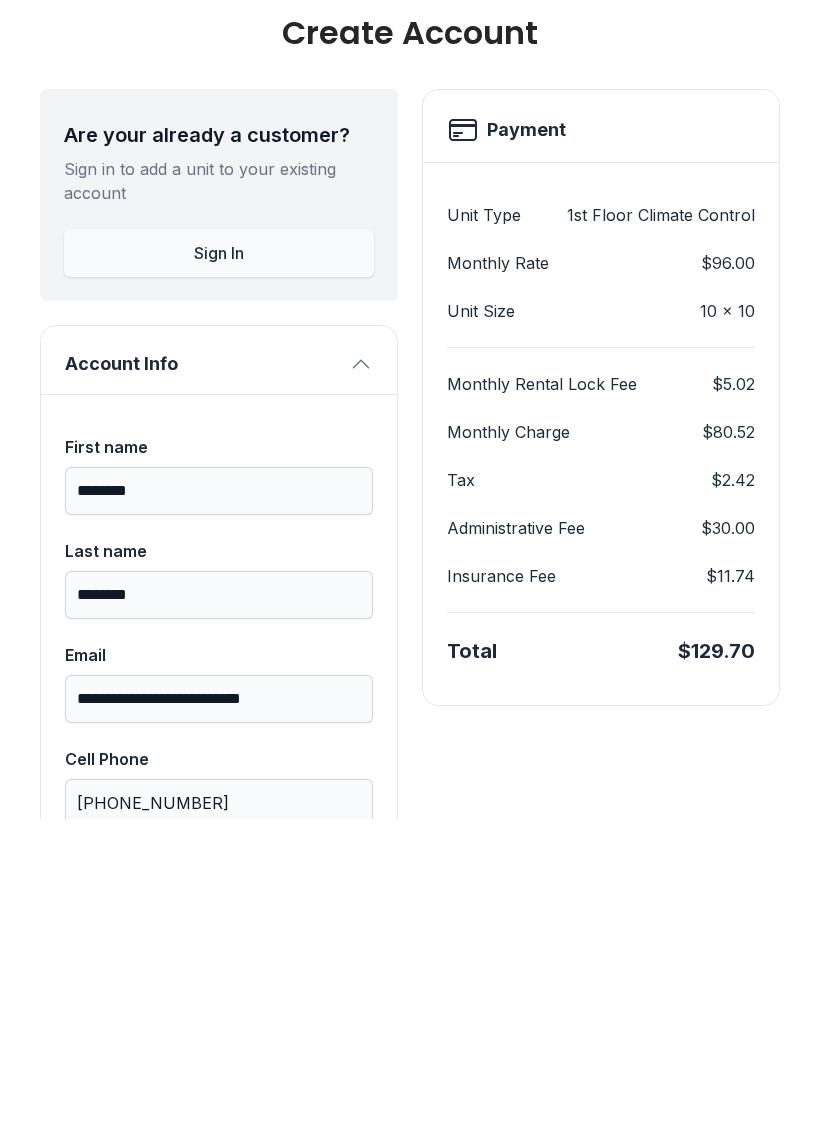 scroll, scrollTop: 0, scrollLeft: 0, axis: both 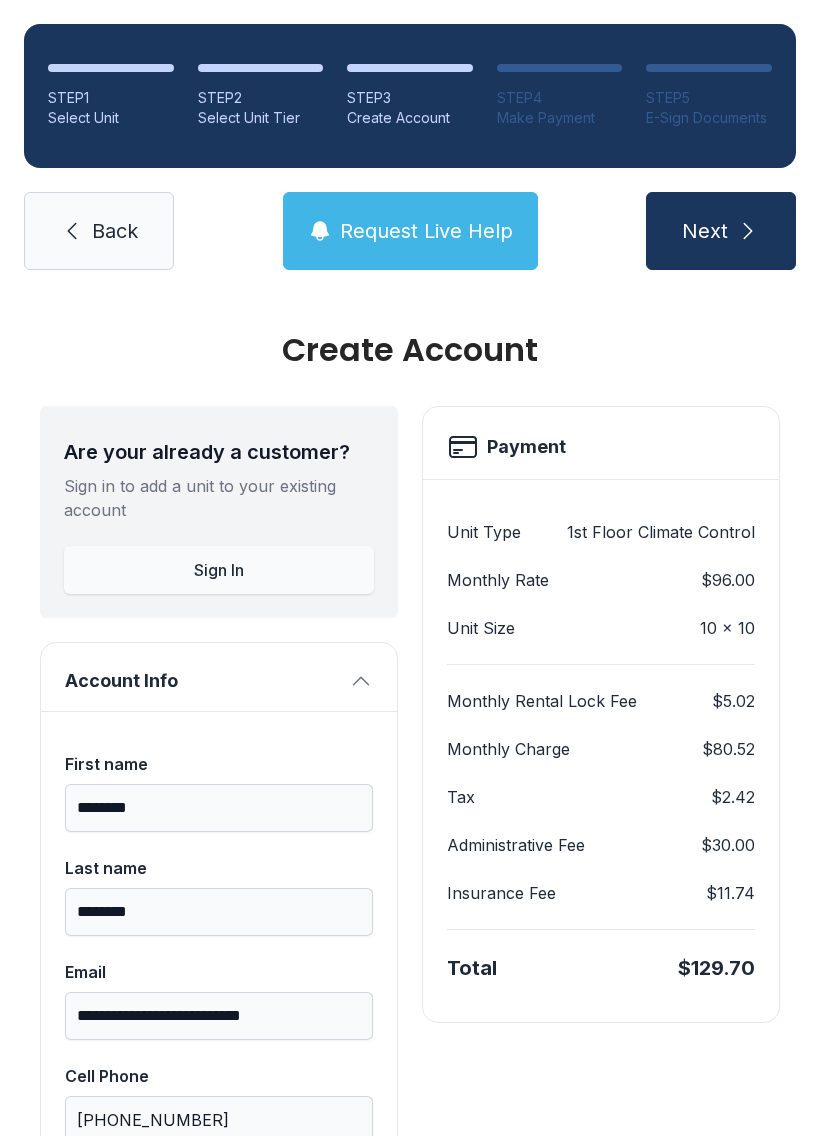 click on "Back" at bounding box center [99, 231] 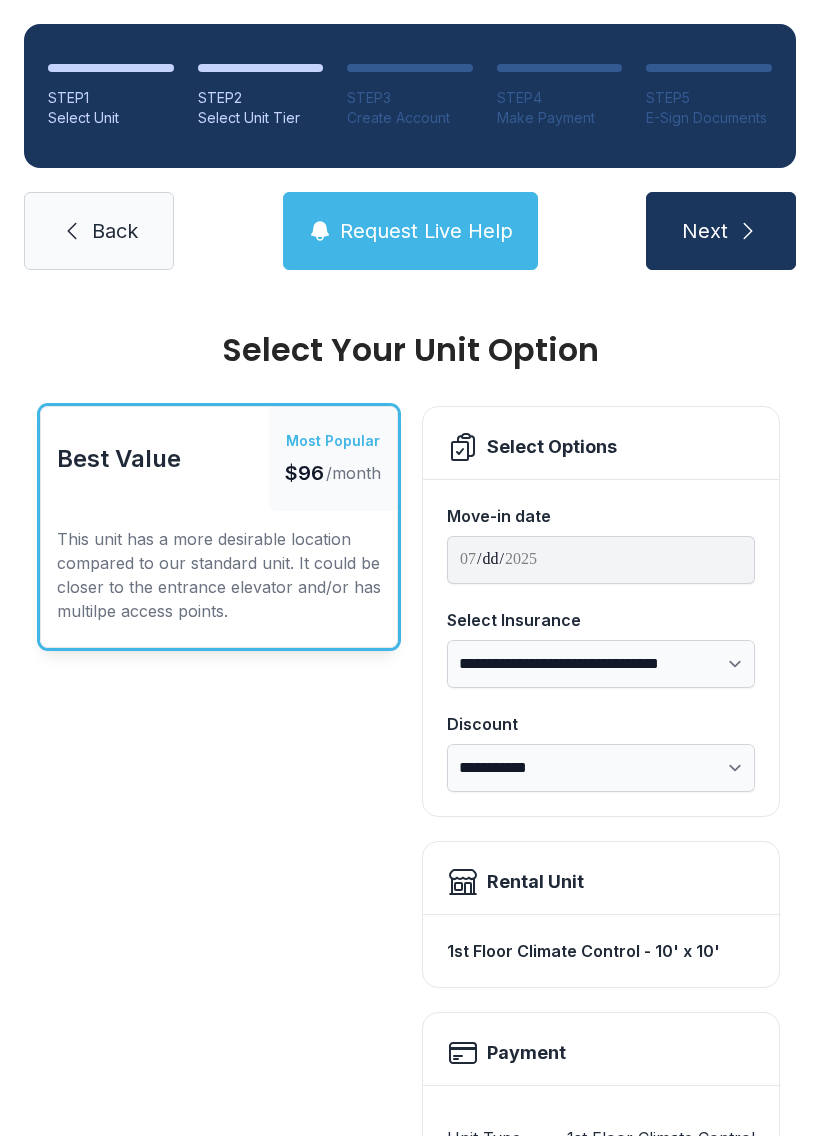 scroll, scrollTop: 0, scrollLeft: 0, axis: both 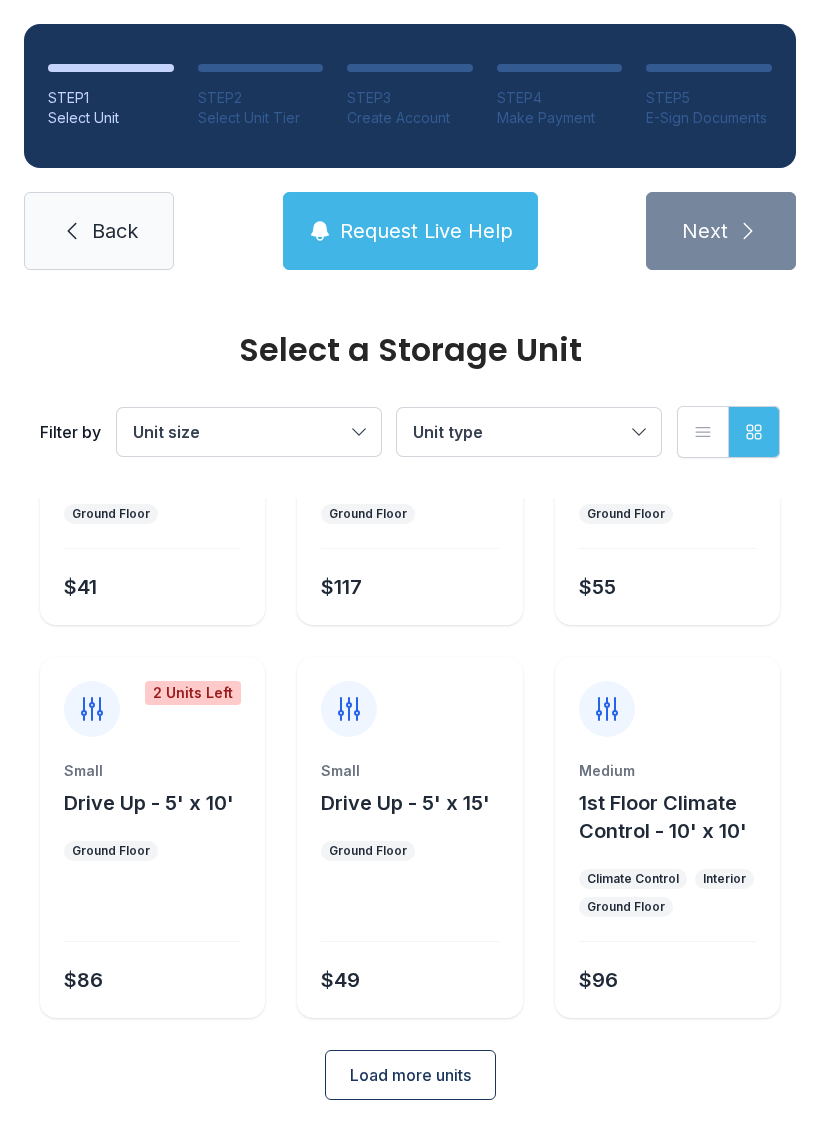 click on "Load more units" at bounding box center [410, 1075] 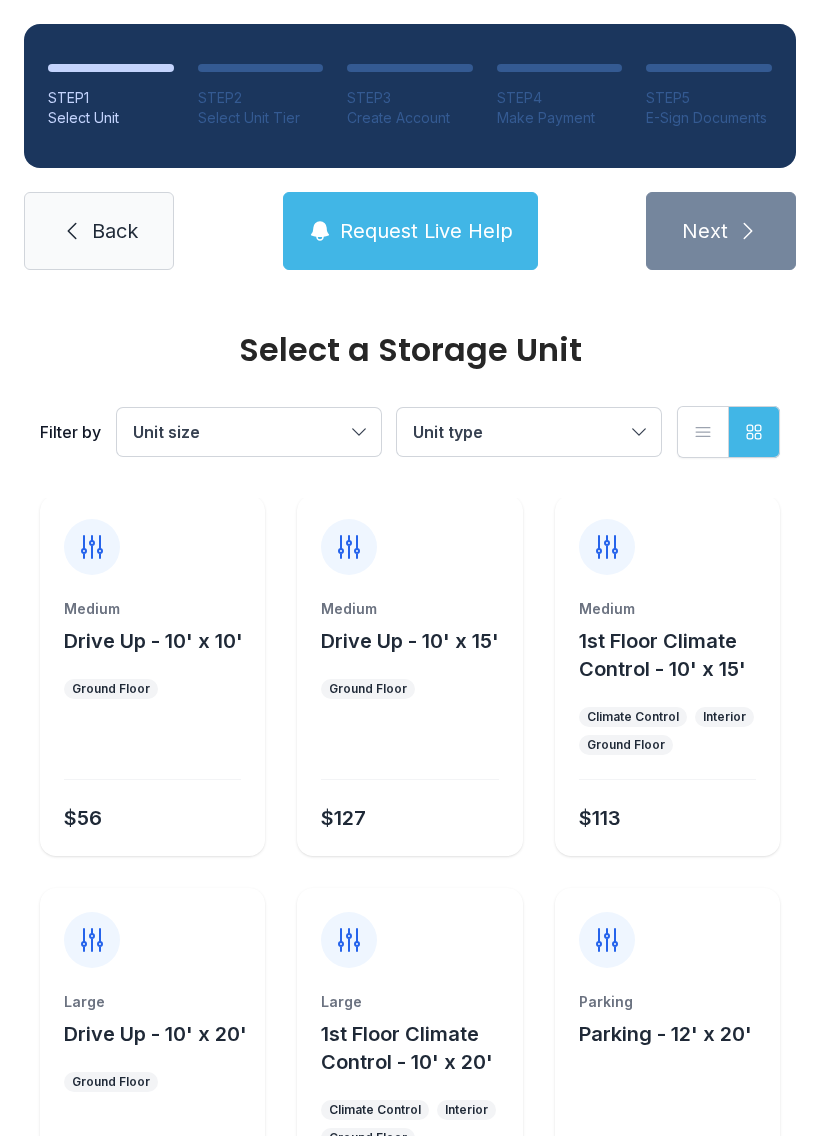 scroll, scrollTop: 794, scrollLeft: 0, axis: vertical 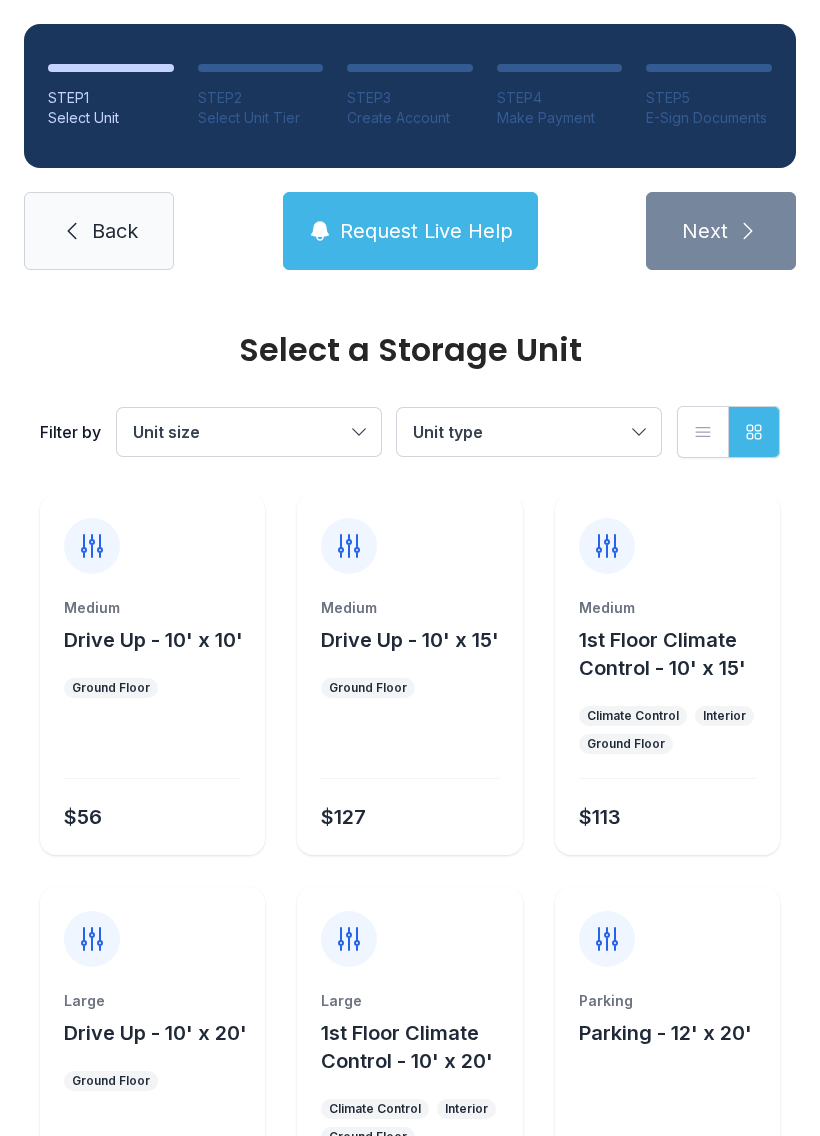click on "Ground Floor" at bounding box center [111, 688] 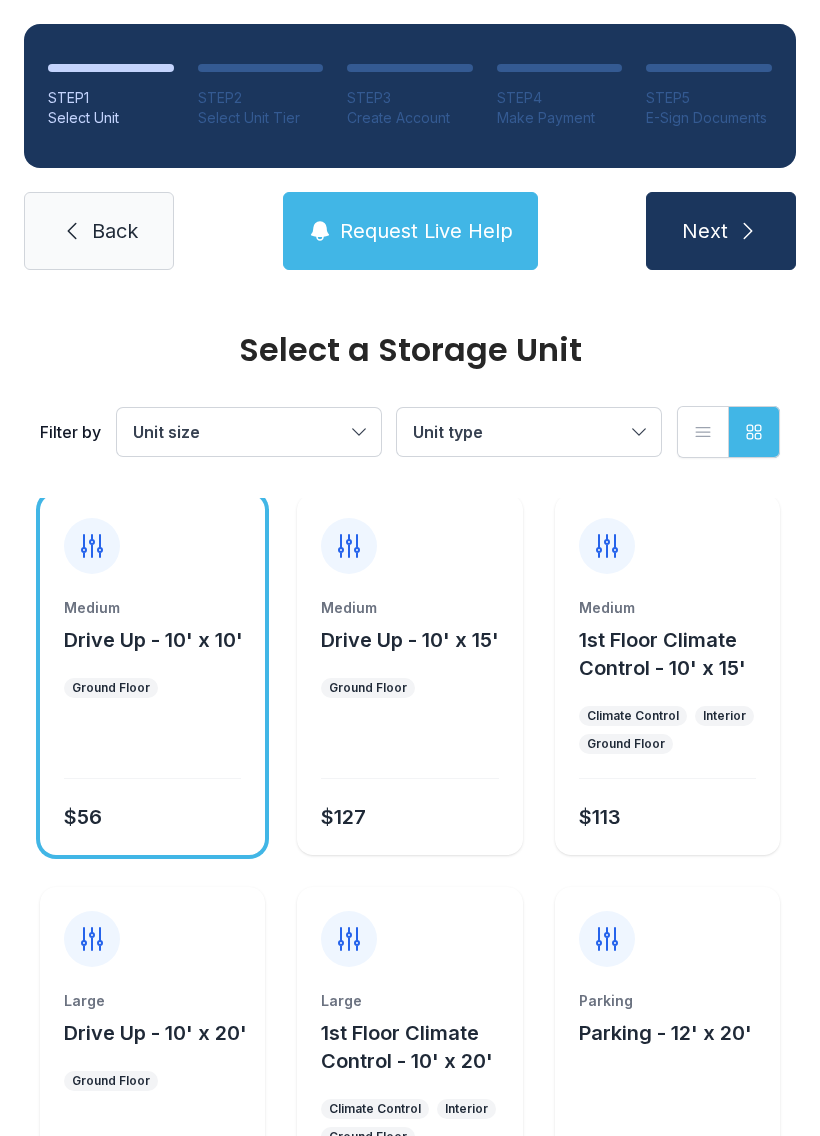 click on "Next" at bounding box center [721, 231] 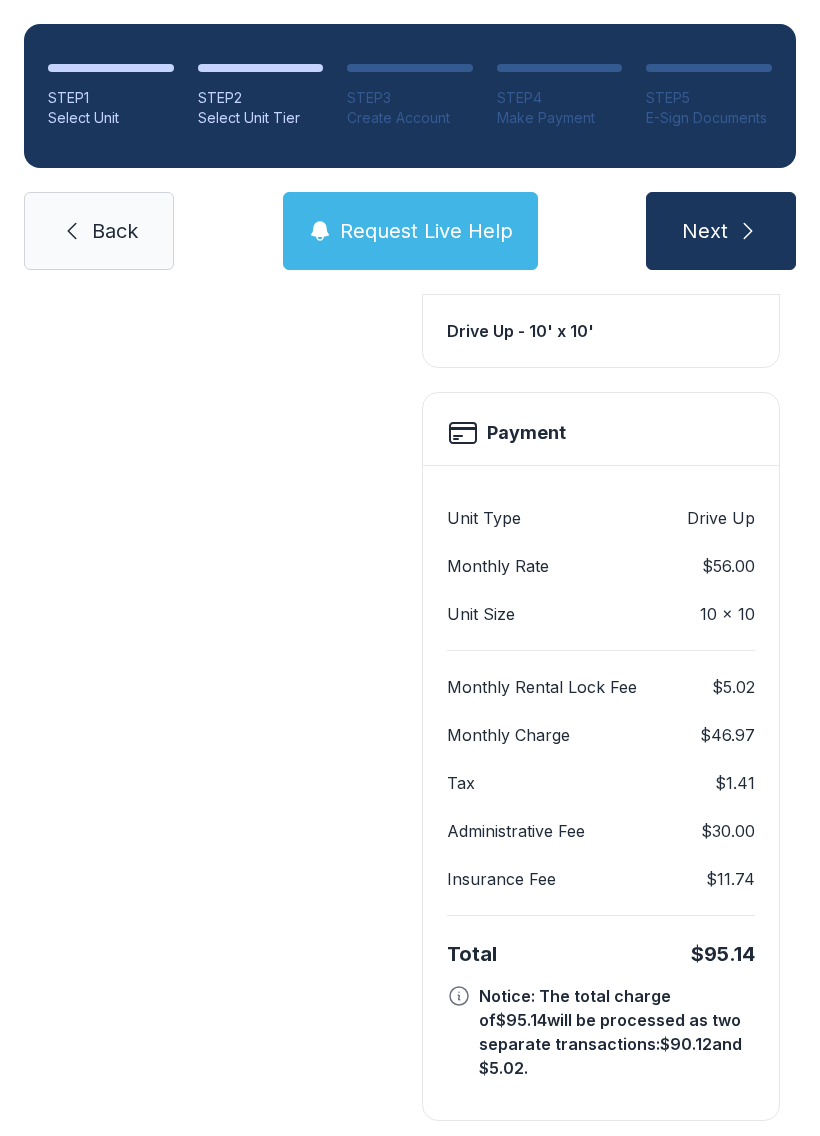 scroll, scrollTop: 618, scrollLeft: 0, axis: vertical 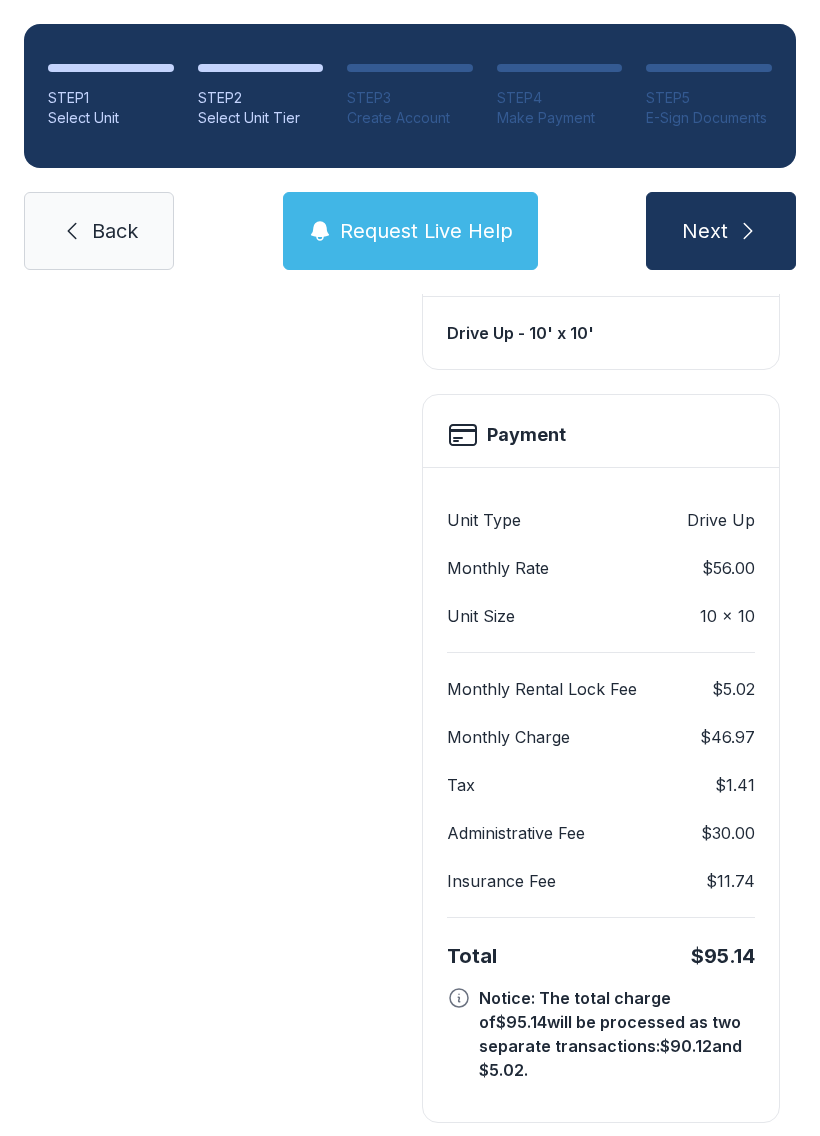 click on "Next" at bounding box center (721, 231) 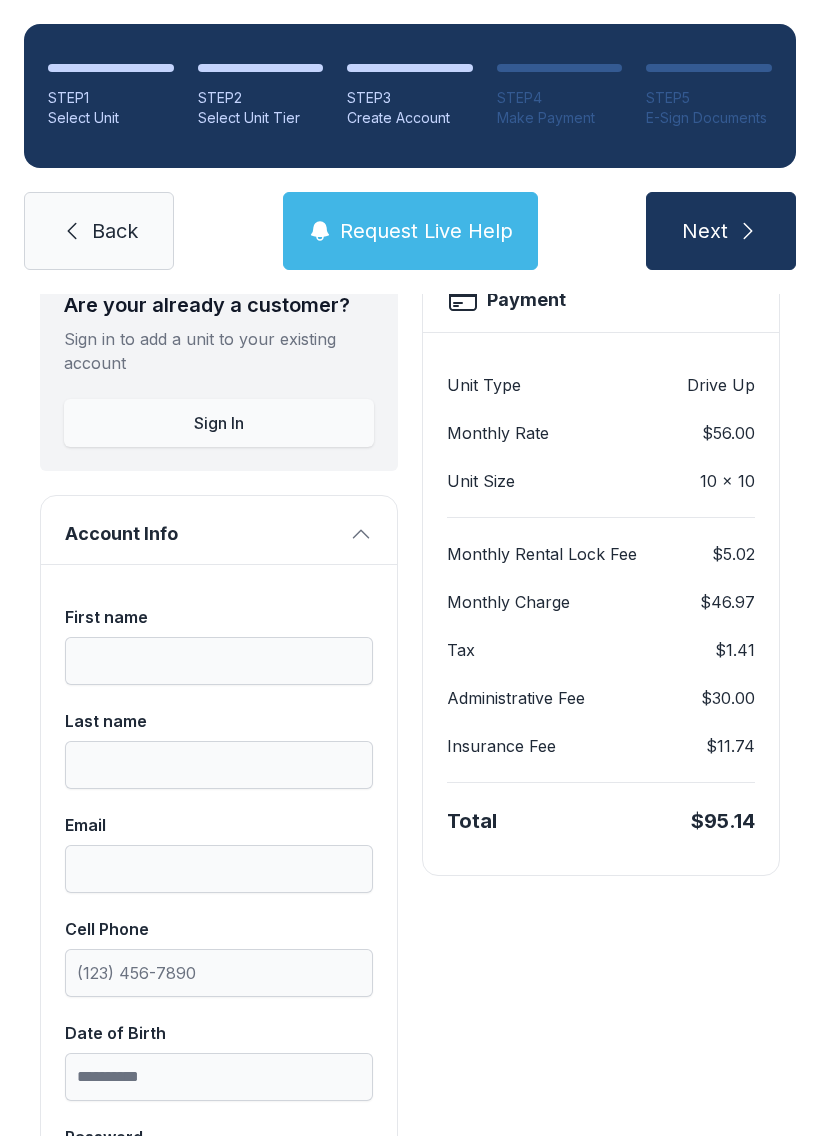 scroll, scrollTop: 298, scrollLeft: 0, axis: vertical 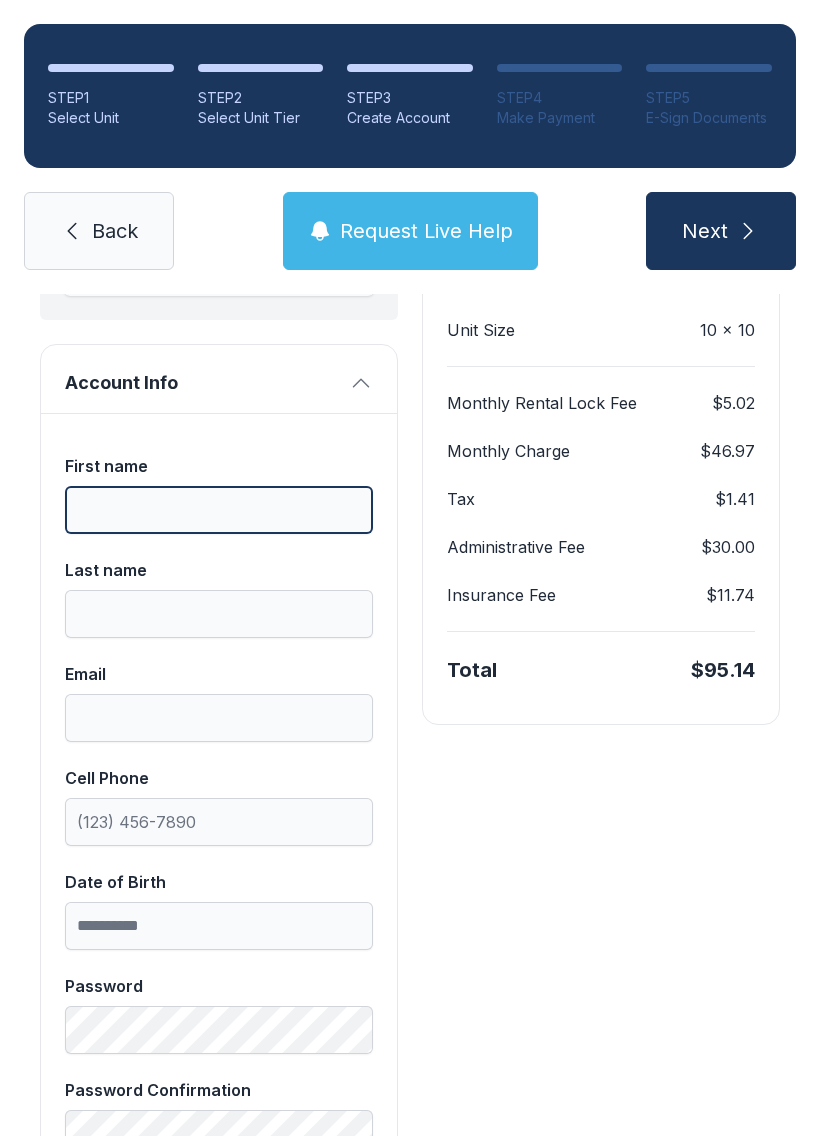 click on "First name" at bounding box center [219, 510] 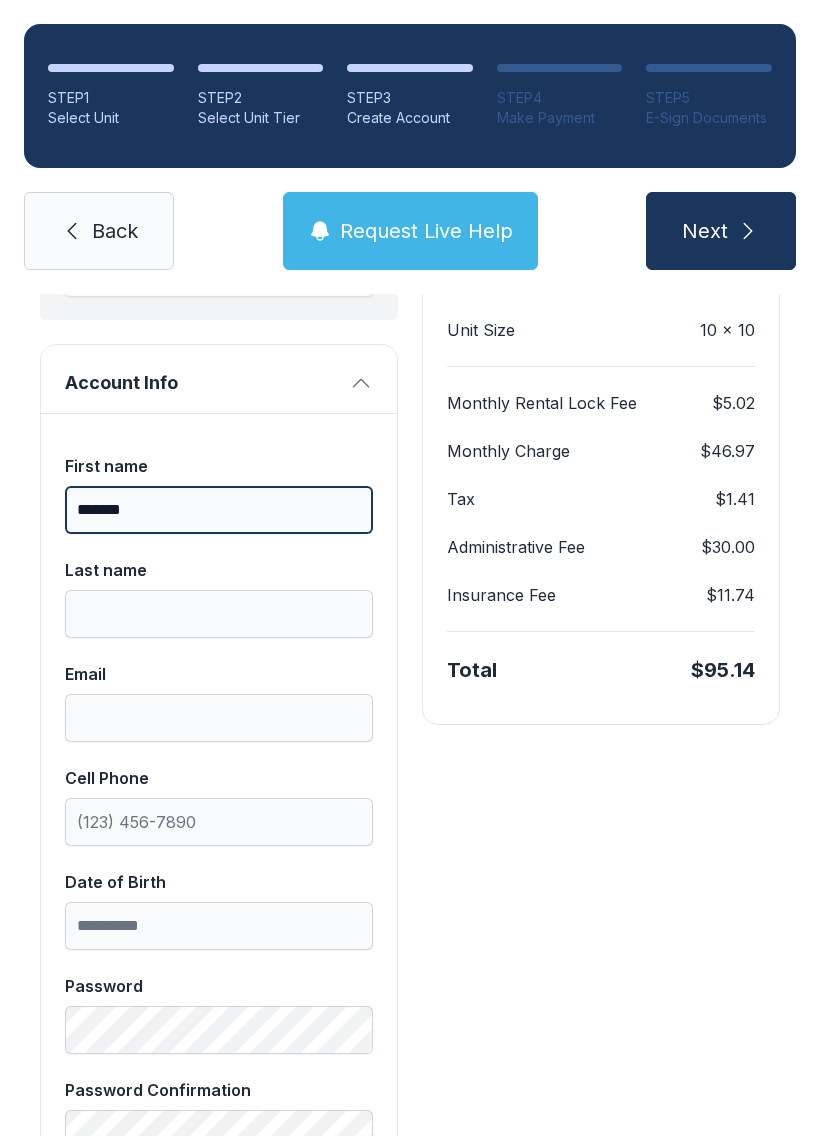 type on "*******" 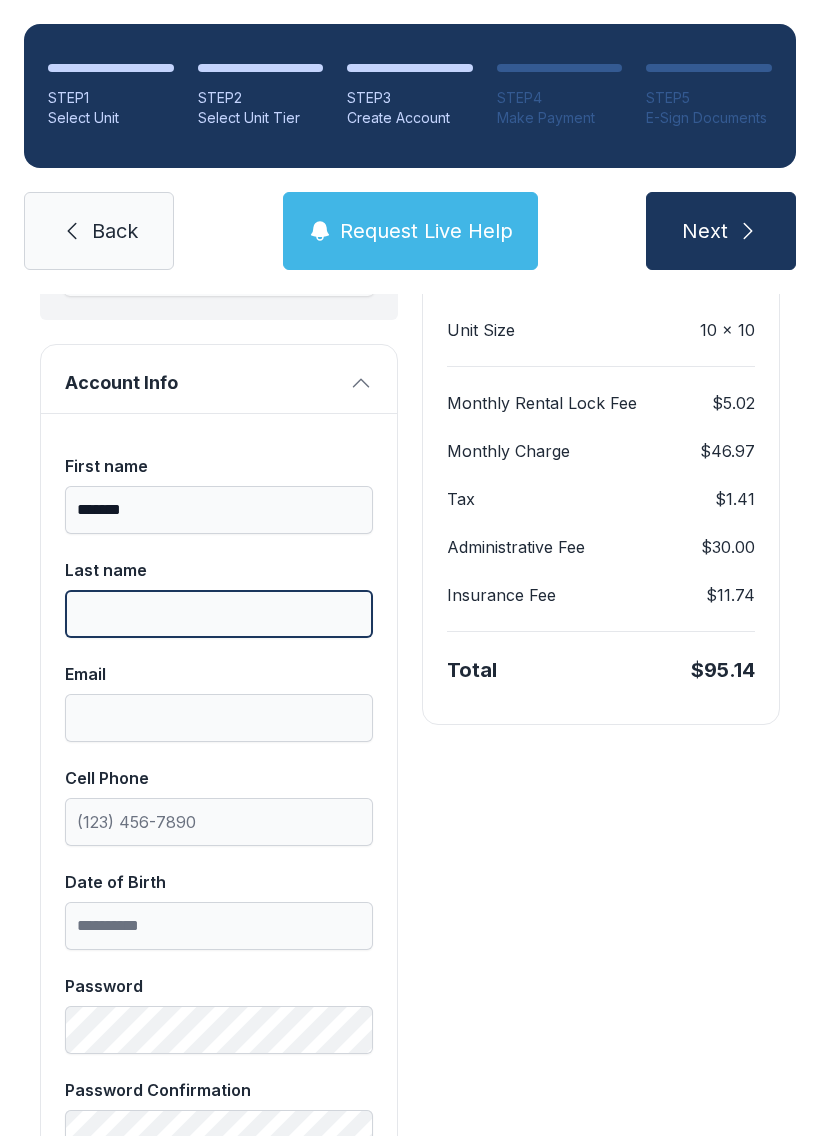 click on "Last name" at bounding box center (219, 614) 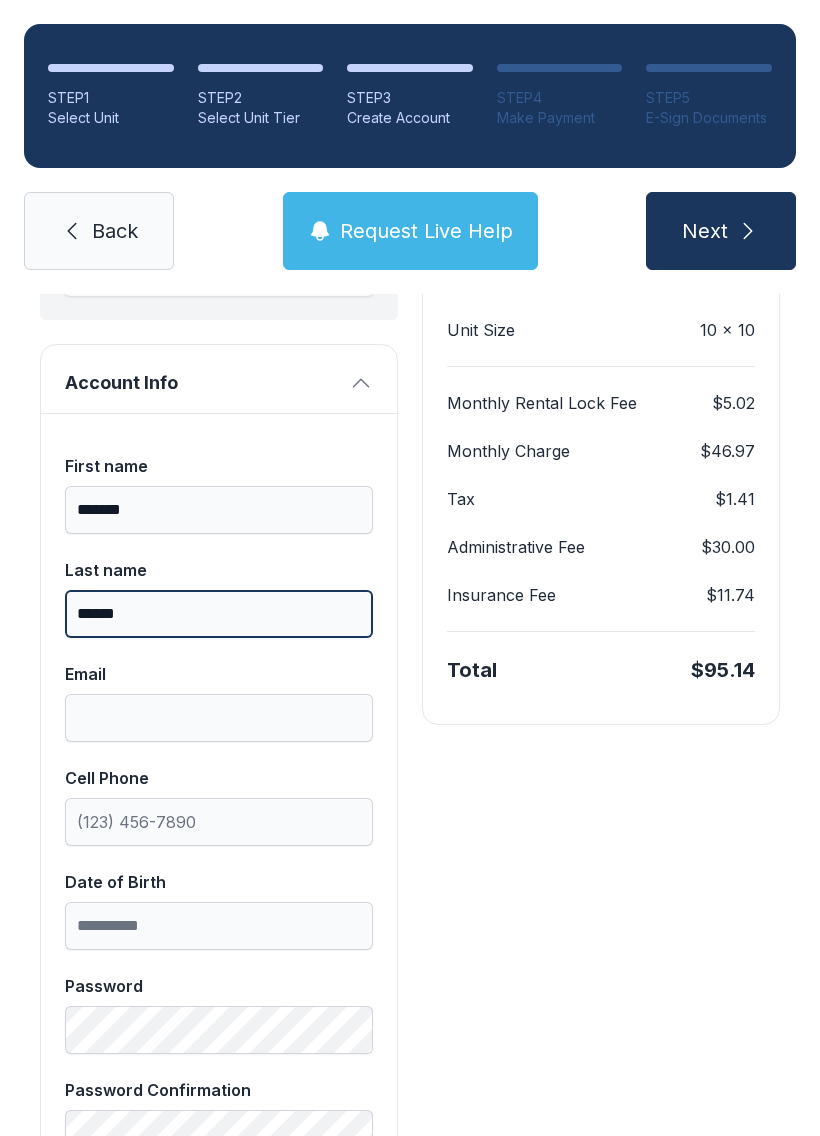type on "******" 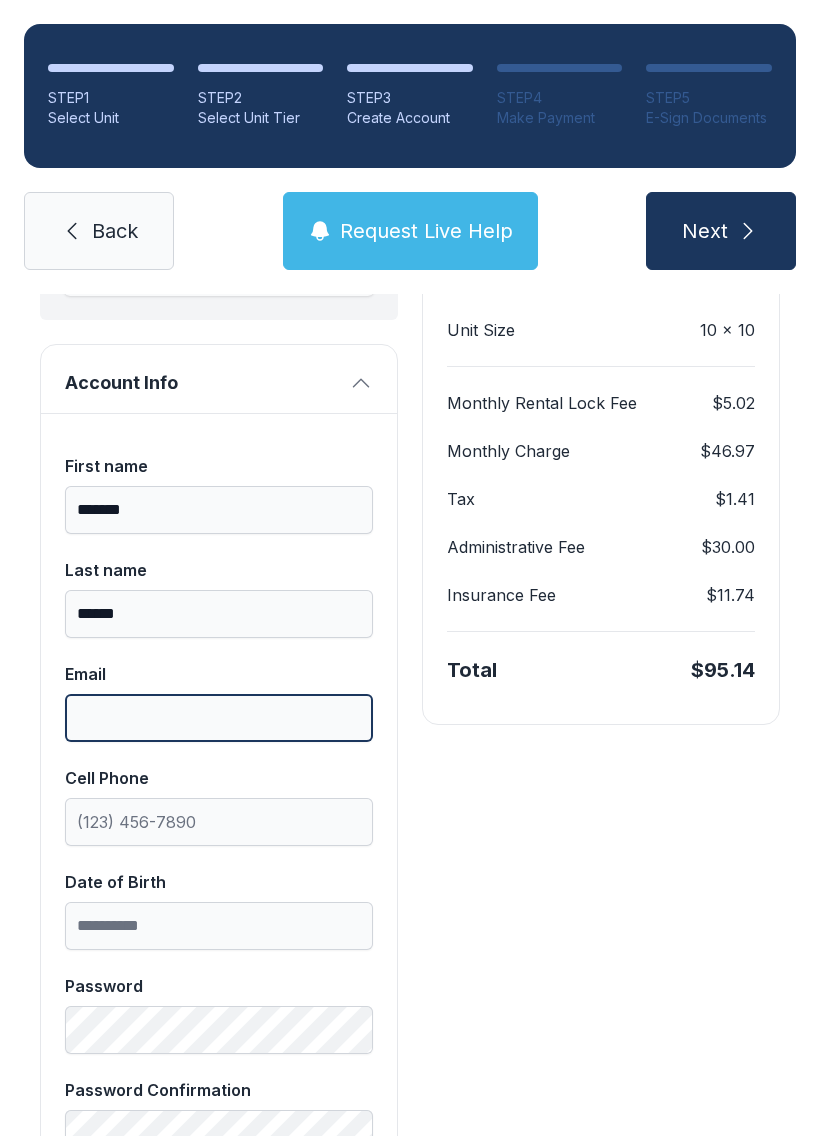 click on "Email" at bounding box center (219, 718) 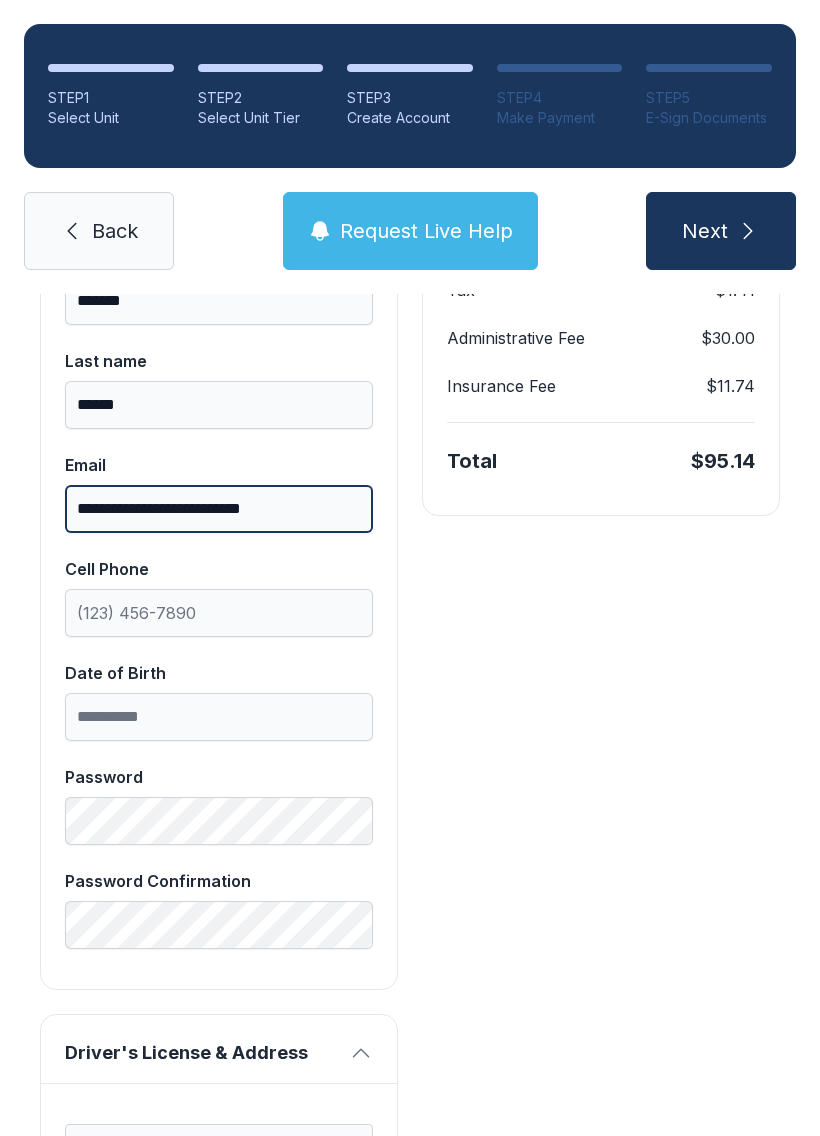 scroll, scrollTop: 508, scrollLeft: 0, axis: vertical 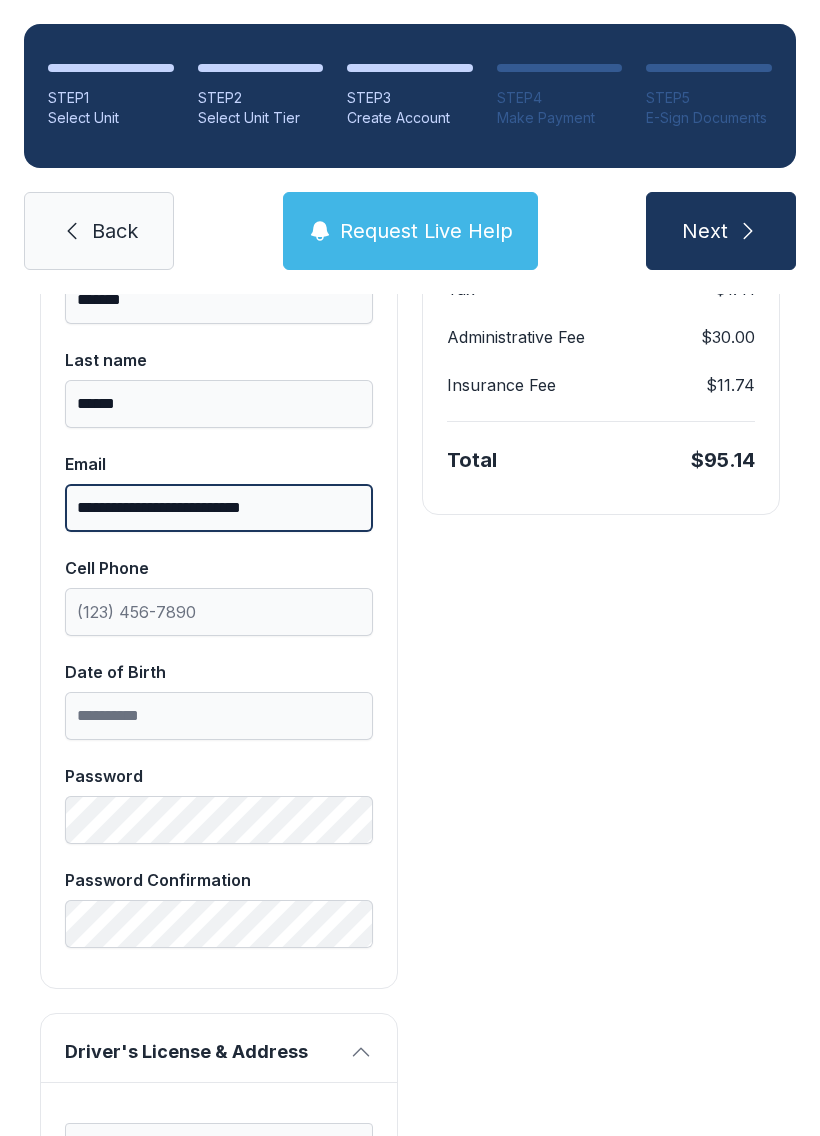 type on "**********" 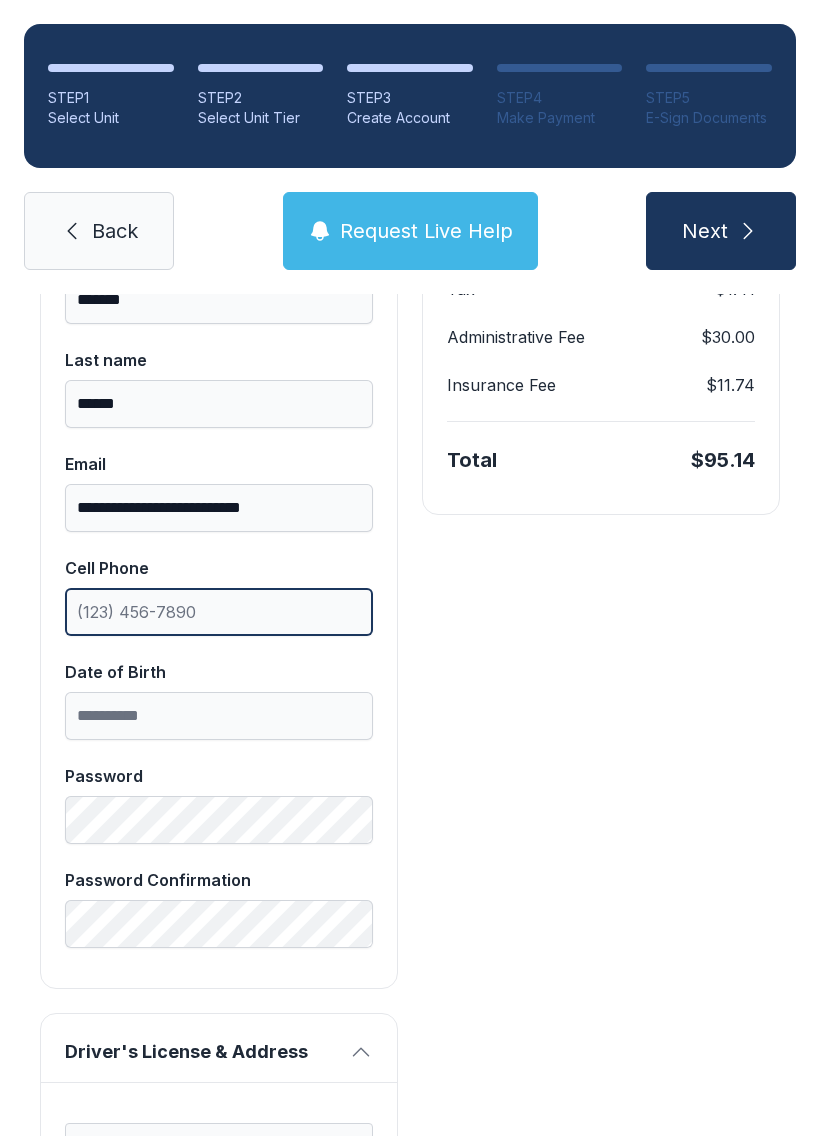 click on "Cell Phone" at bounding box center (219, 612) 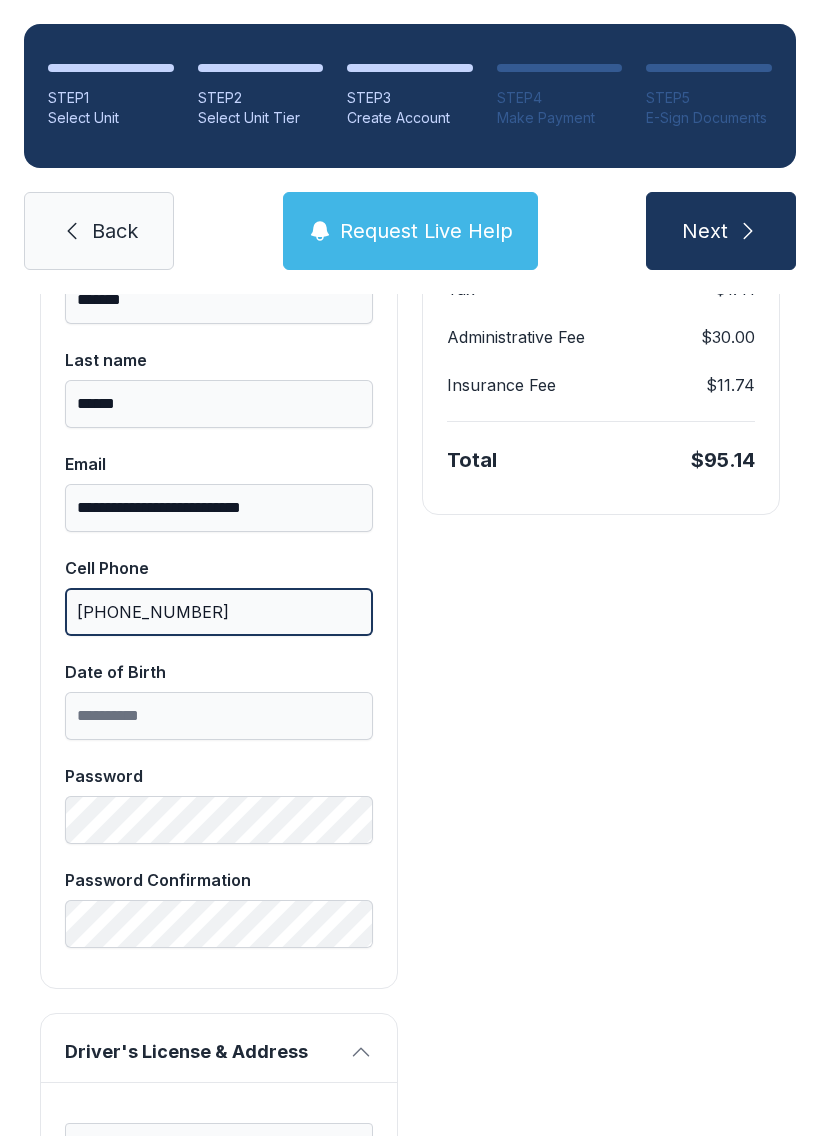 type on "[PHONE_NUMBER]" 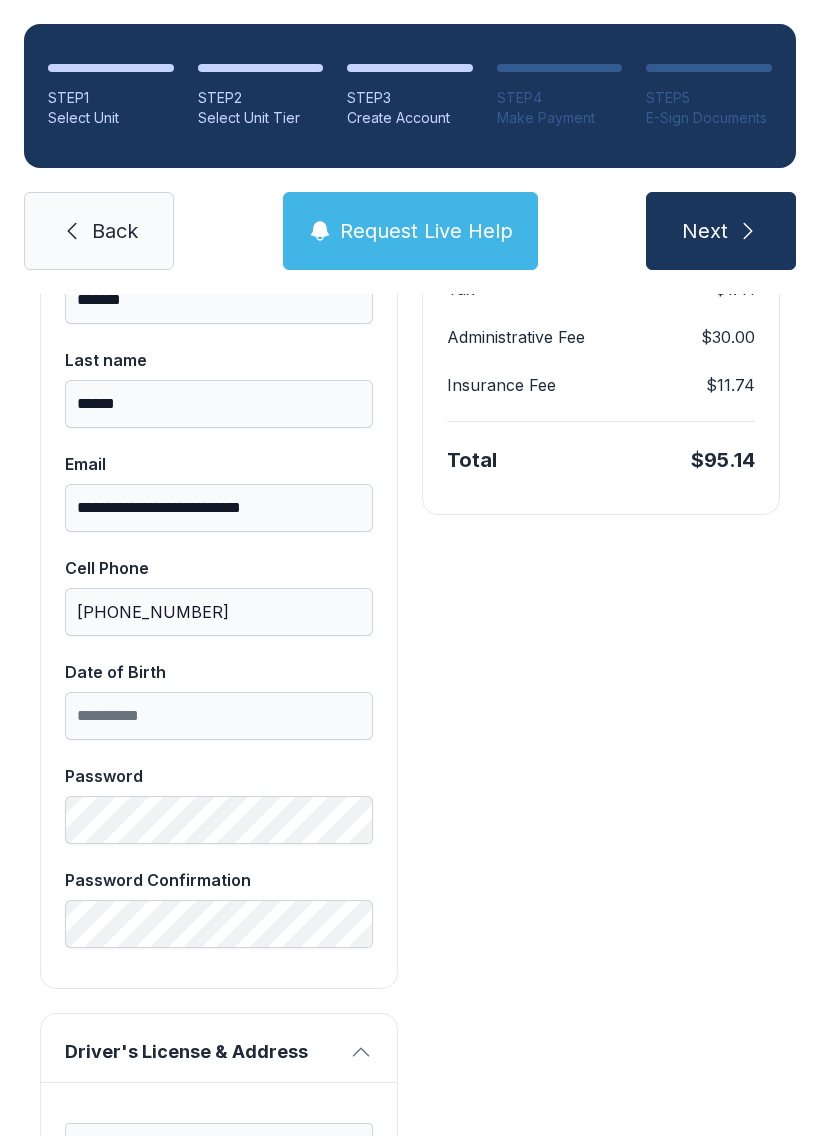 click on "Date of Birth" at bounding box center (219, 716) 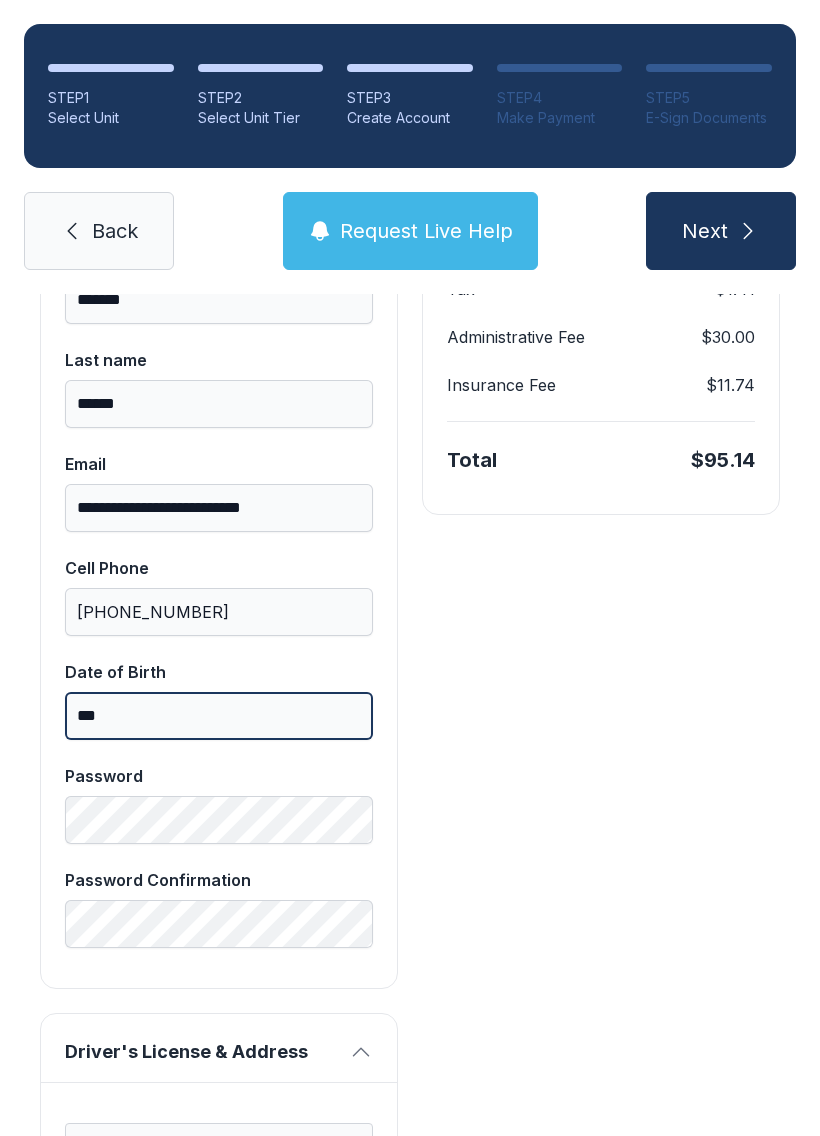 type on "*" 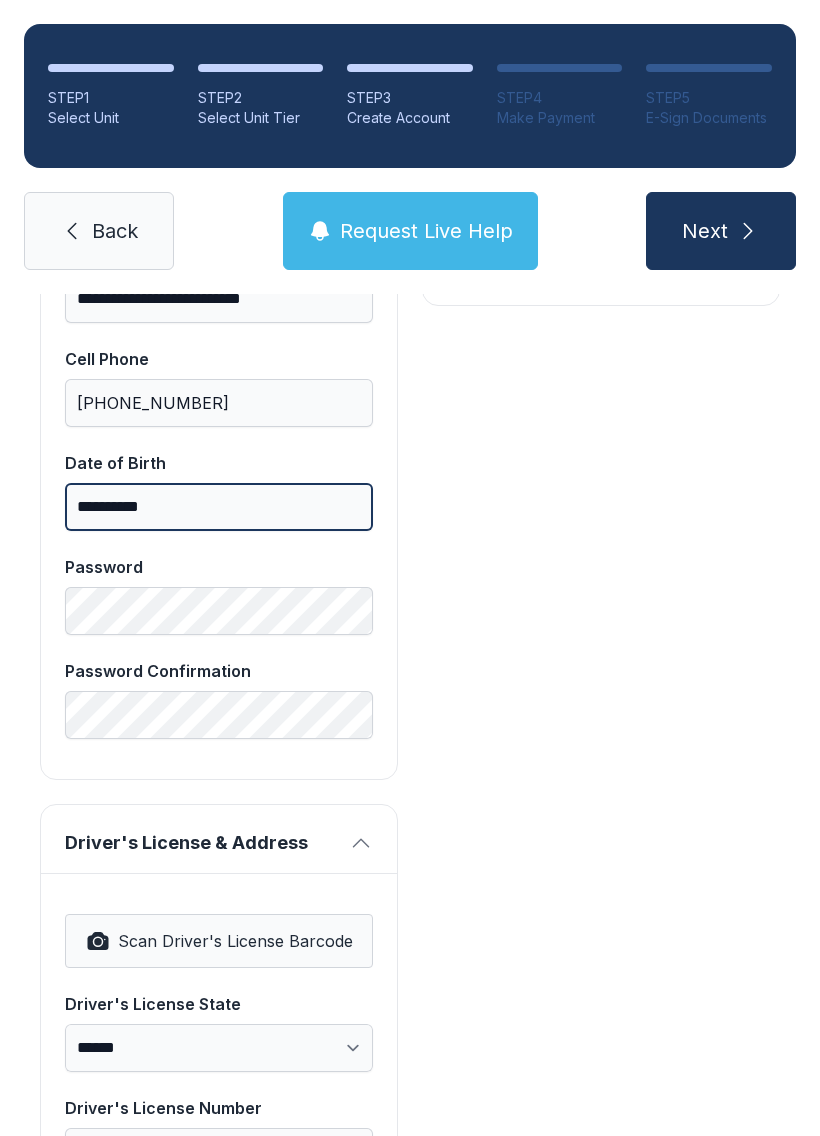 scroll, scrollTop: 718, scrollLeft: 0, axis: vertical 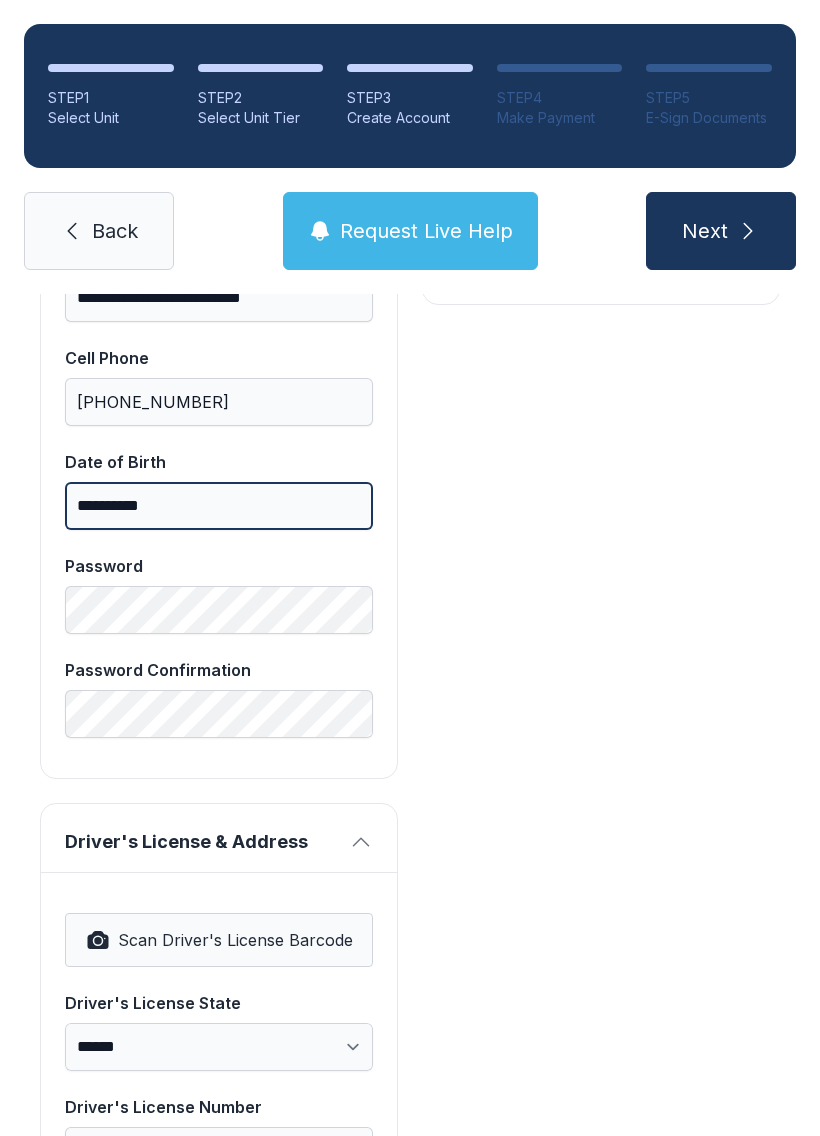 type on "**********" 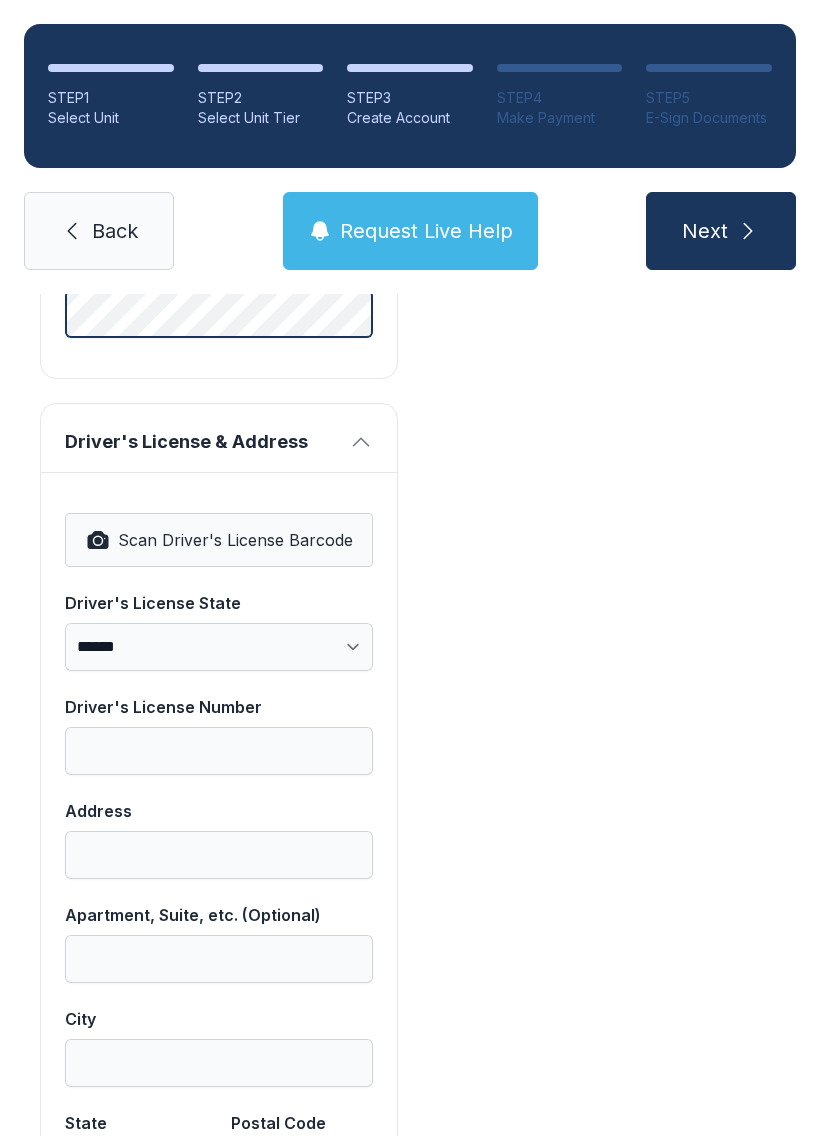 scroll, scrollTop: 1128, scrollLeft: 0, axis: vertical 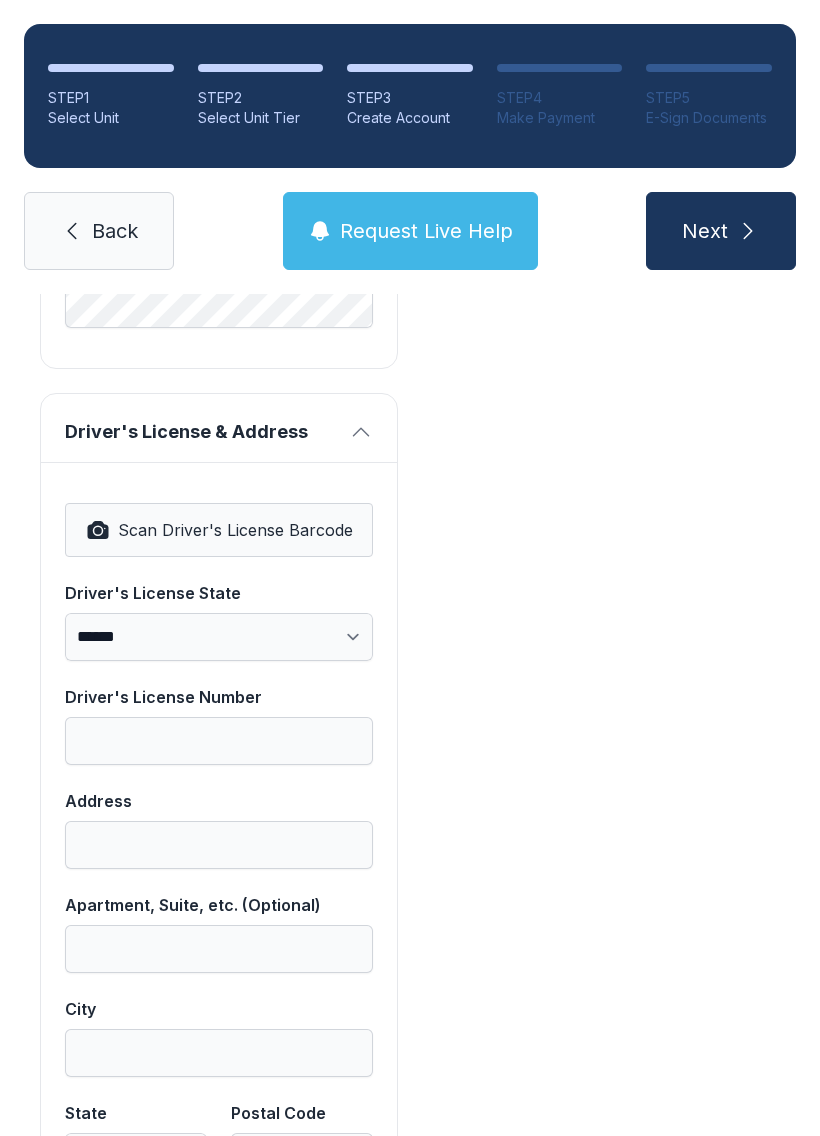 click on "Scan Driver's License Barcode" at bounding box center (235, 530) 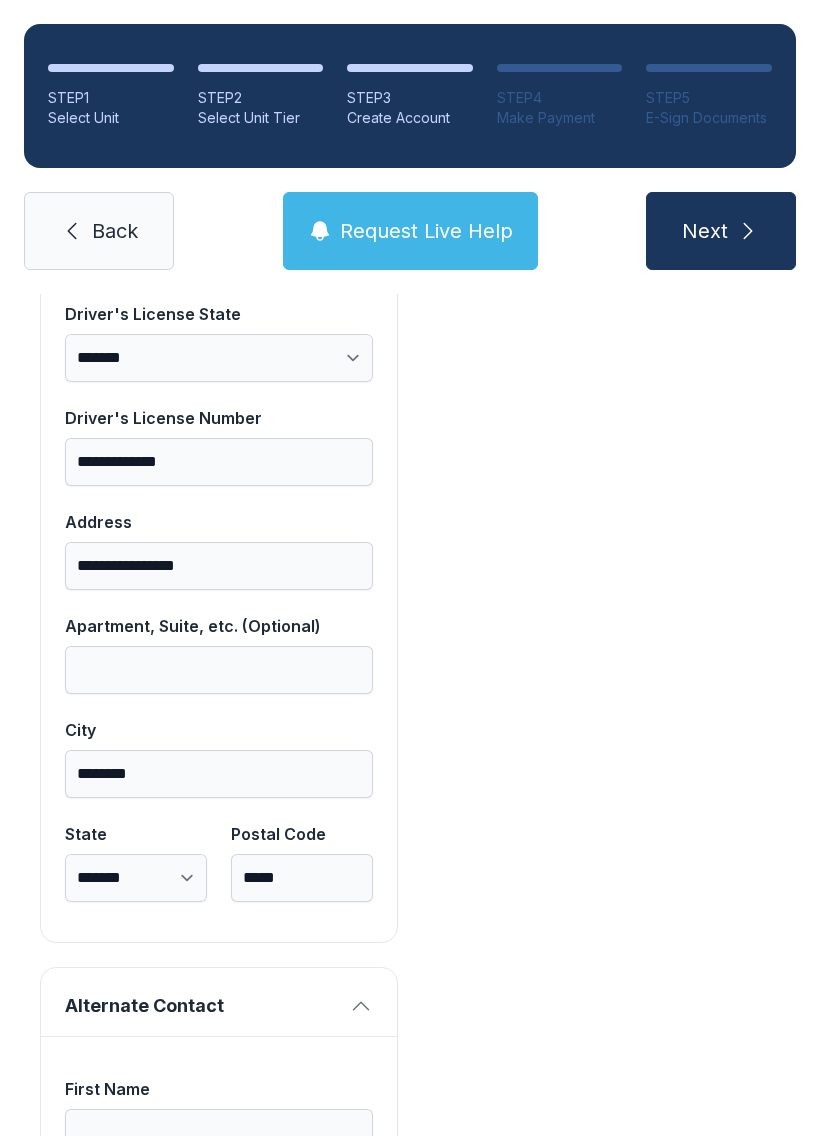 scroll, scrollTop: 1408, scrollLeft: 0, axis: vertical 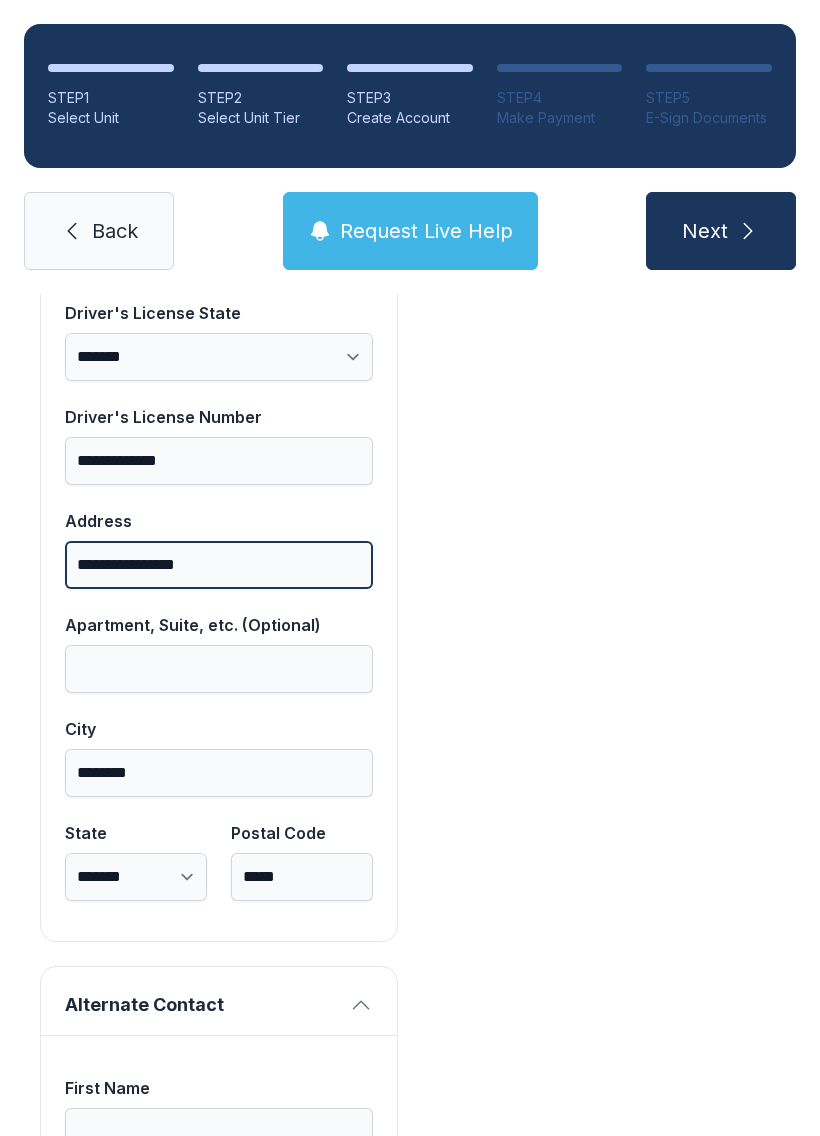 click on "**********" at bounding box center [219, 565] 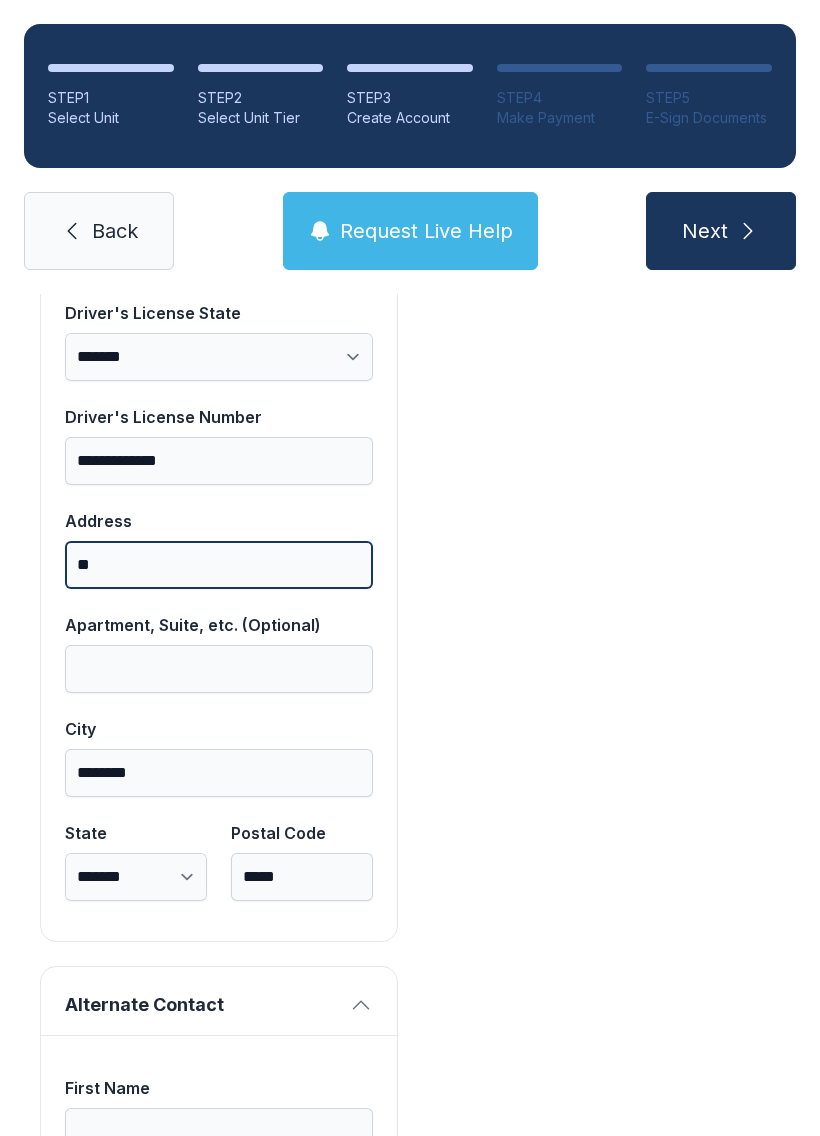 type on "*" 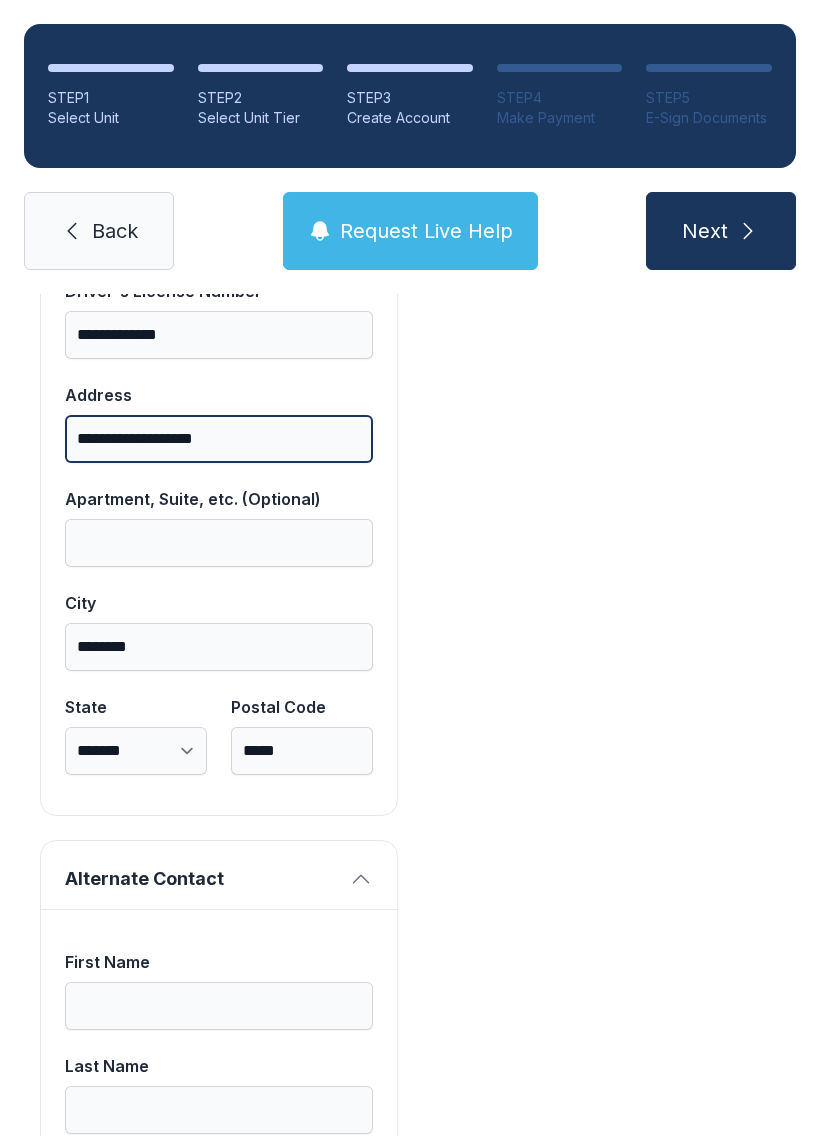 type on "**********" 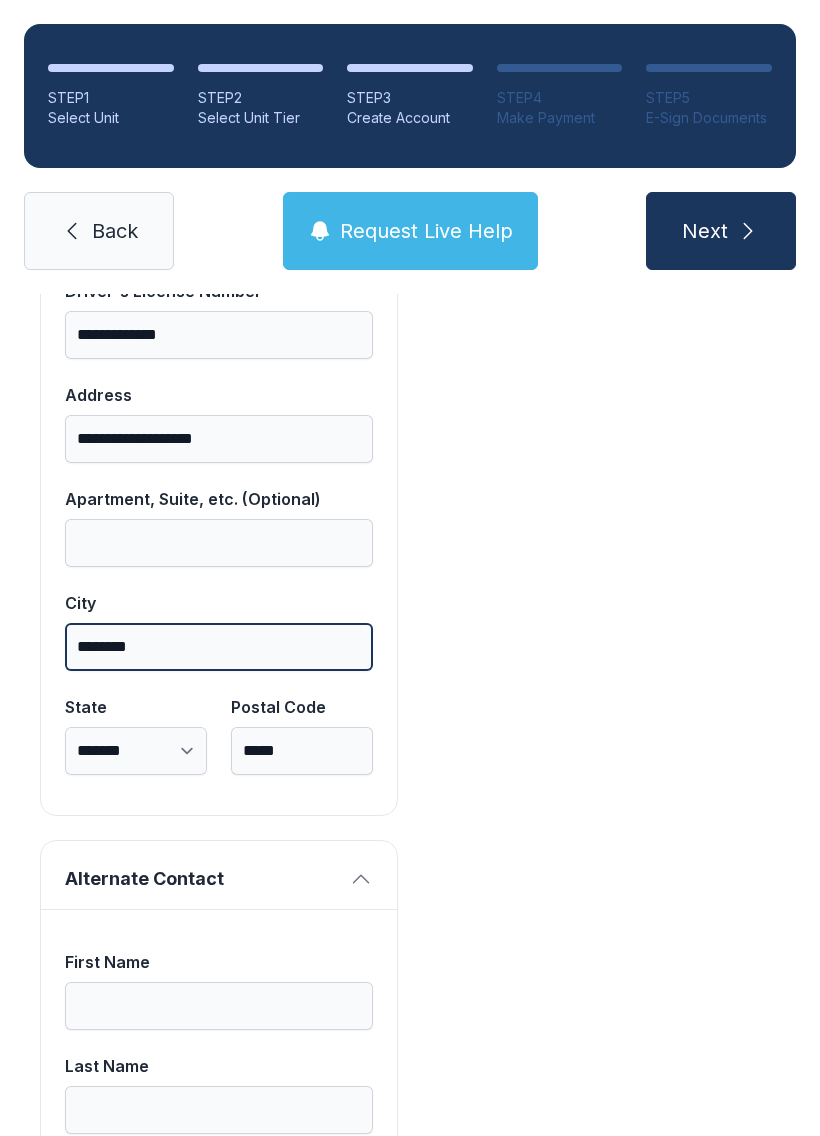 click on "********" at bounding box center [219, 647] 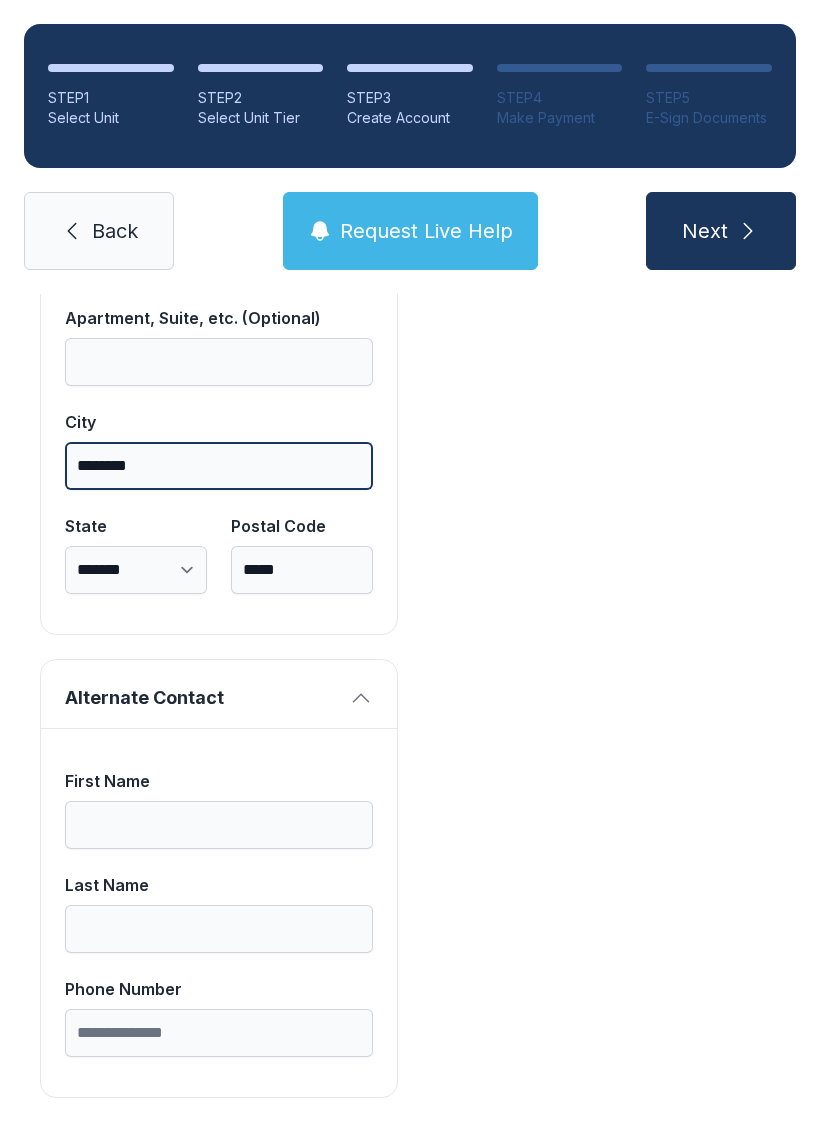 scroll, scrollTop: 1713, scrollLeft: 0, axis: vertical 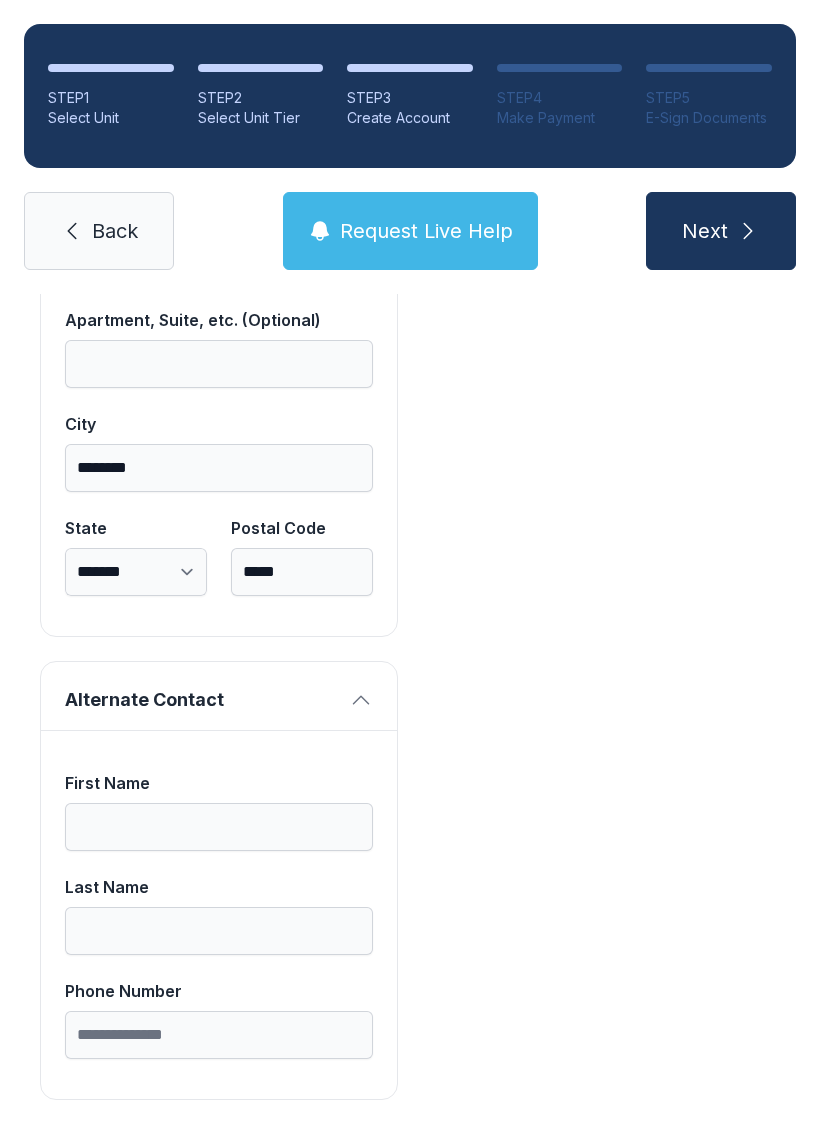 click on "Payment Unit Type Drive Up Monthly Rate $56.00 Unit Size 10 x 10 Monthly Rental Lock Fee $5.02 Monthly Charge $46.97 Tax $1.41 Administrative Fee $30.00 Insurance Fee $11.74 Total $95.14" at bounding box center [601, -104] 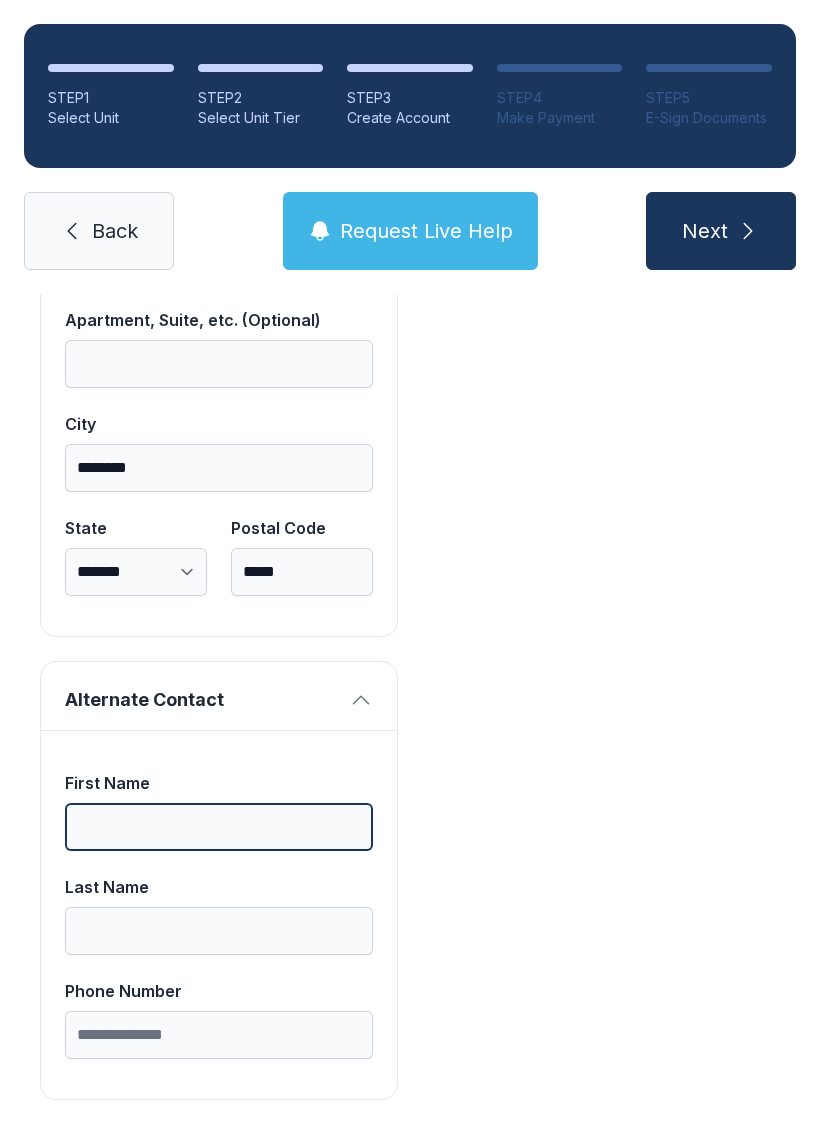 click on "First Name" at bounding box center (219, 827) 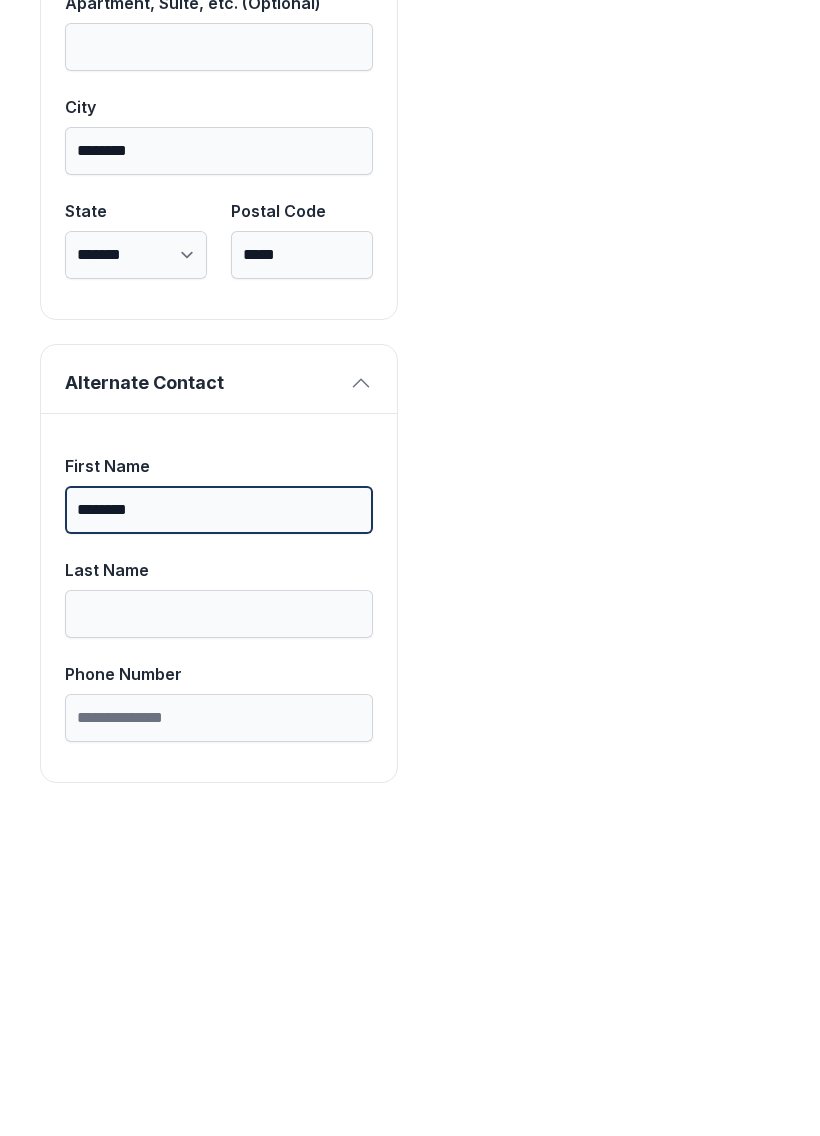 type on "********" 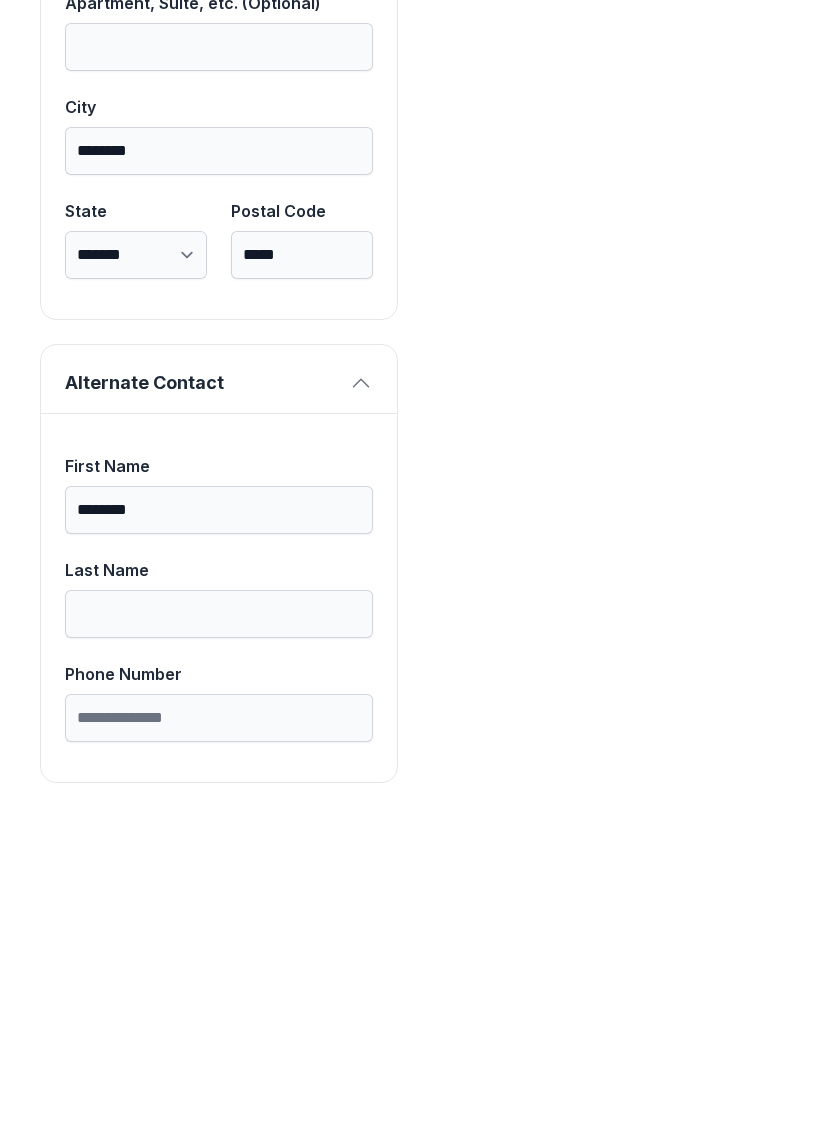 click on "Last Name" at bounding box center (219, 931) 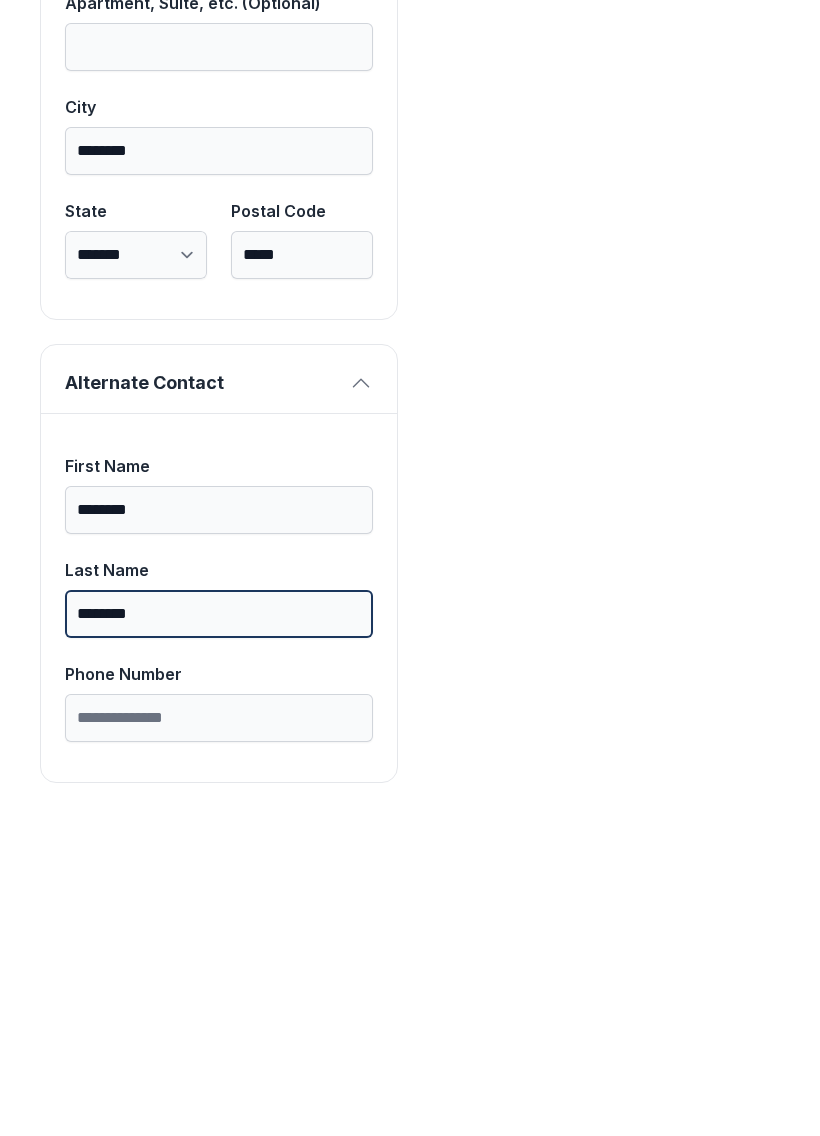 type on "********" 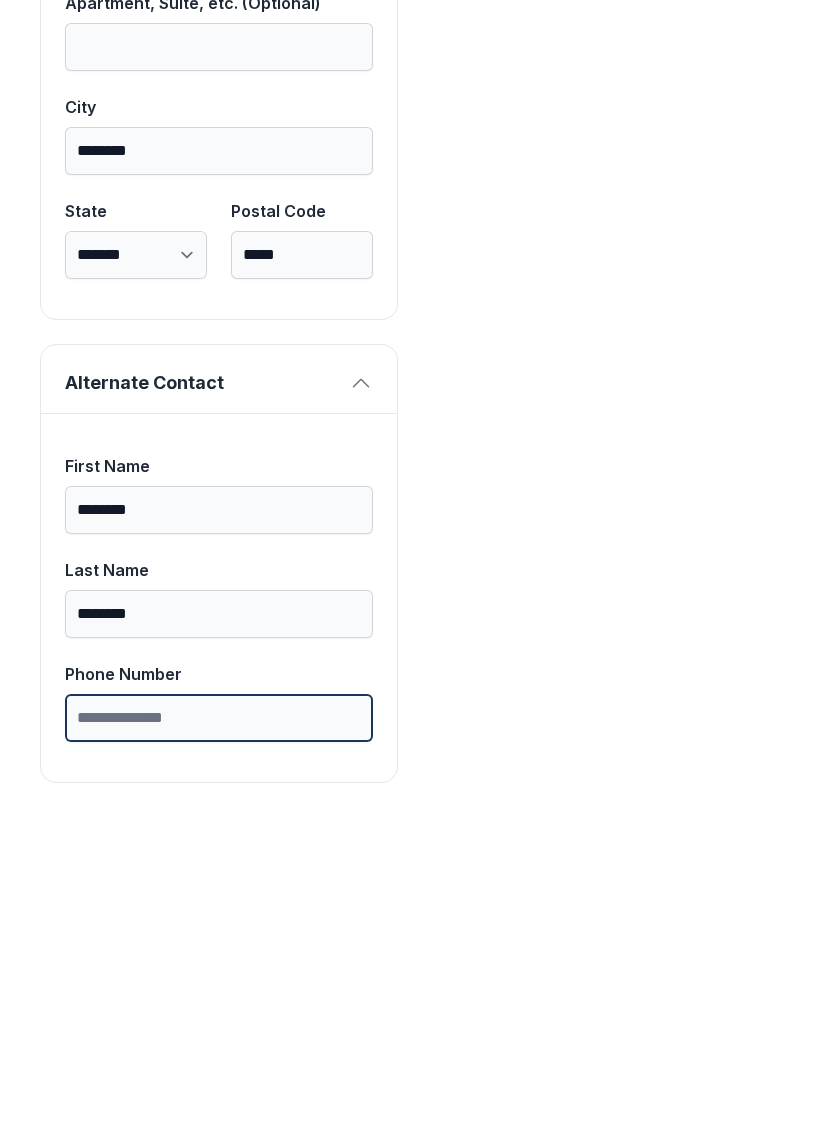click on "Phone Number" at bounding box center [219, 1035] 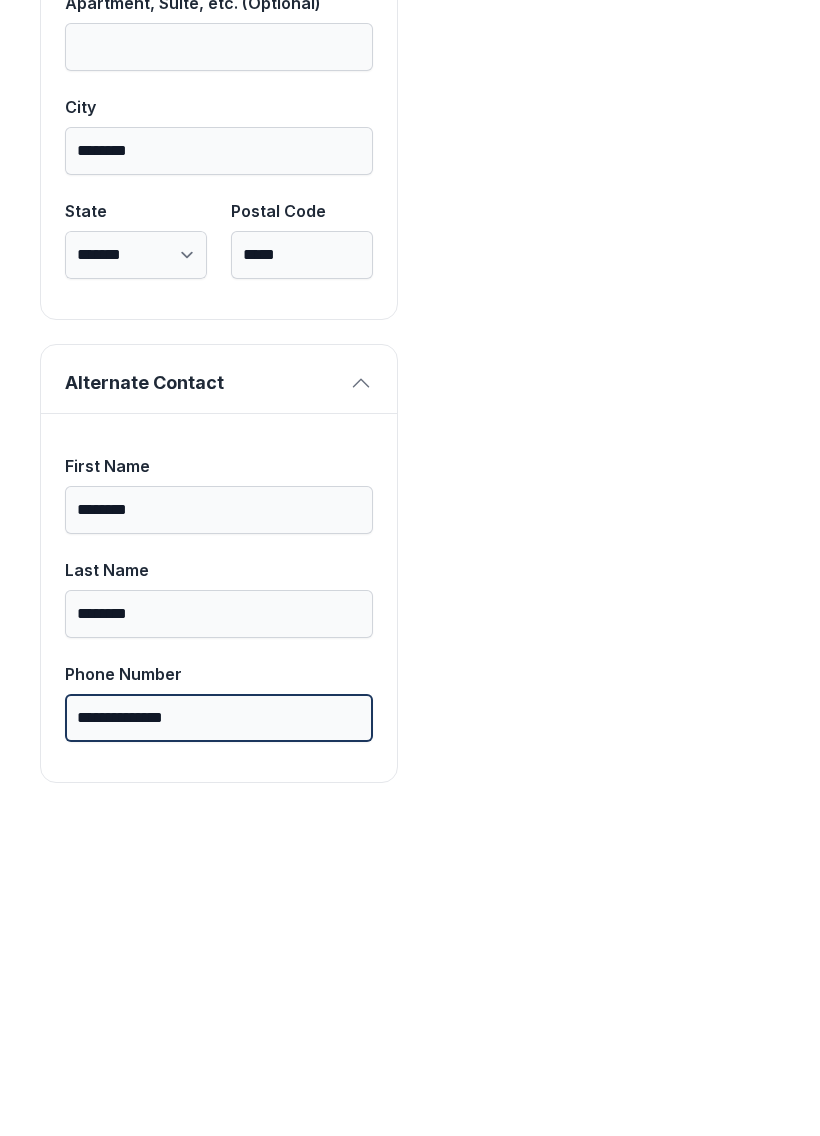type on "**********" 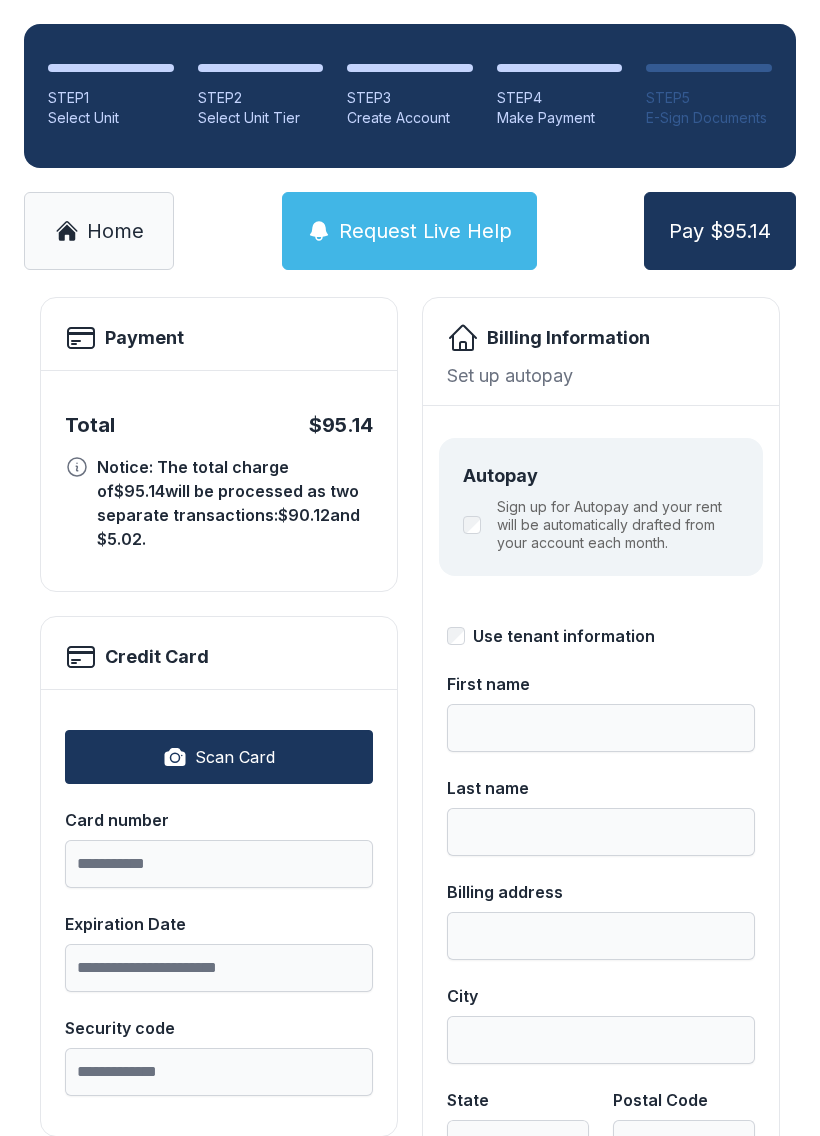 scroll, scrollTop: 111, scrollLeft: 0, axis: vertical 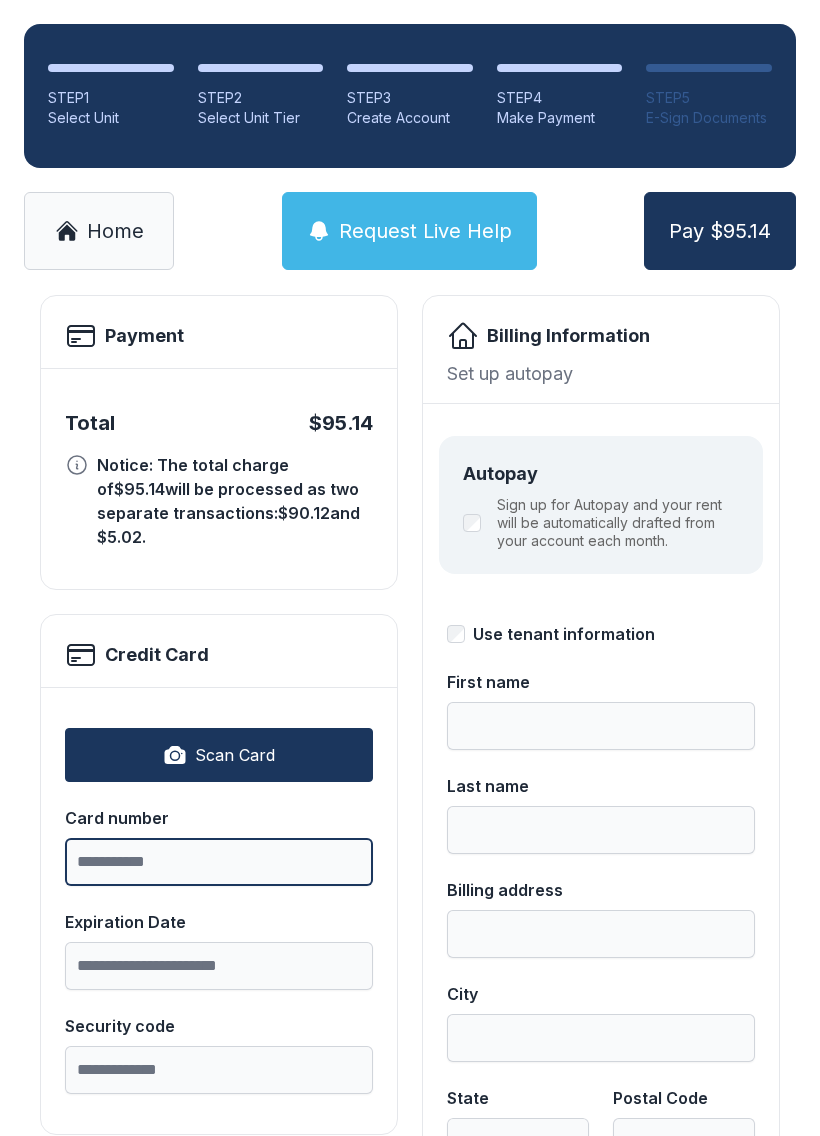 click on "Card number" at bounding box center (219, 862) 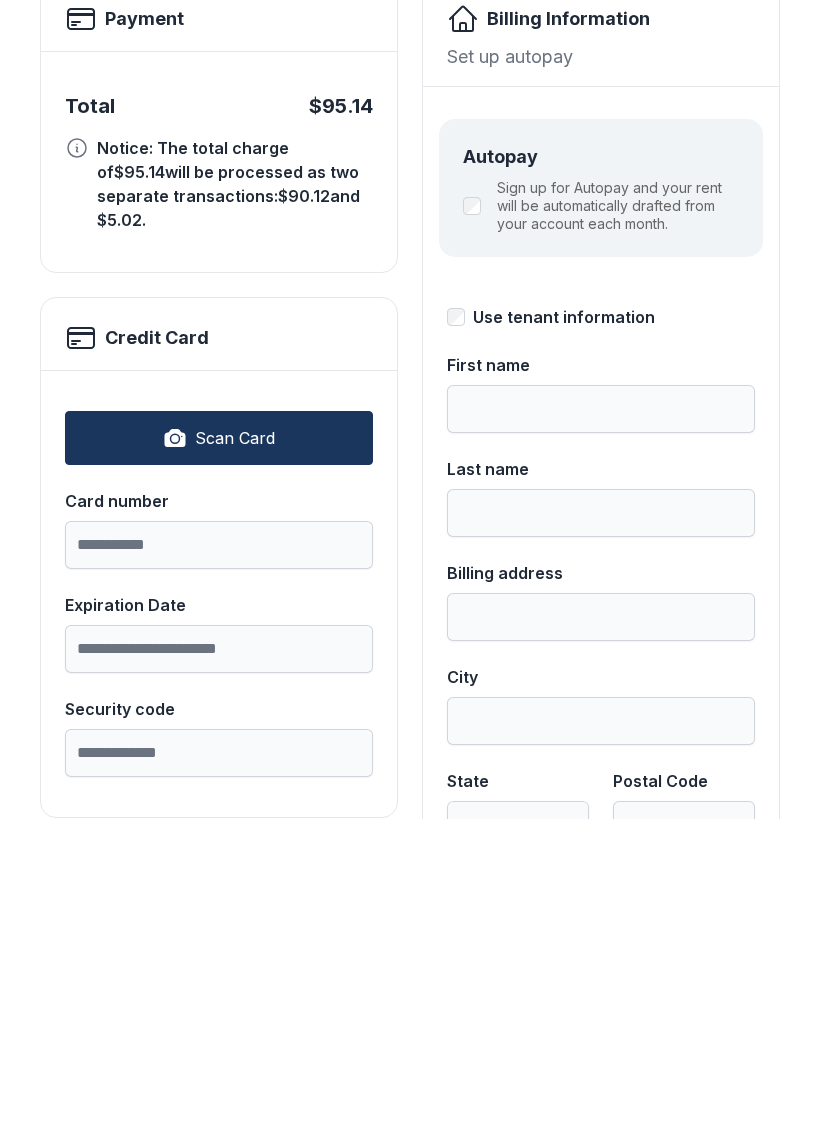 click on "Scan Card" at bounding box center (219, 755) 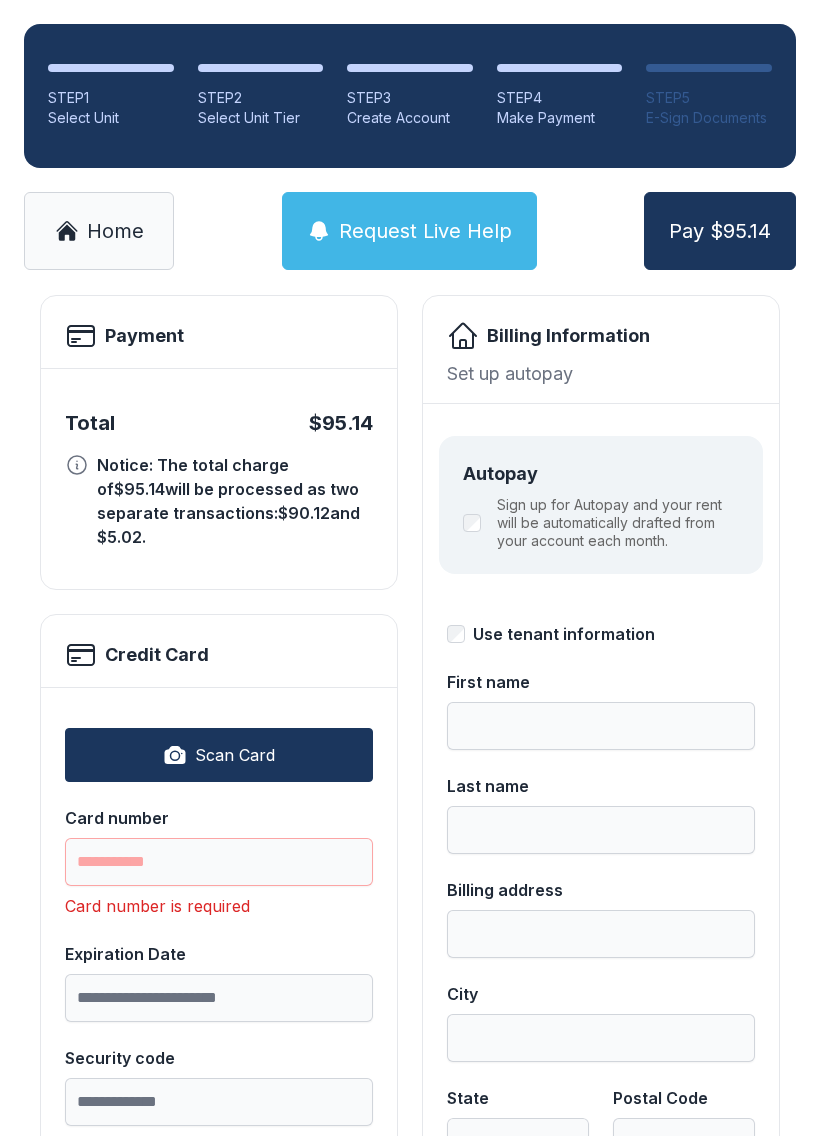 click on "Card number" at bounding box center (219, 846) 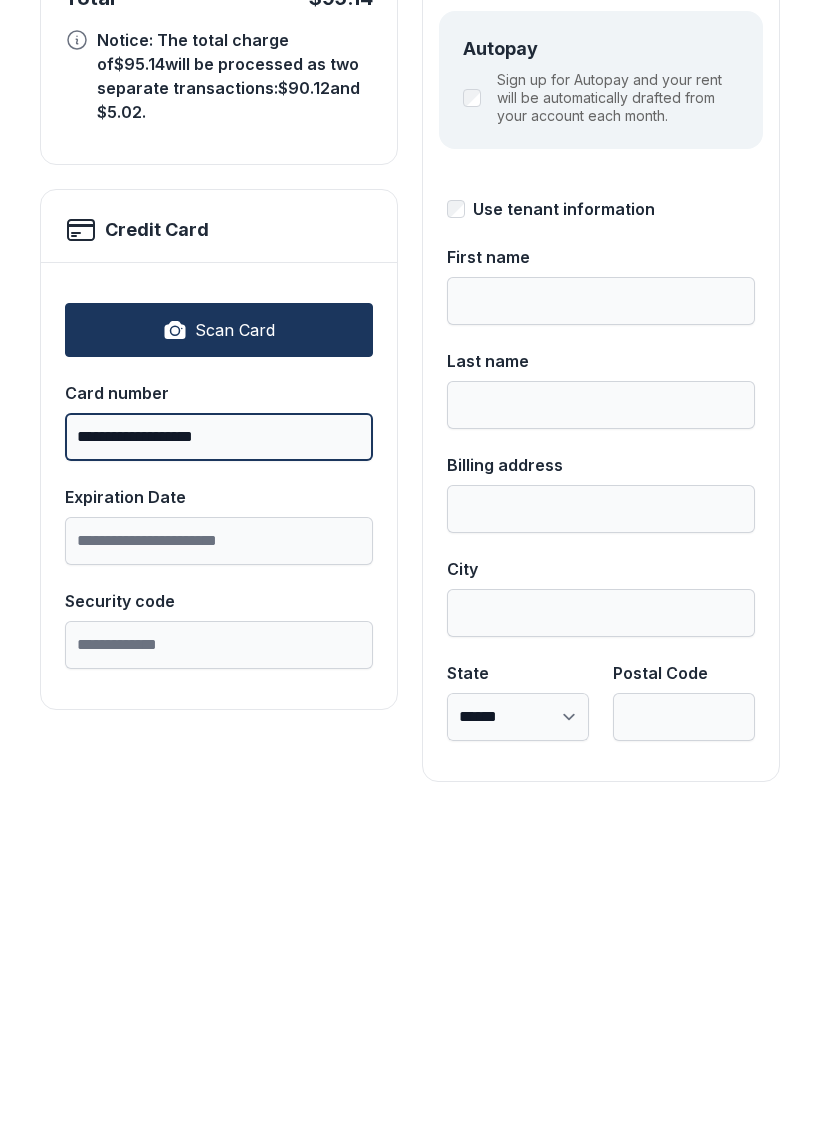 scroll, scrollTop: 218, scrollLeft: 0, axis: vertical 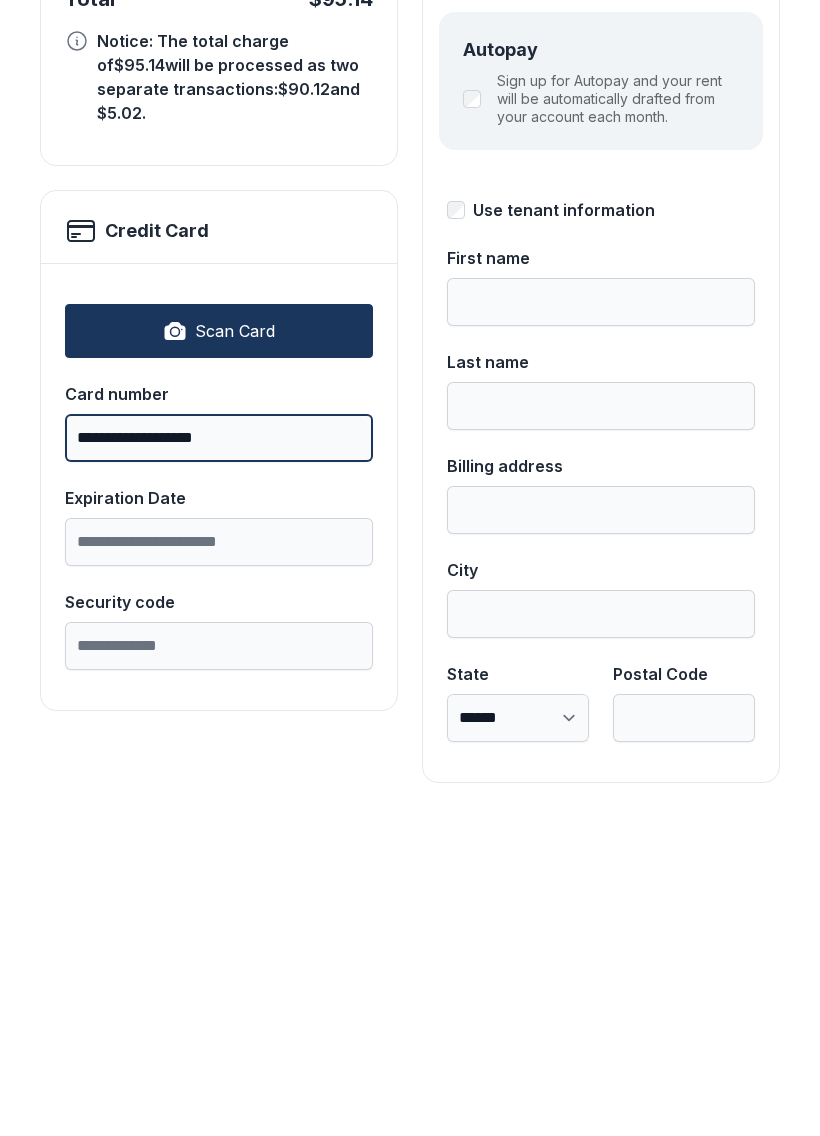 type on "**********" 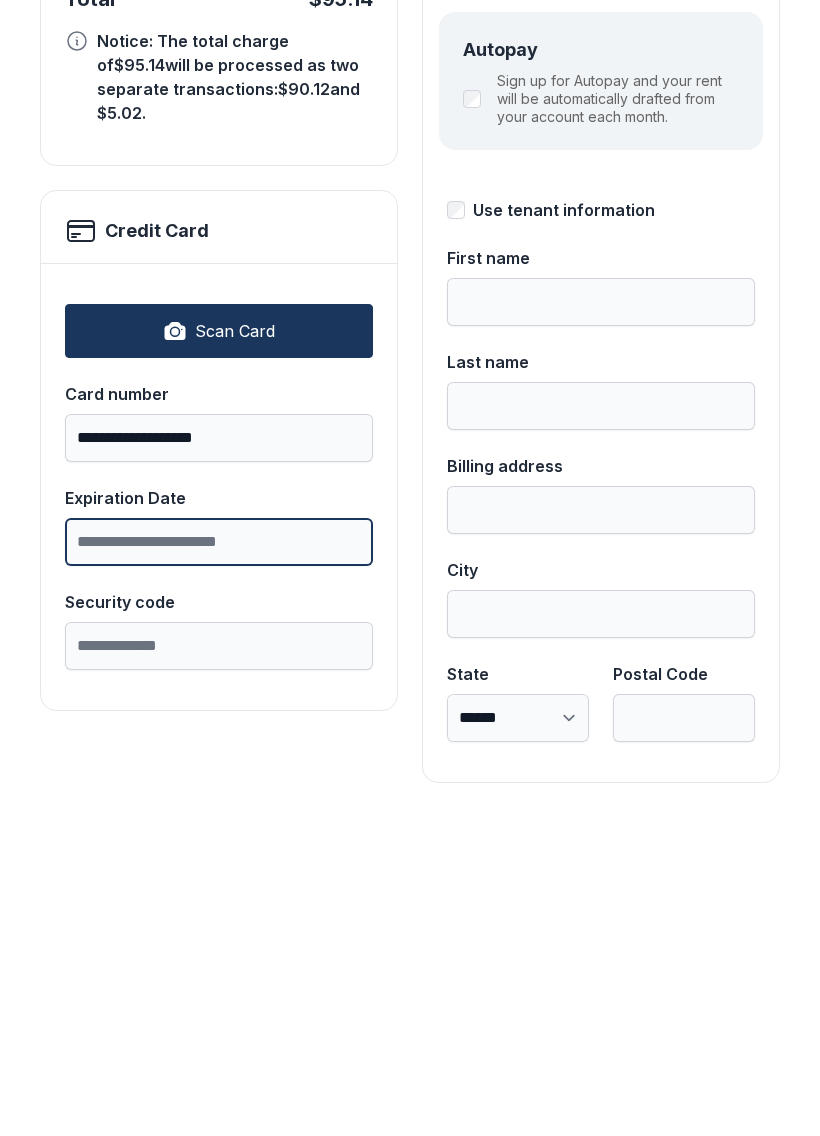 click on "Expiration Date" at bounding box center (219, 859) 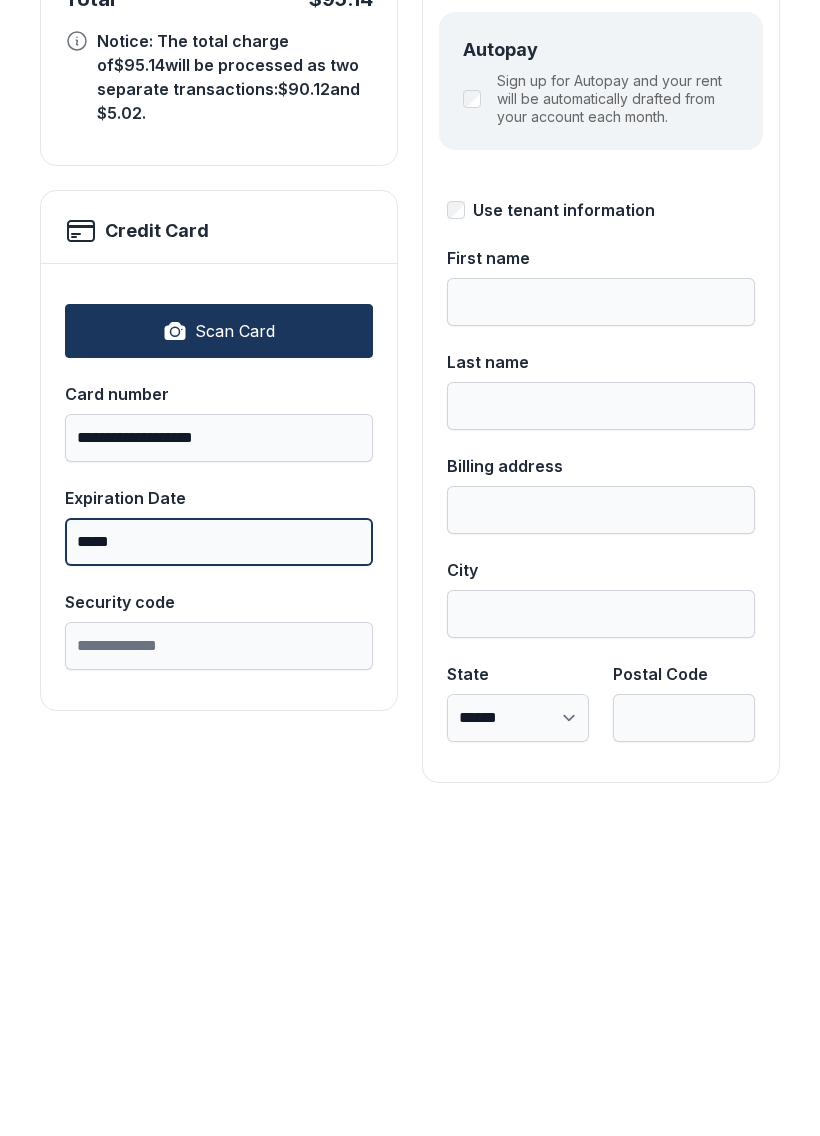 type on "*****" 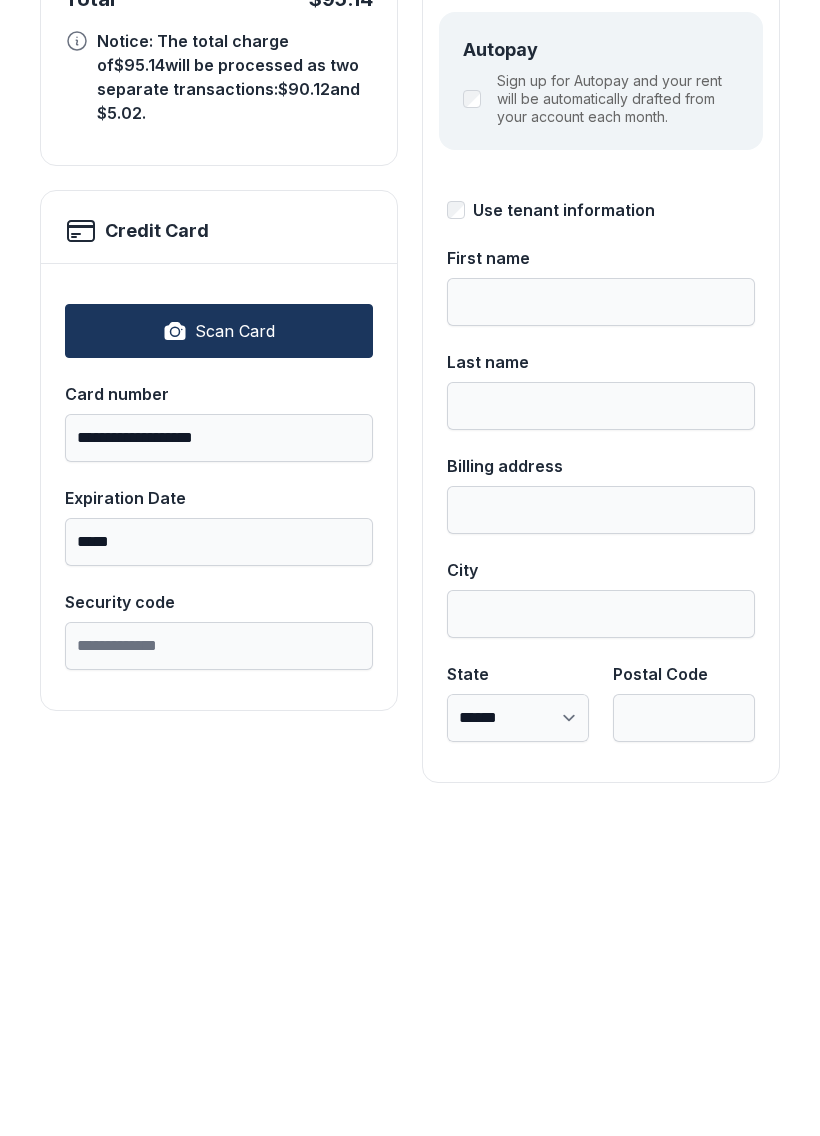 click on "Security code" at bounding box center (219, 963) 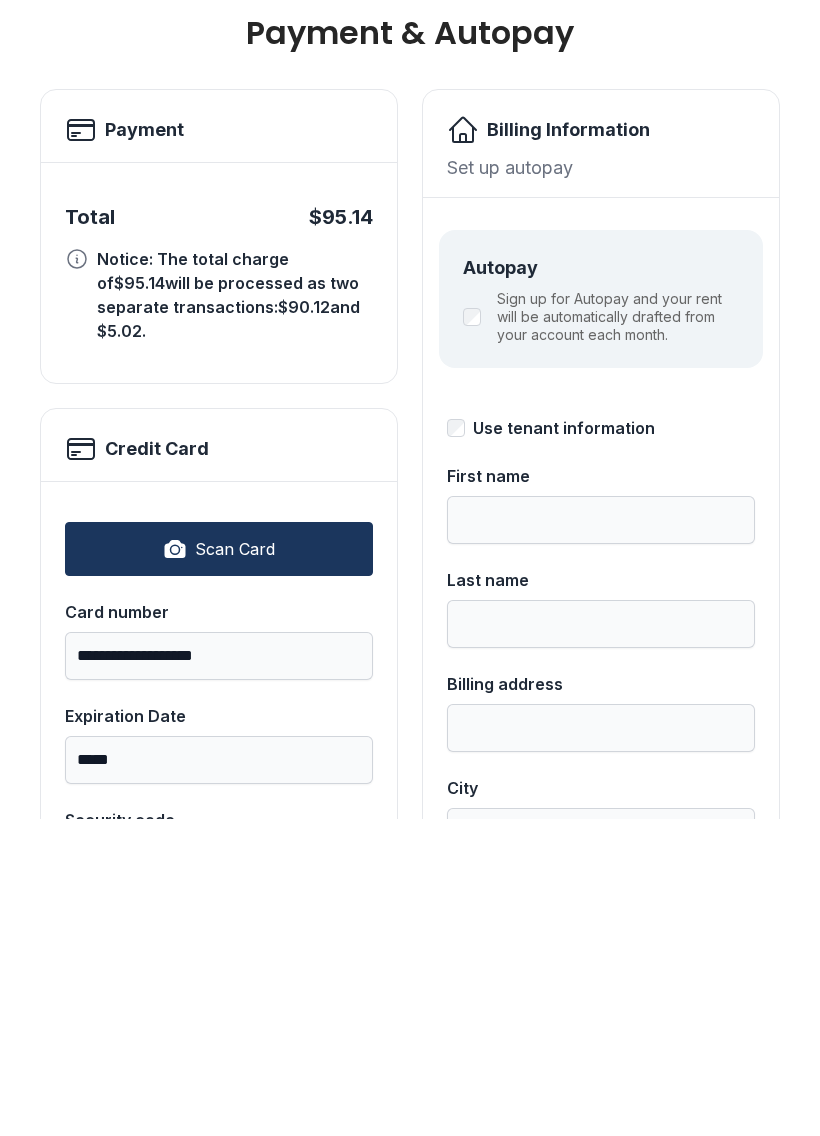 scroll, scrollTop: 0, scrollLeft: 0, axis: both 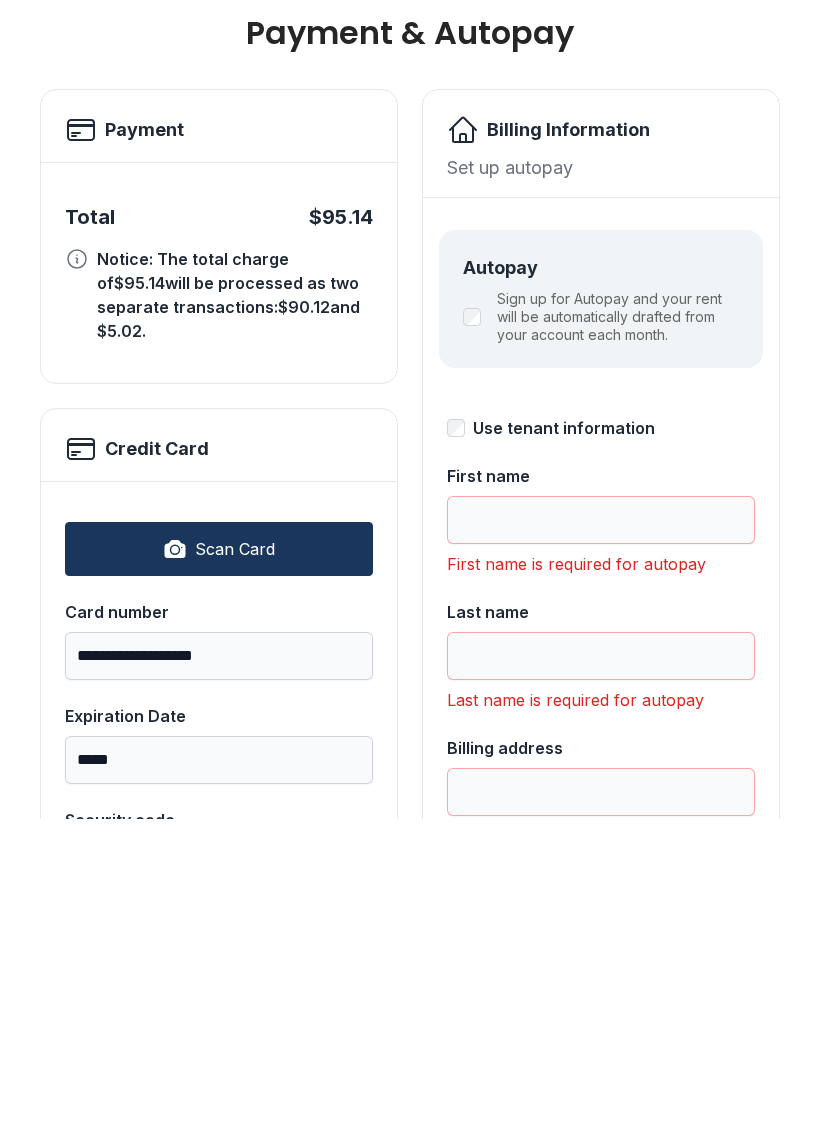 click on "First name" at bounding box center [601, 837] 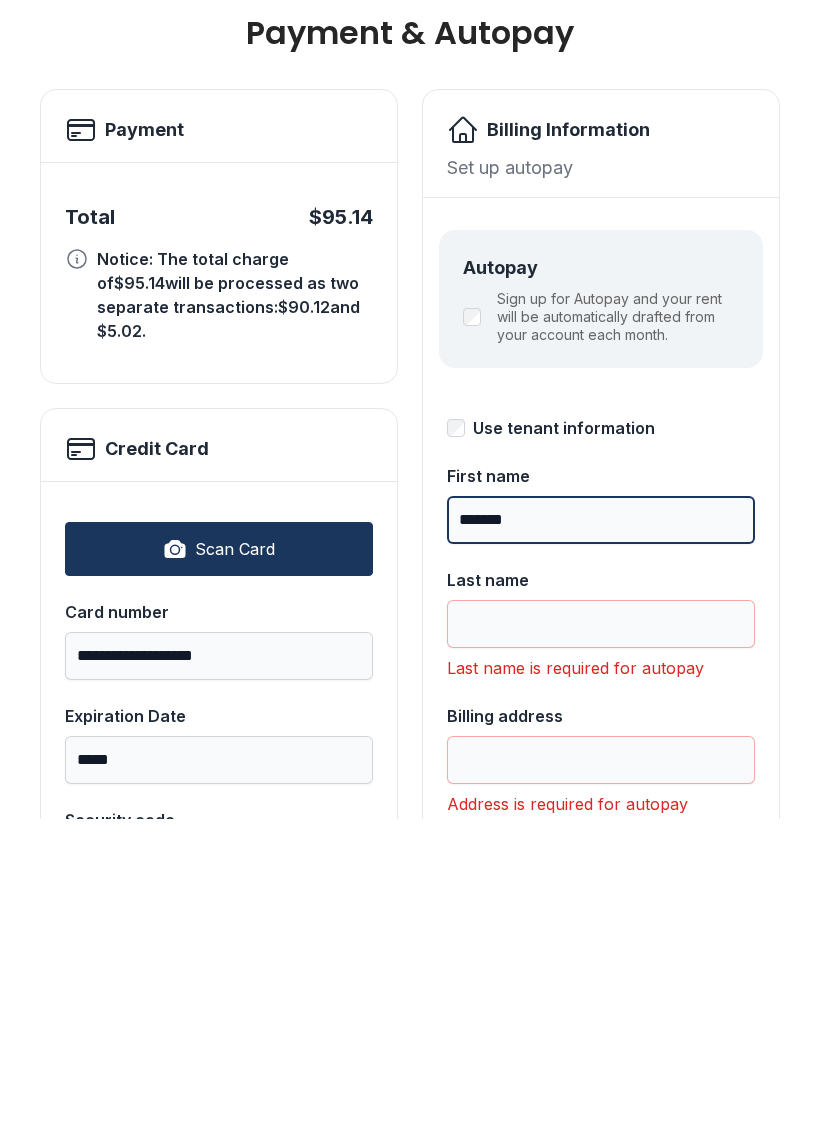 type on "*******" 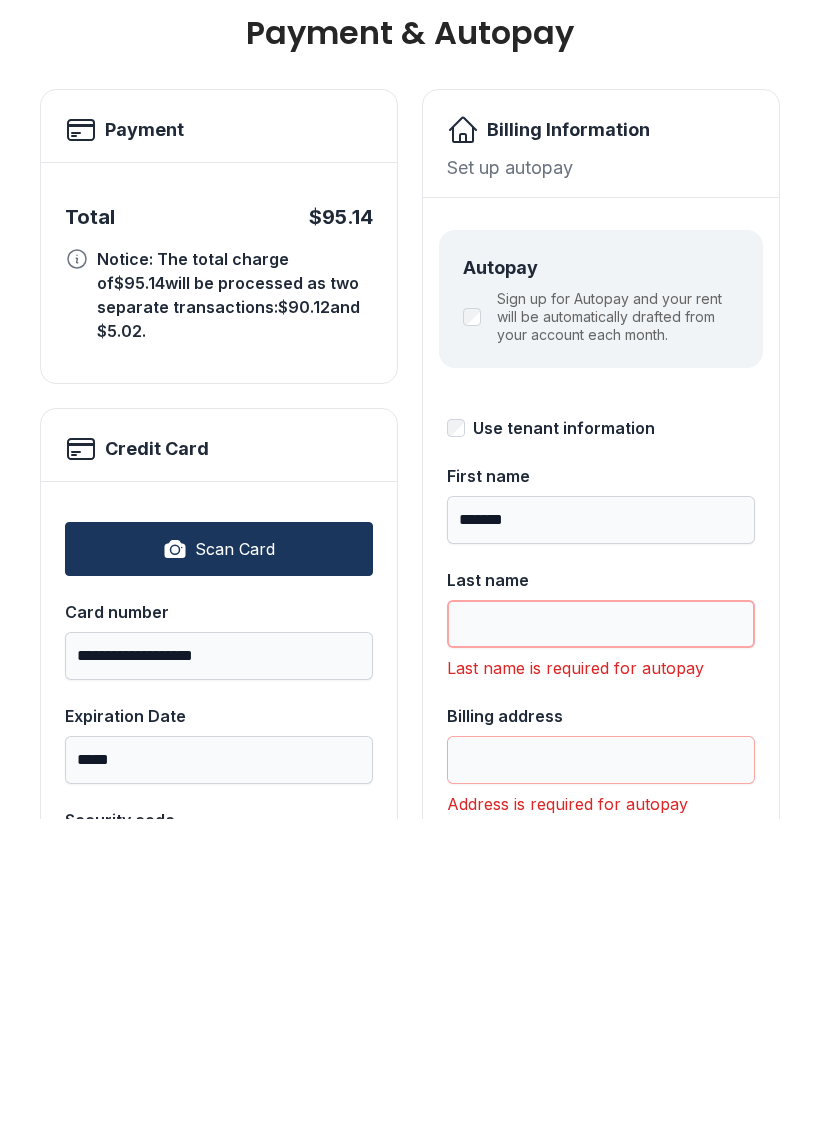 click on "Last name" at bounding box center [601, 941] 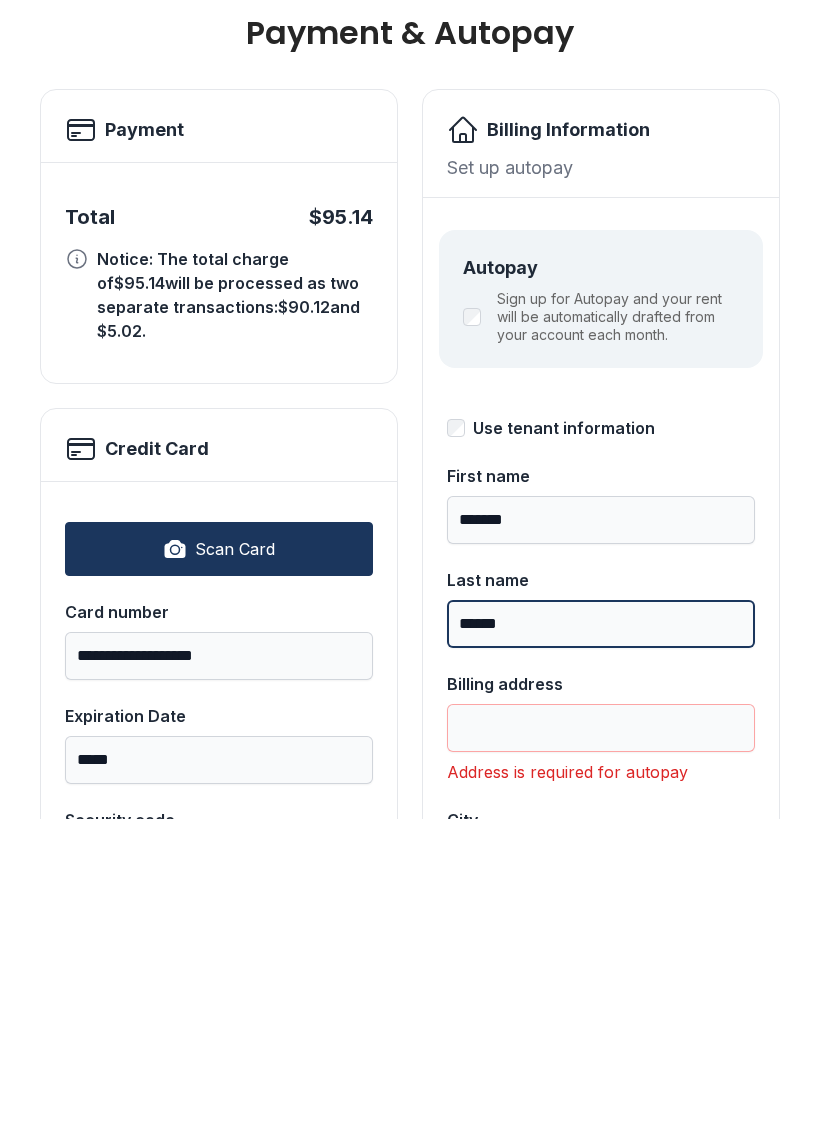 type on "******" 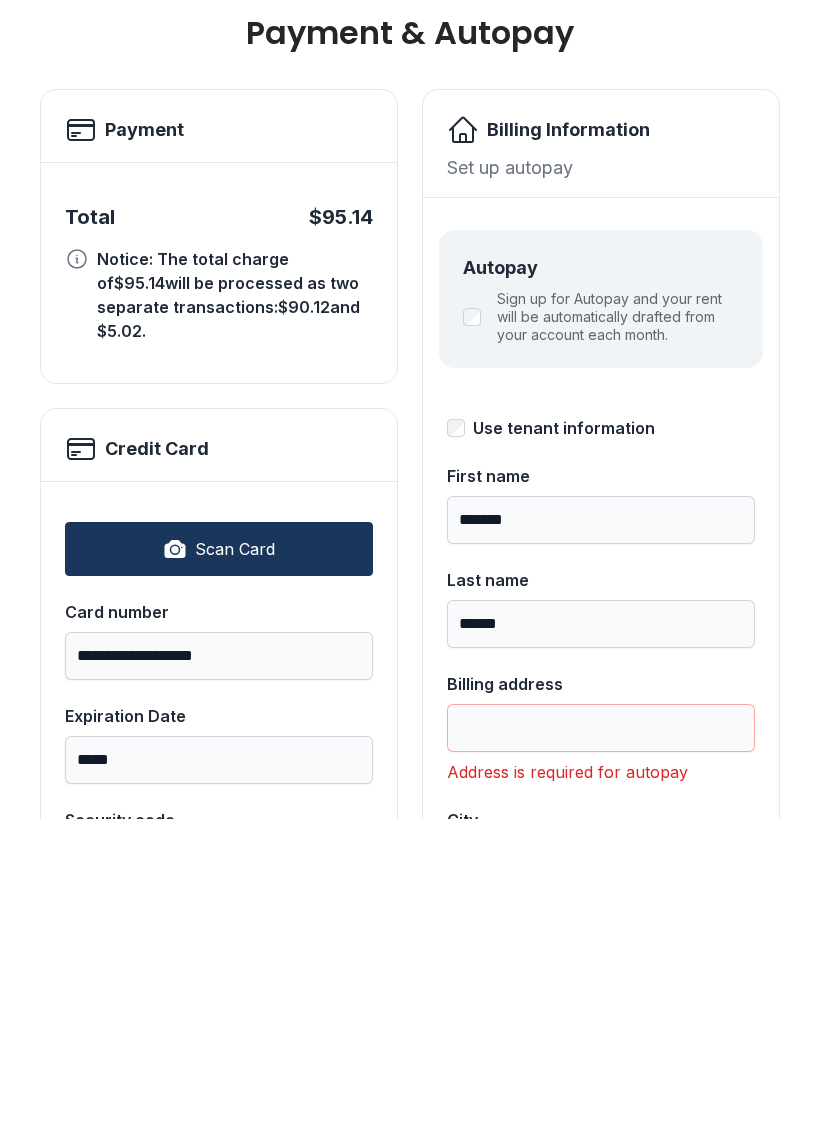 click on "Billing address" at bounding box center [601, 1045] 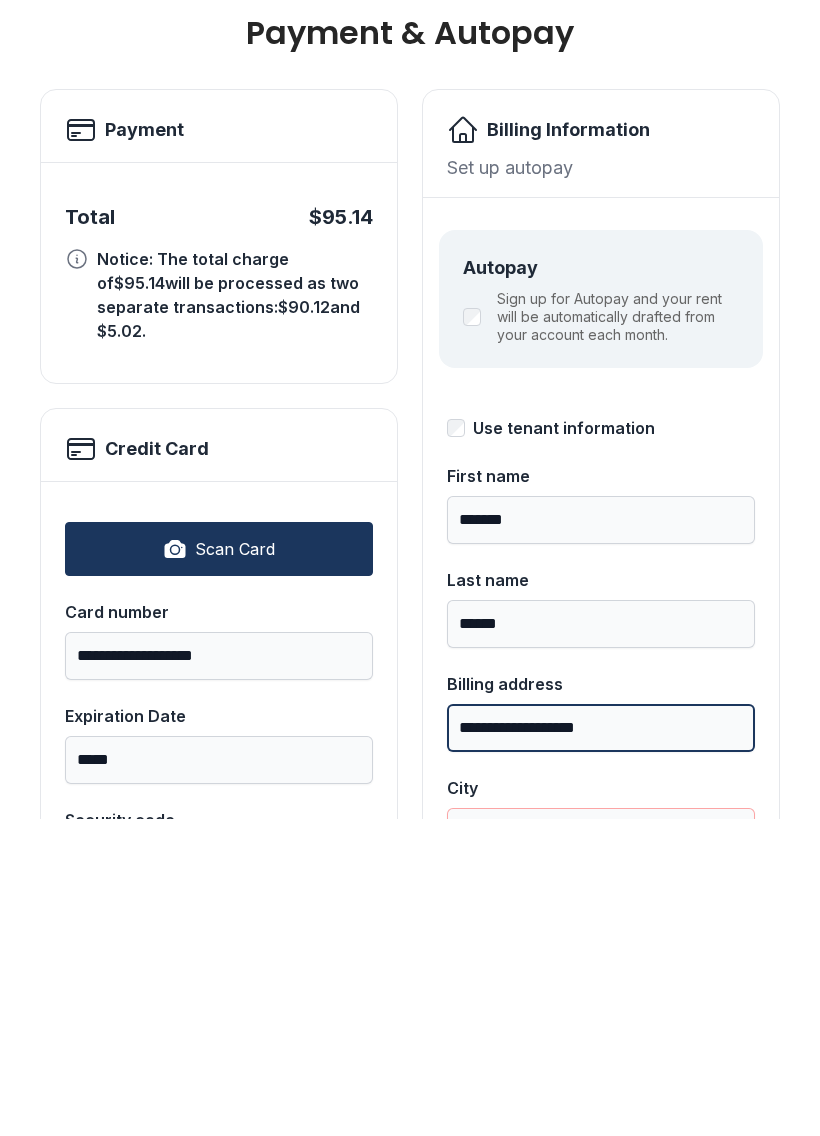 type on "**********" 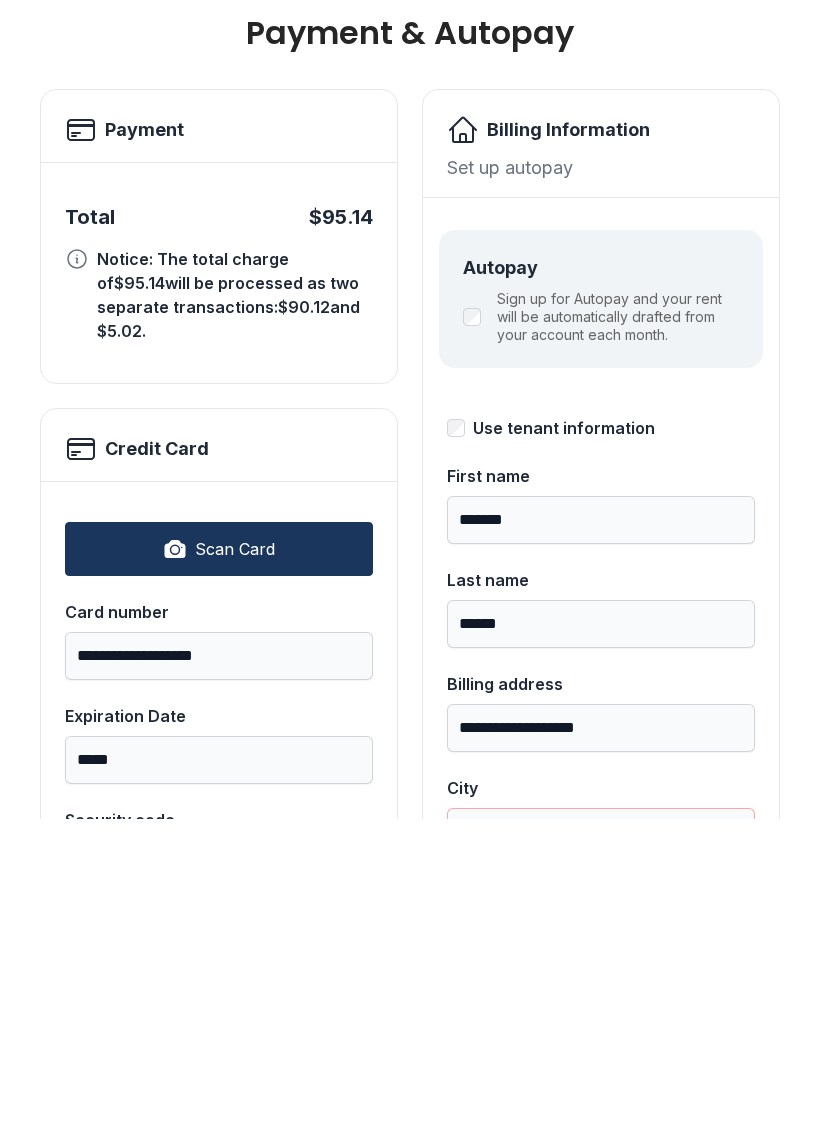click on "City" at bounding box center (601, 1149) 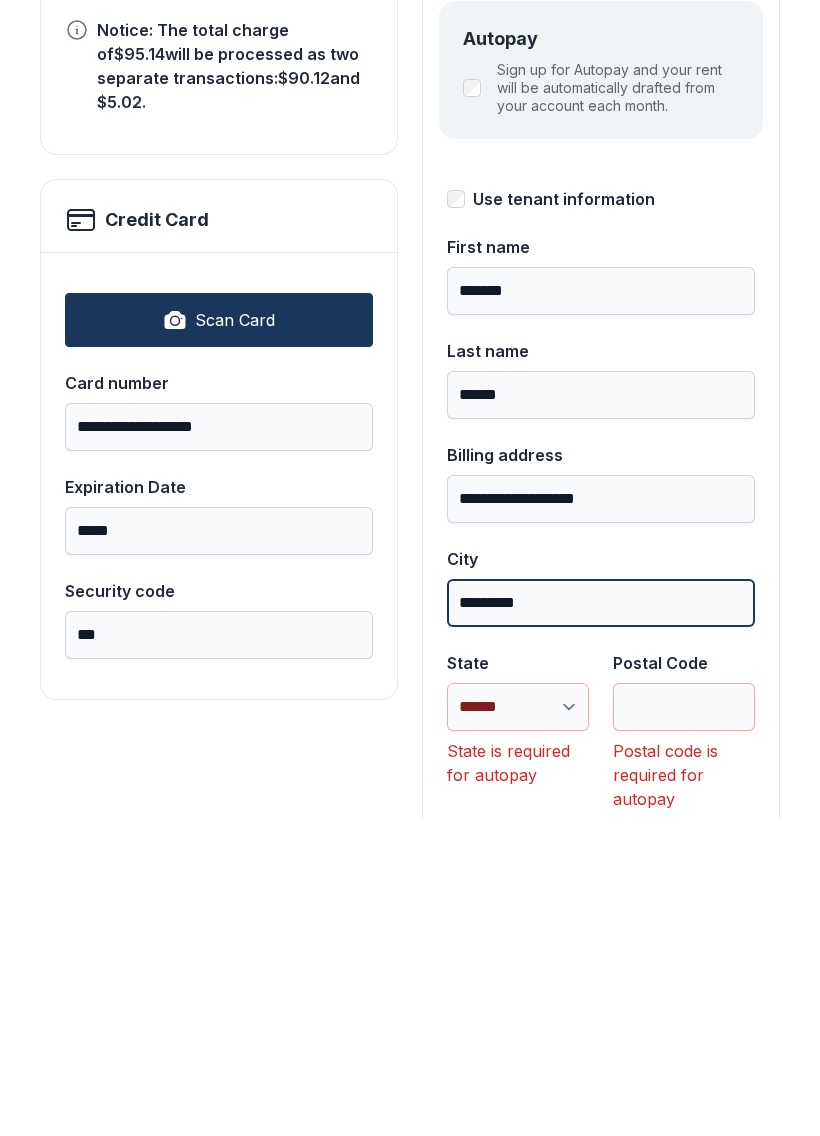 scroll, scrollTop: 231, scrollLeft: 0, axis: vertical 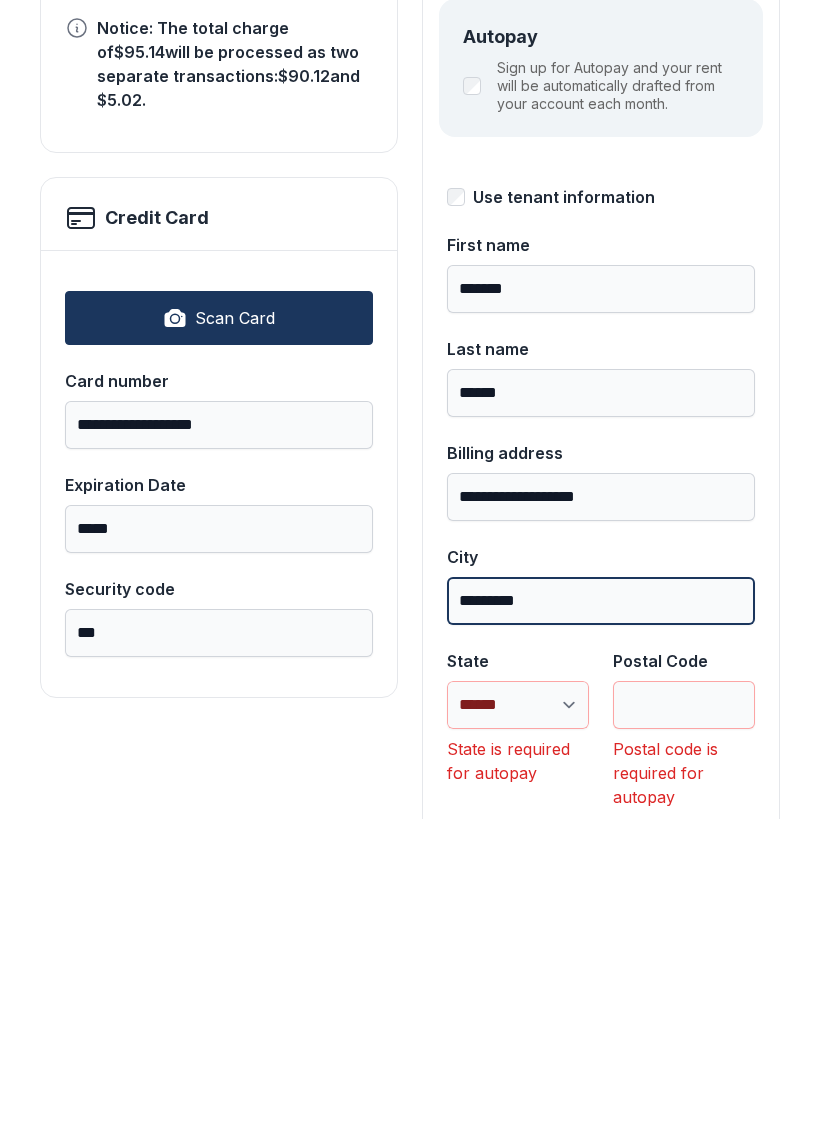 type on "********" 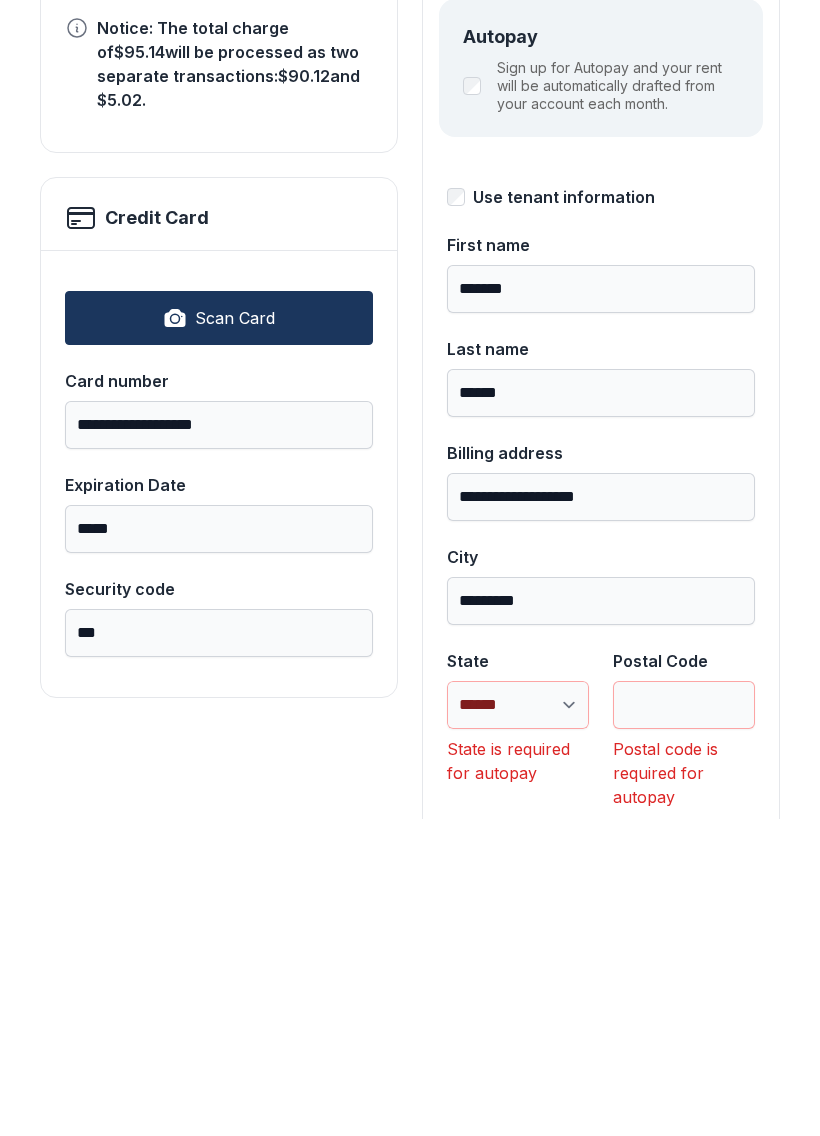 click on "**********" at bounding box center (518, 1022) 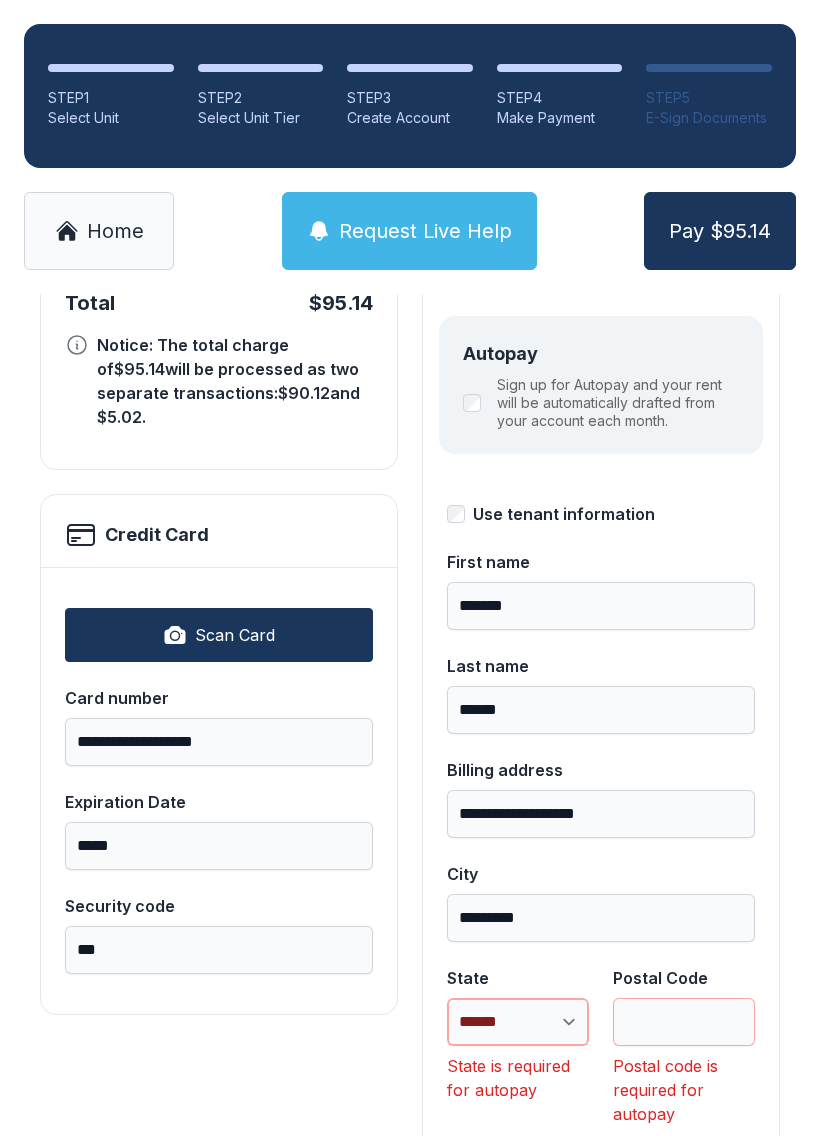 select on "**" 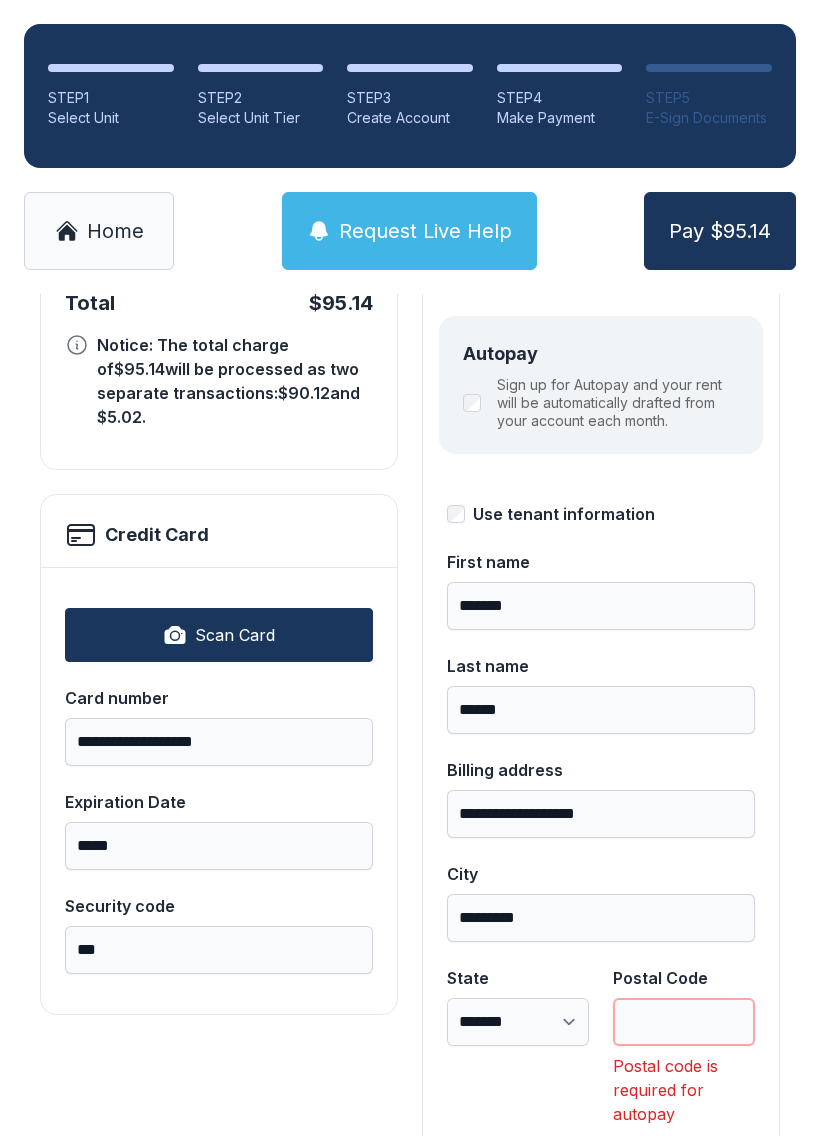 click on "Postal Code" at bounding box center (684, 1022) 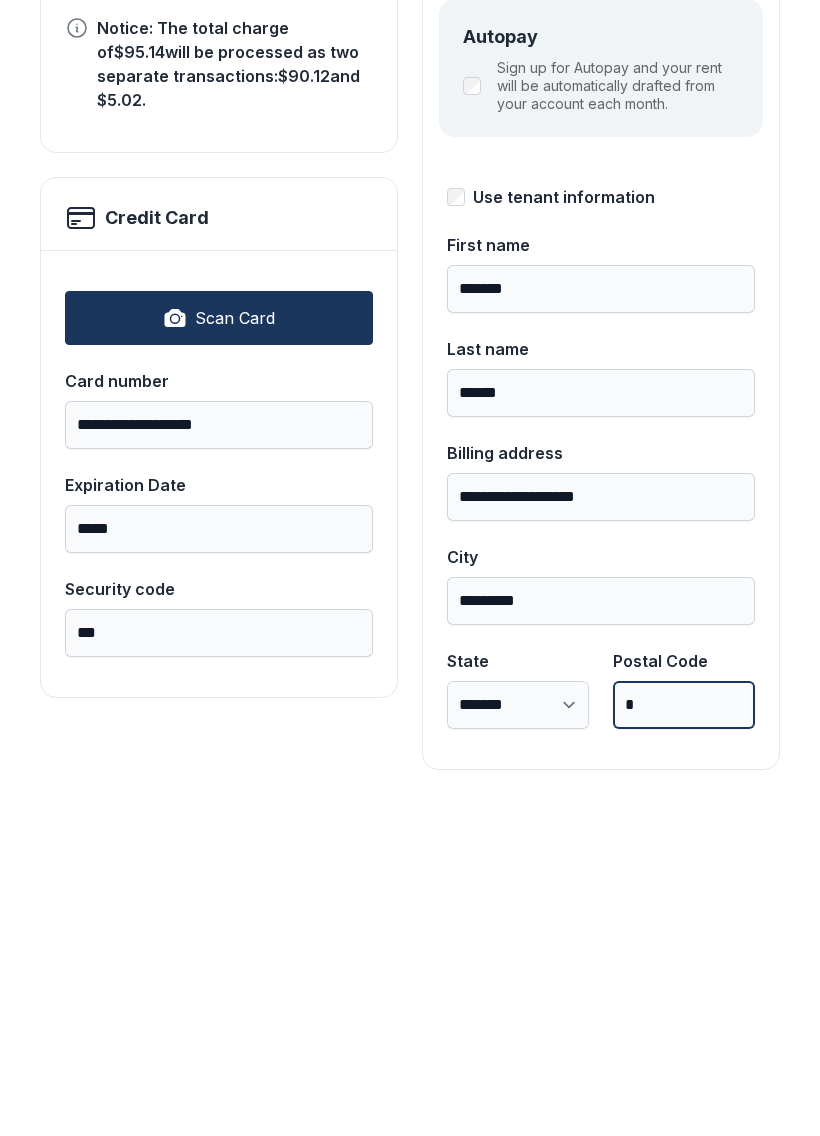 scroll, scrollTop: 218, scrollLeft: 0, axis: vertical 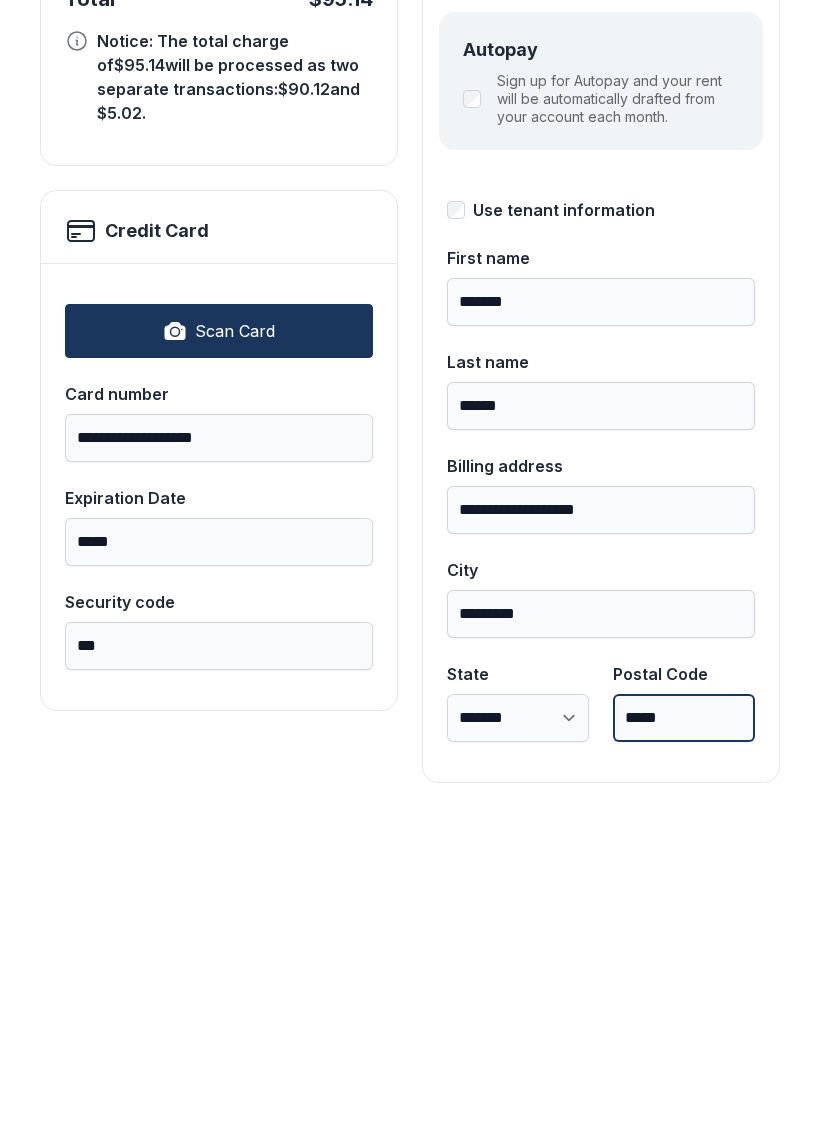 type on "*****" 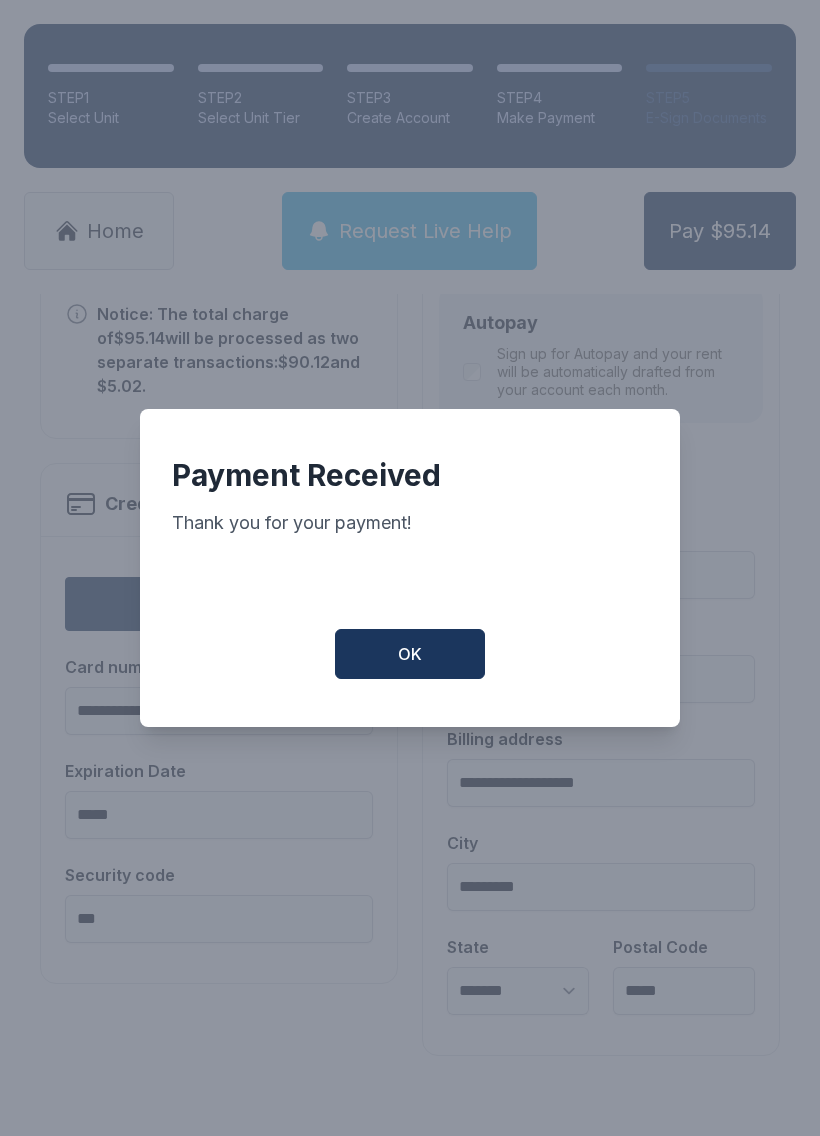 scroll, scrollTop: 385, scrollLeft: 0, axis: vertical 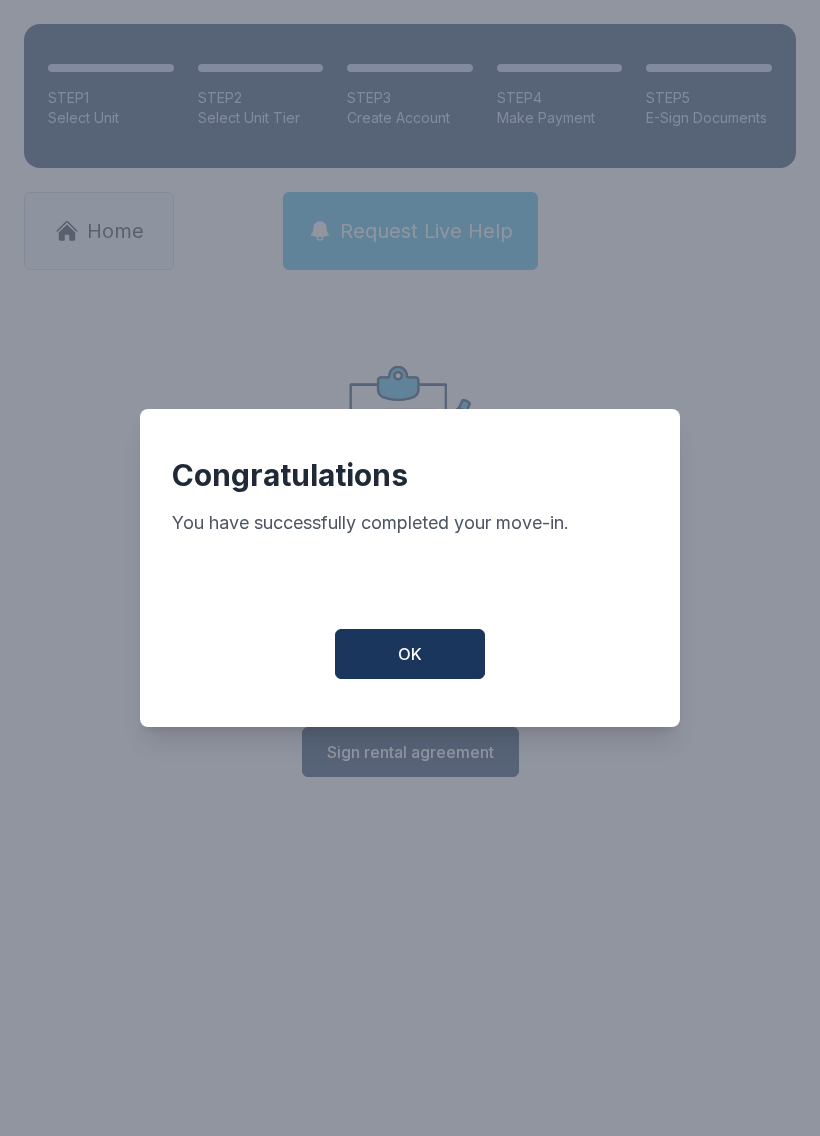 click on "OK" at bounding box center [410, 654] 